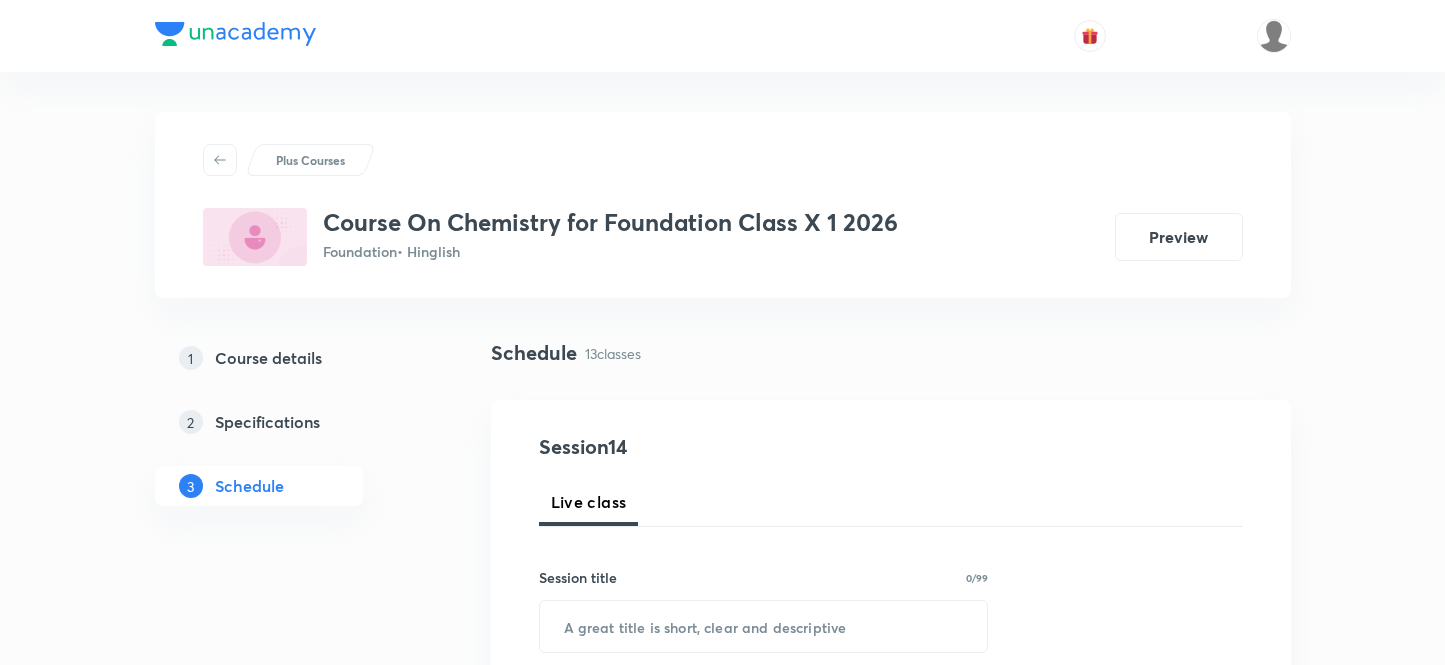 scroll, scrollTop: 0, scrollLeft: 0, axis: both 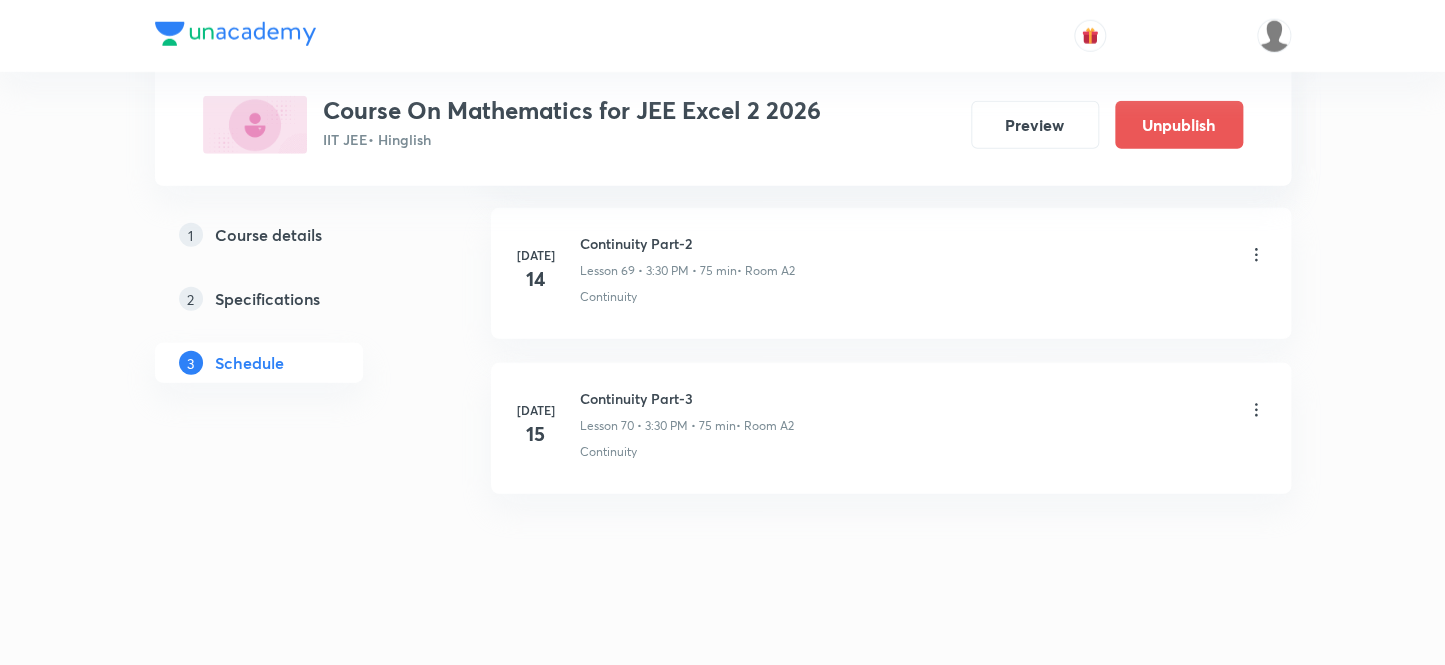 click on "Continuity Part-3" at bounding box center [687, 398] 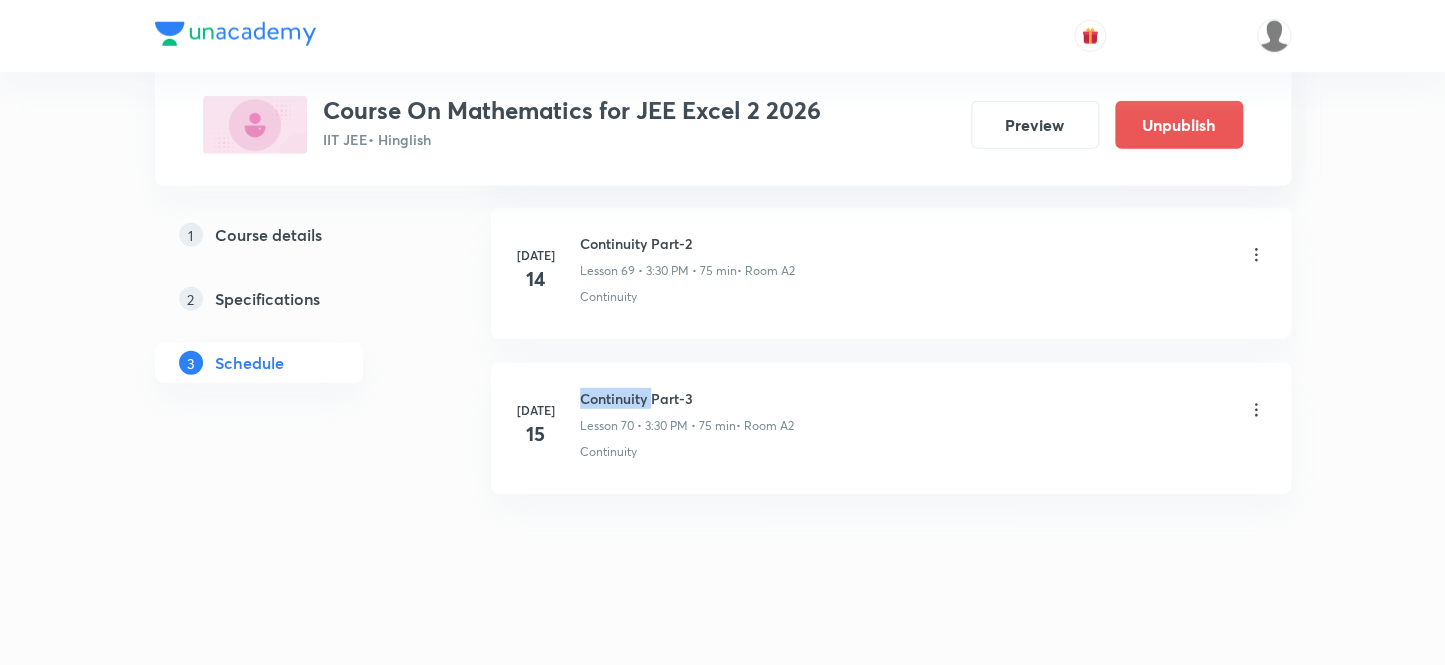 click on "Continuity Part-3" at bounding box center (687, 398) 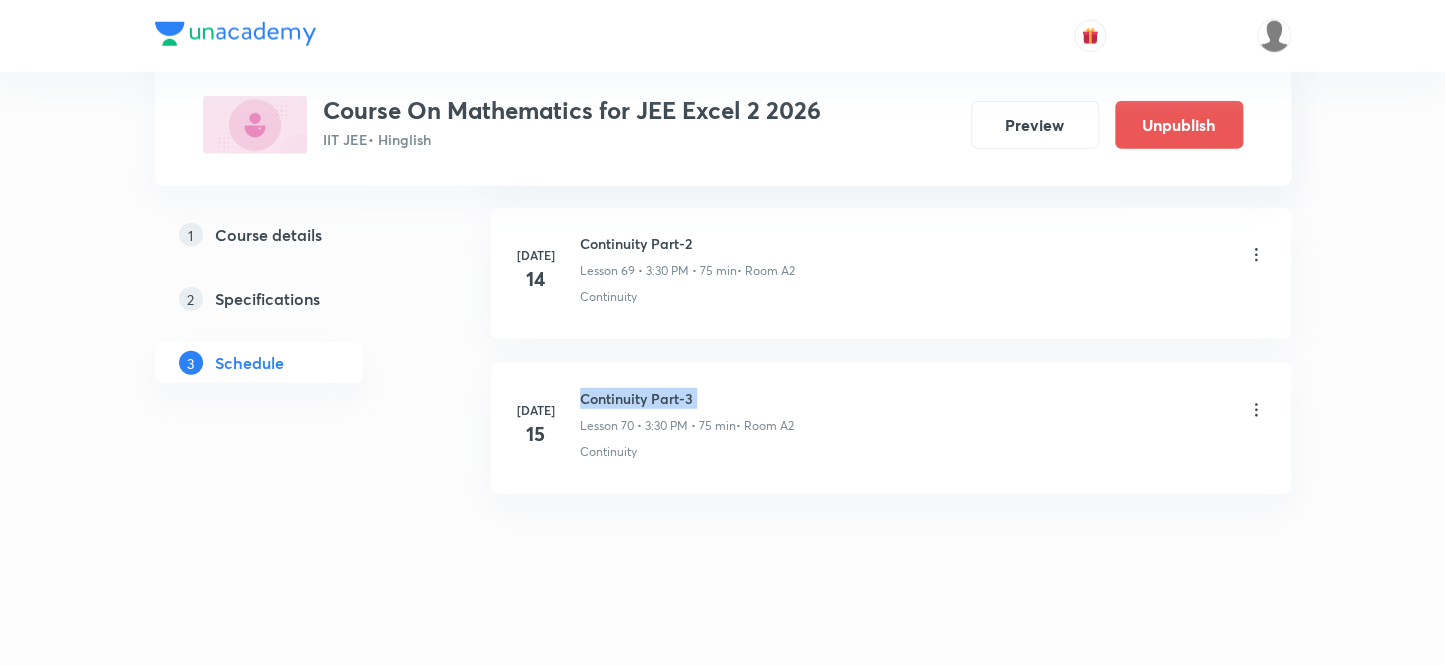click on "Continuity Part-3" at bounding box center (687, 398) 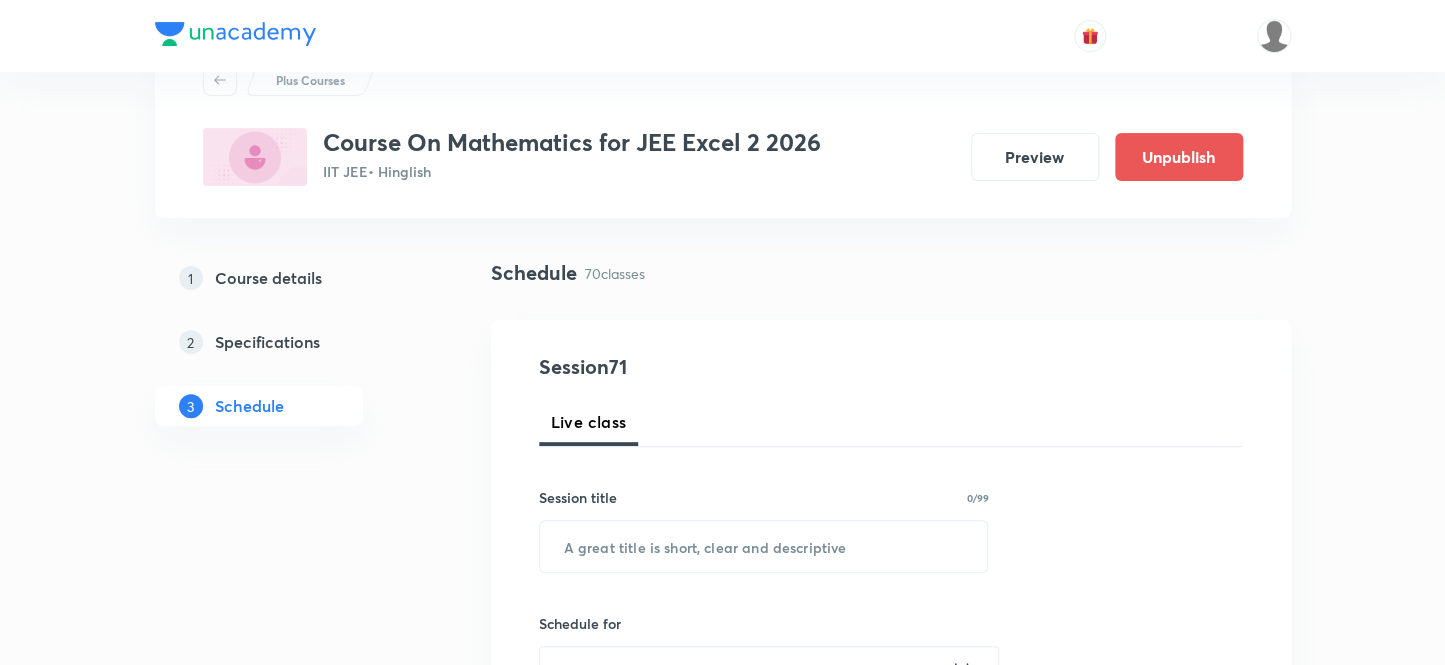 scroll, scrollTop: 181, scrollLeft: 0, axis: vertical 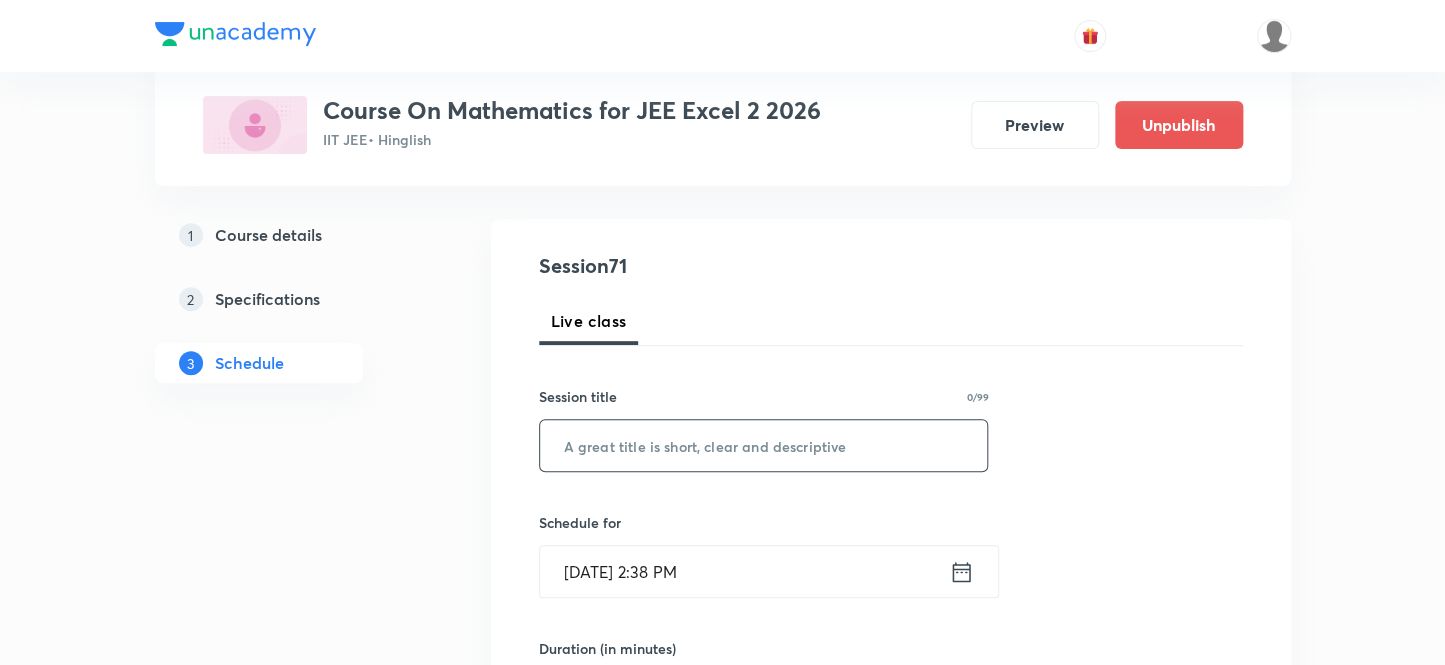 drag, startPoint x: 698, startPoint y: 443, endPoint x: 699, endPoint y: 433, distance: 10.049875 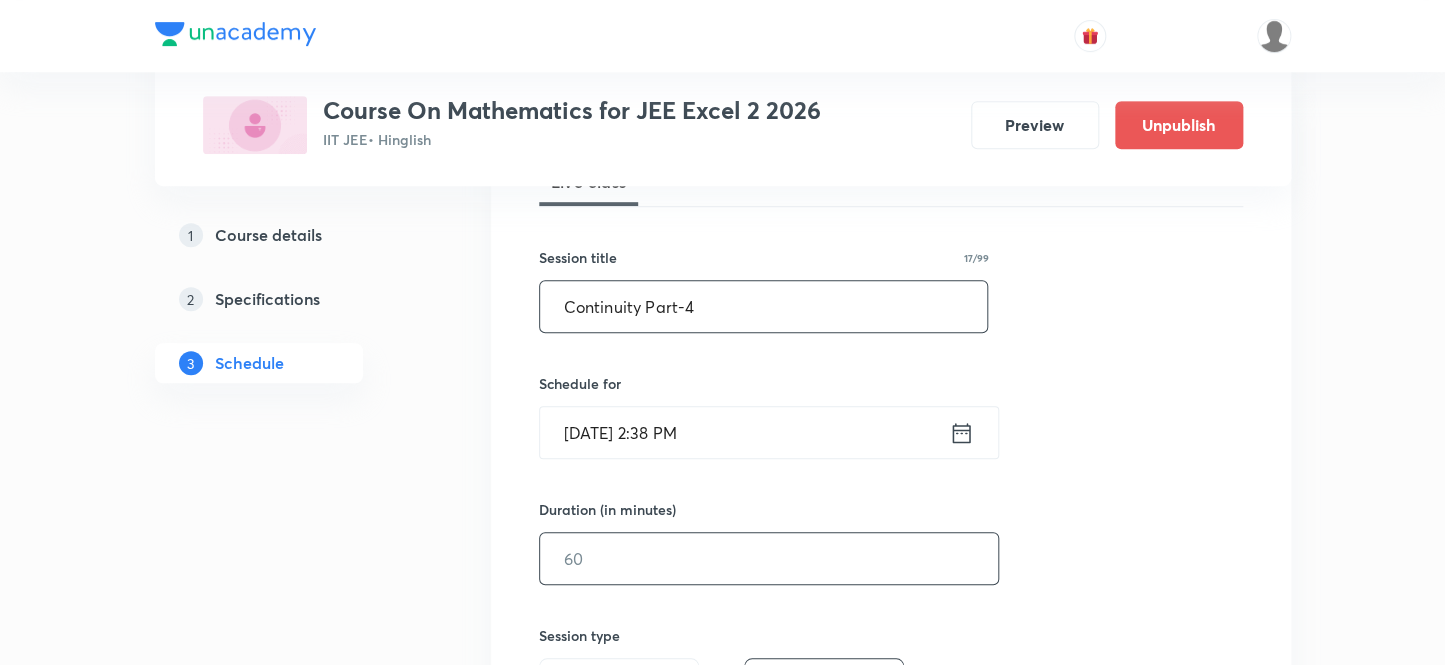 scroll, scrollTop: 363, scrollLeft: 0, axis: vertical 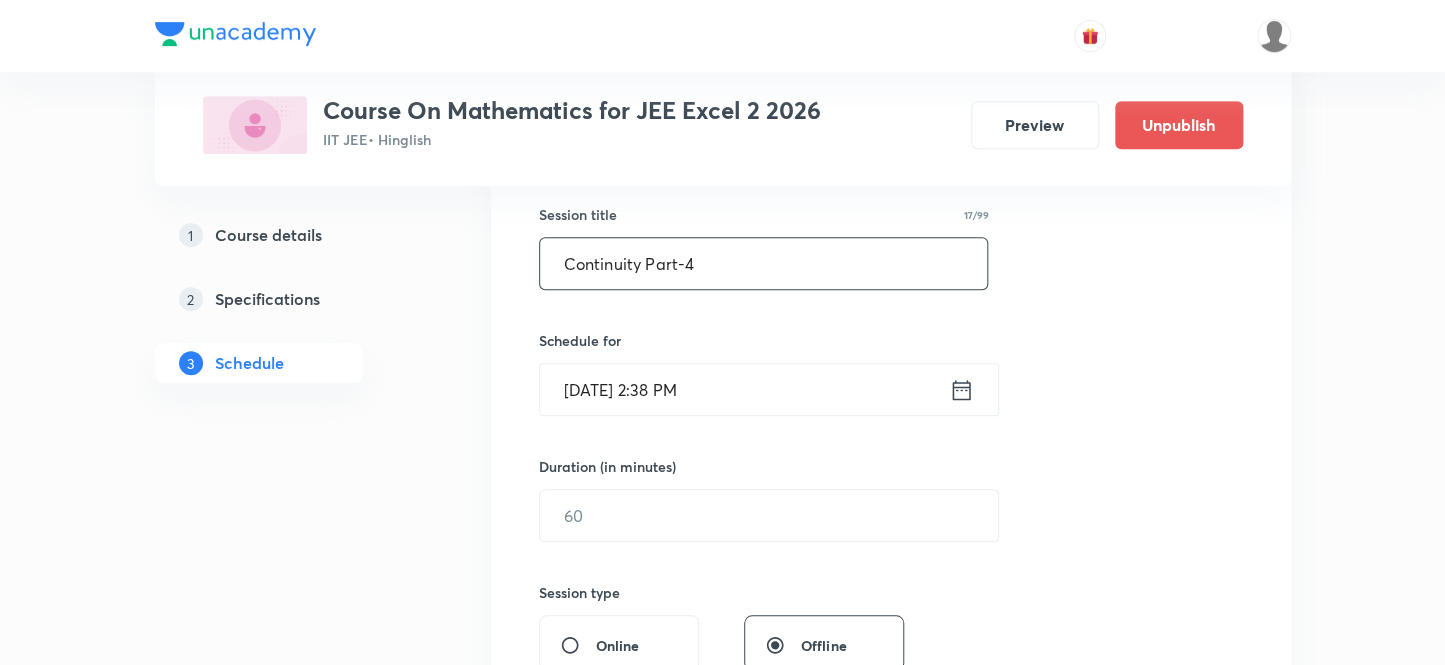 type on "Continuity Part-4" 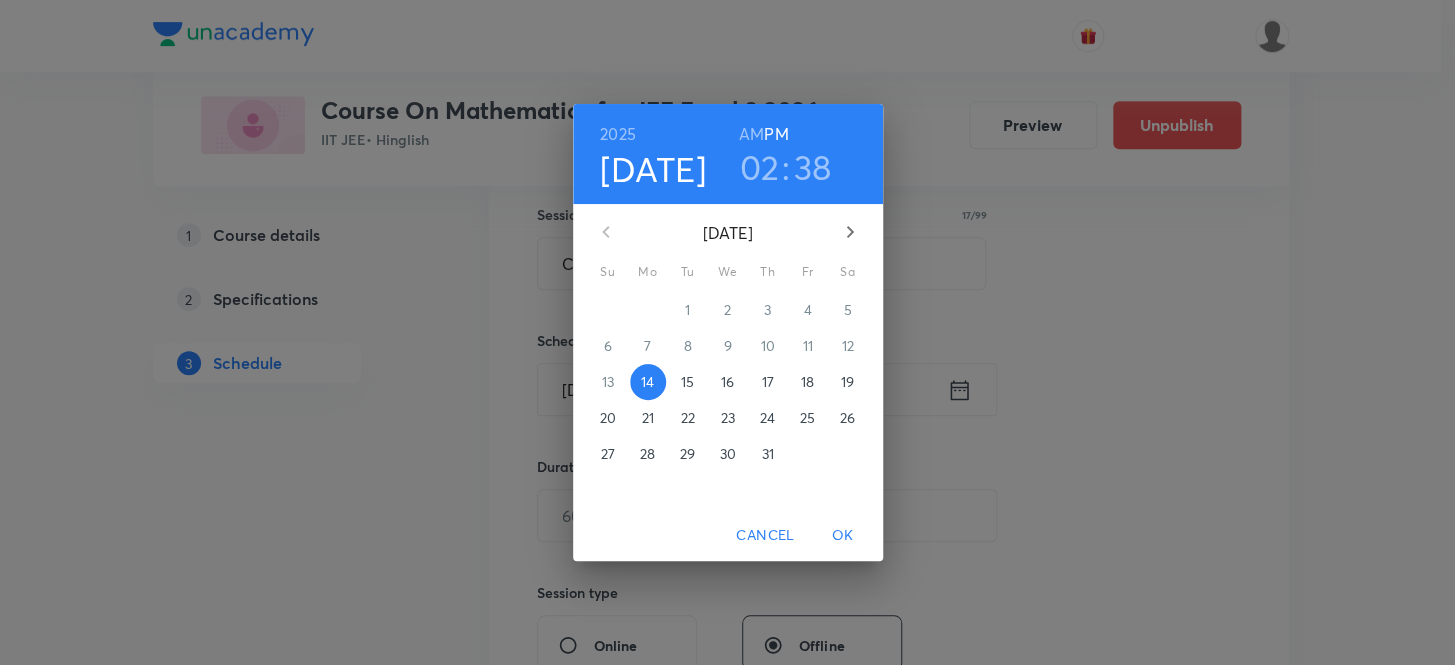 click on "17" at bounding box center [767, 382] 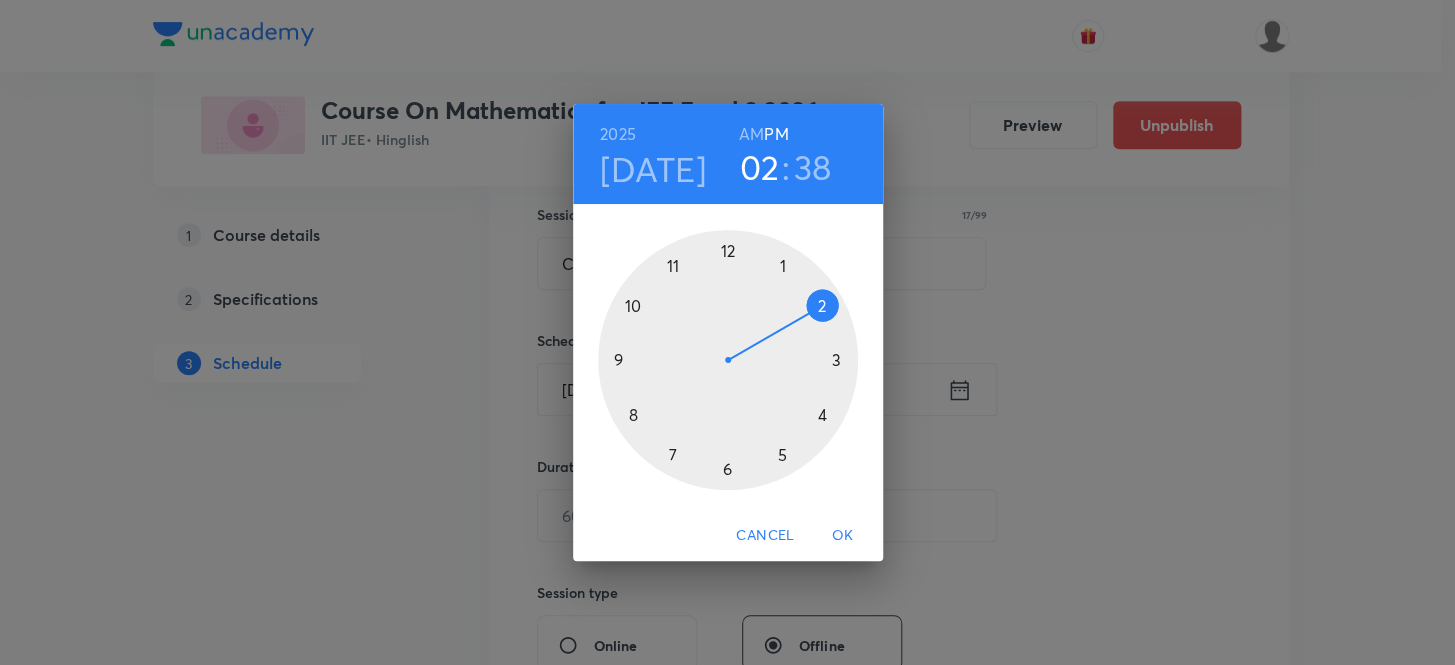 click at bounding box center (728, 360) 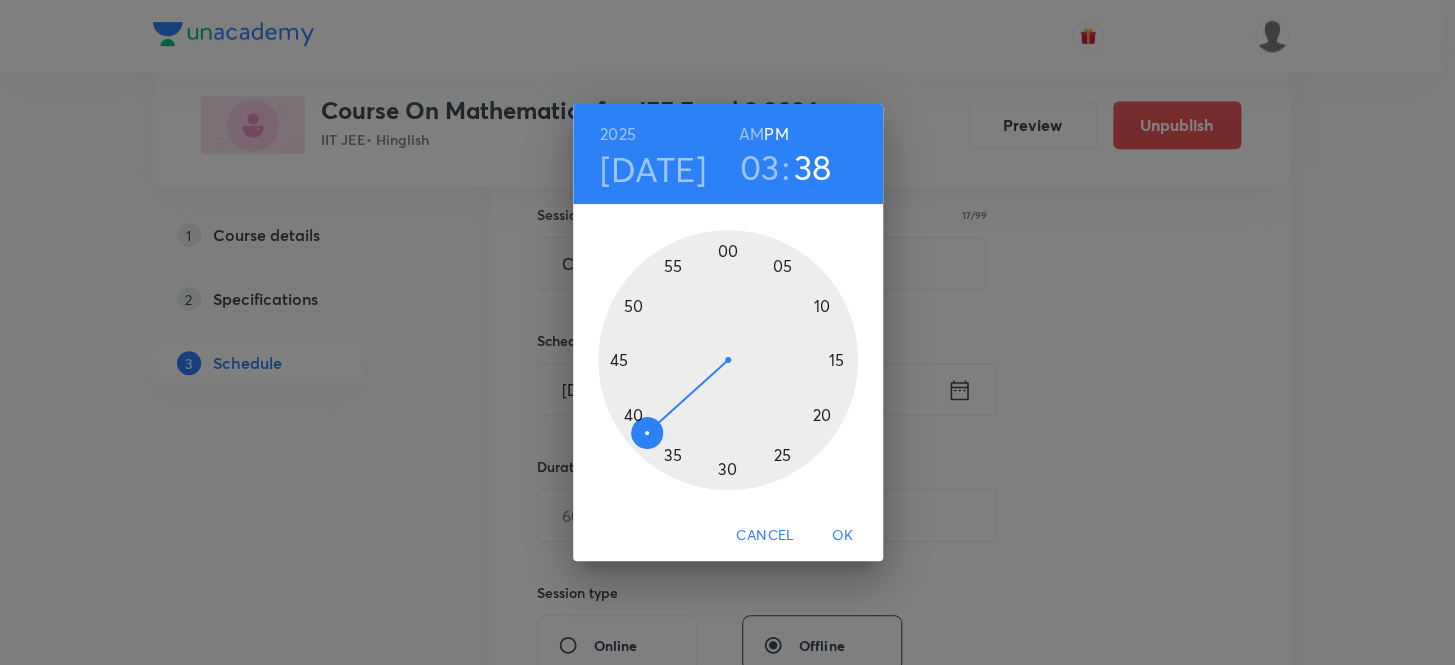 click at bounding box center (728, 360) 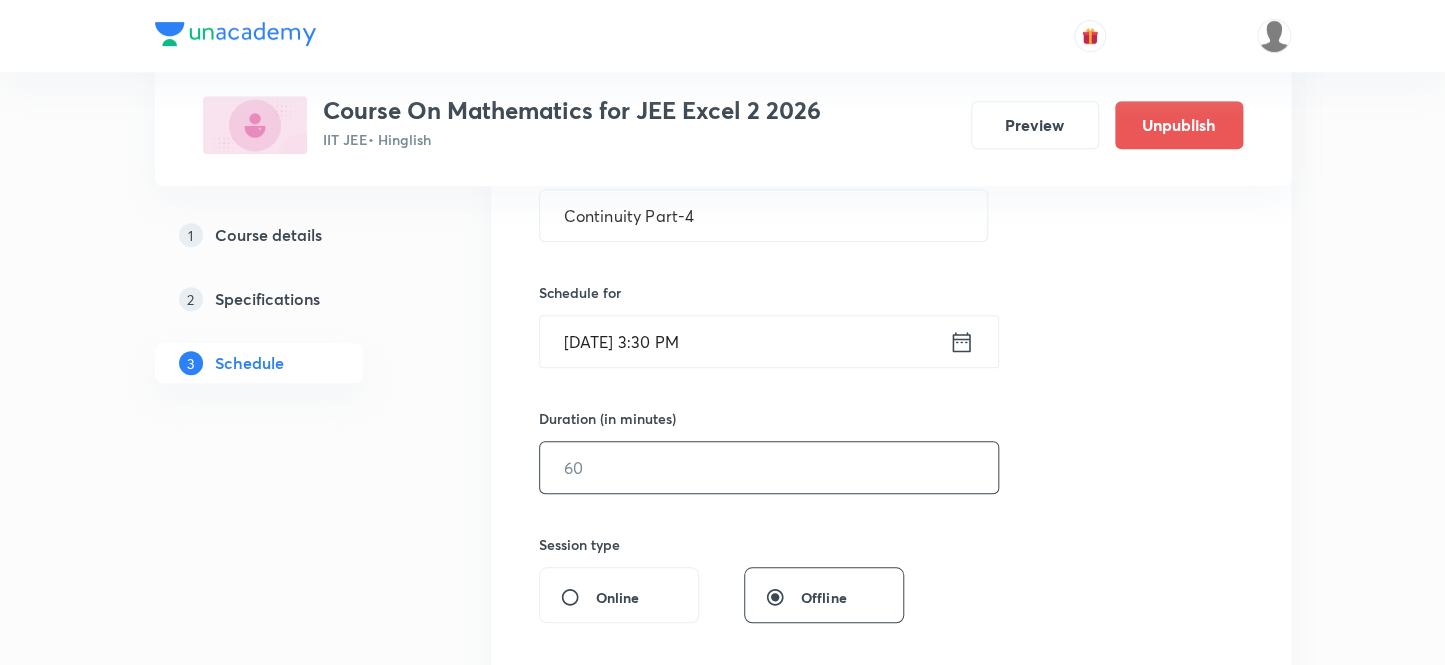 scroll, scrollTop: 454, scrollLeft: 0, axis: vertical 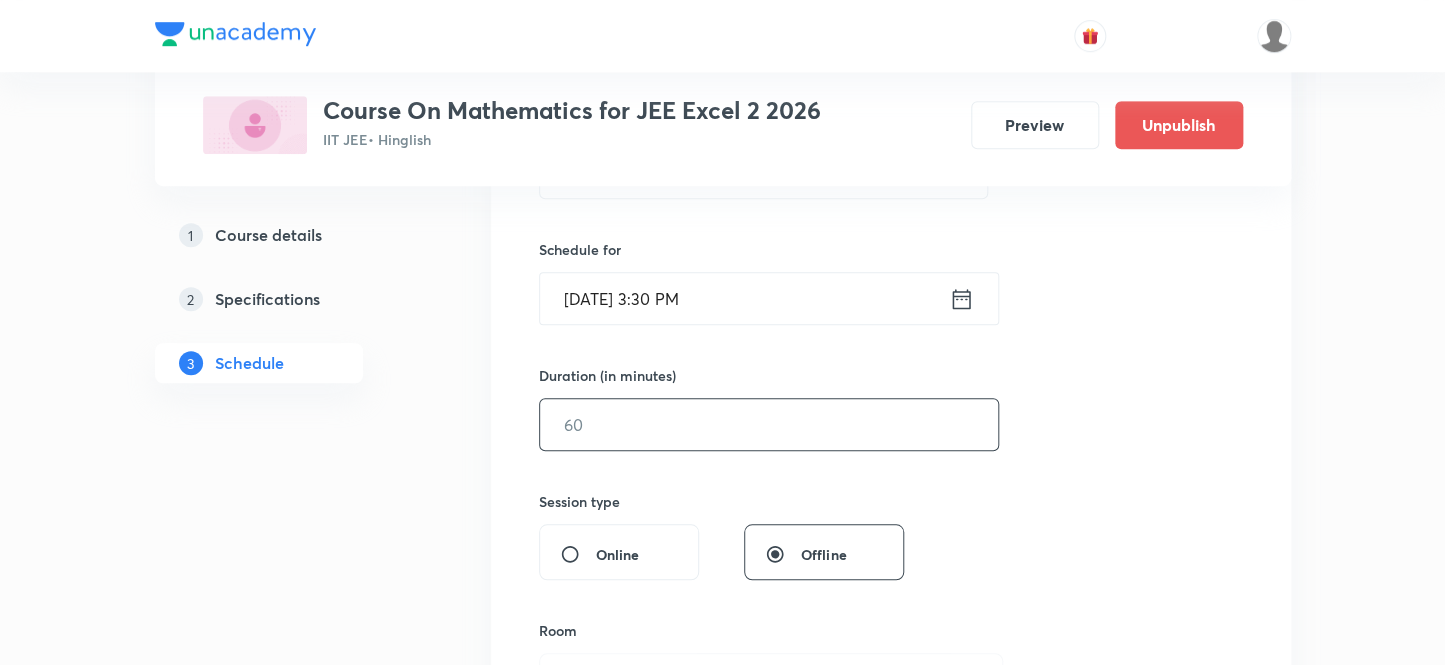 click at bounding box center (769, 424) 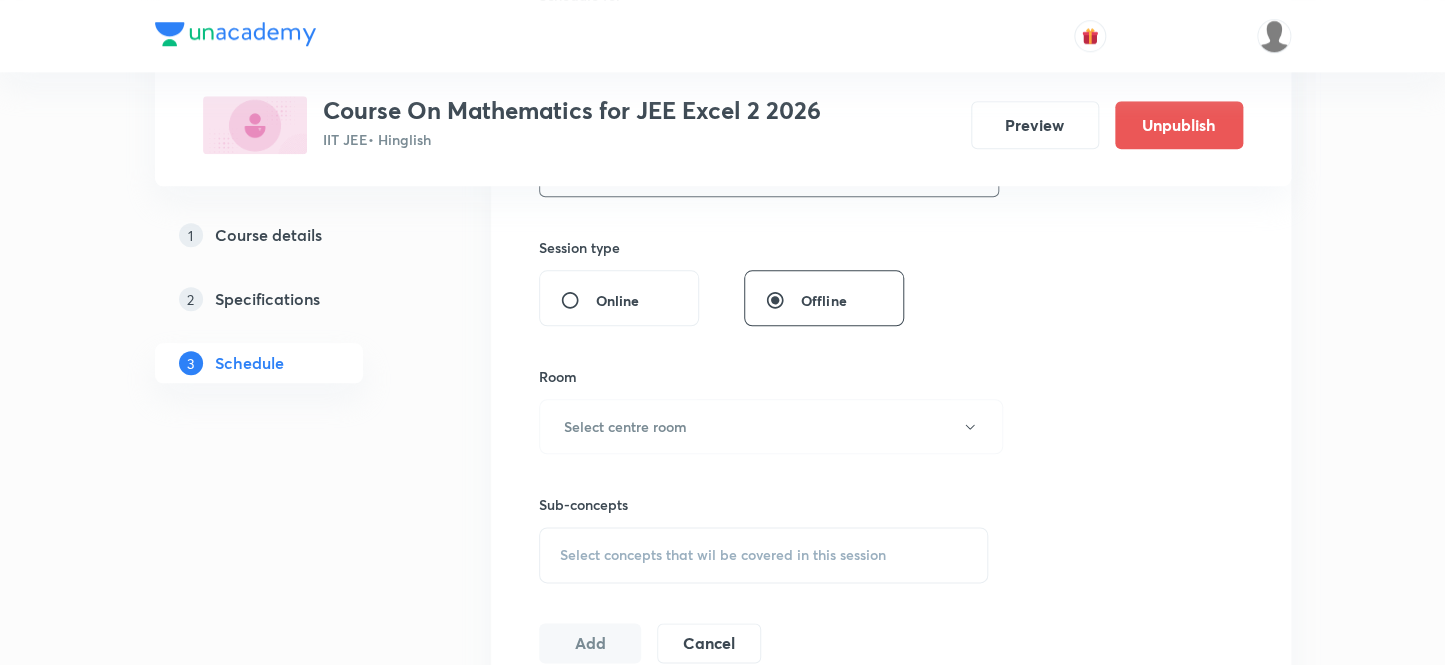 scroll, scrollTop: 727, scrollLeft: 0, axis: vertical 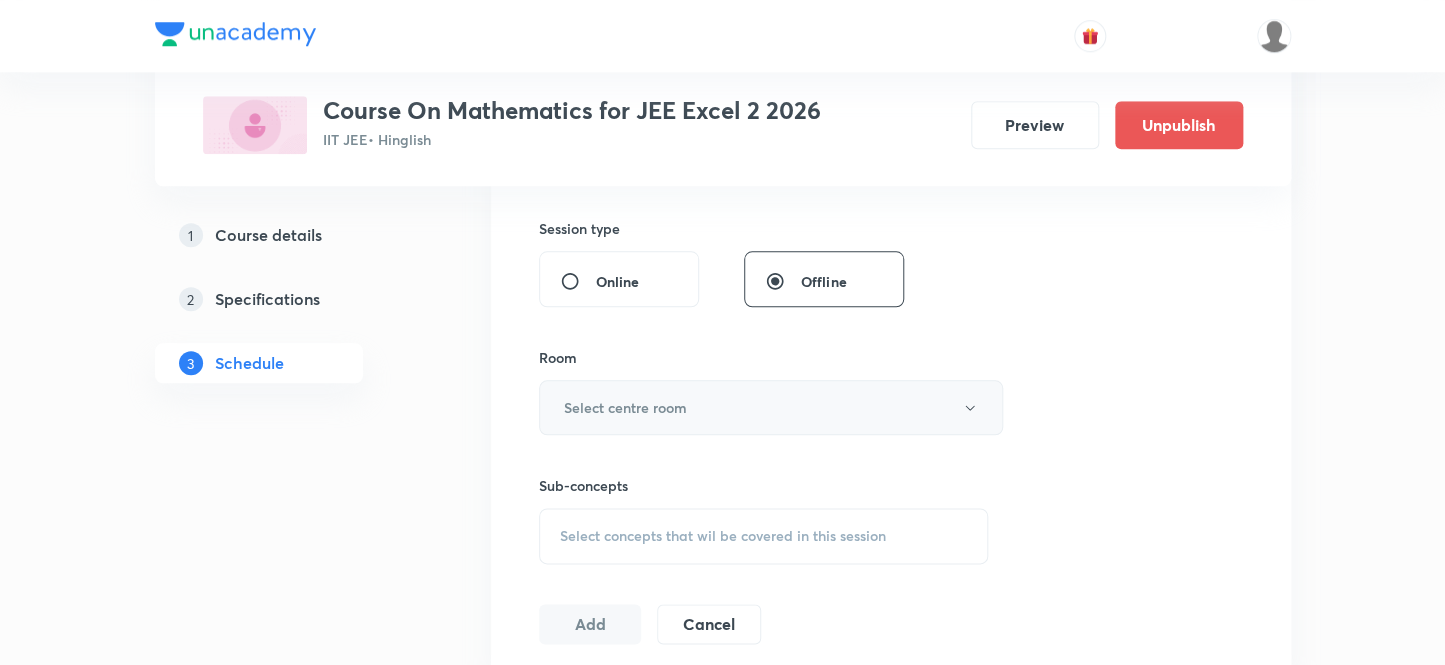 type on "75" 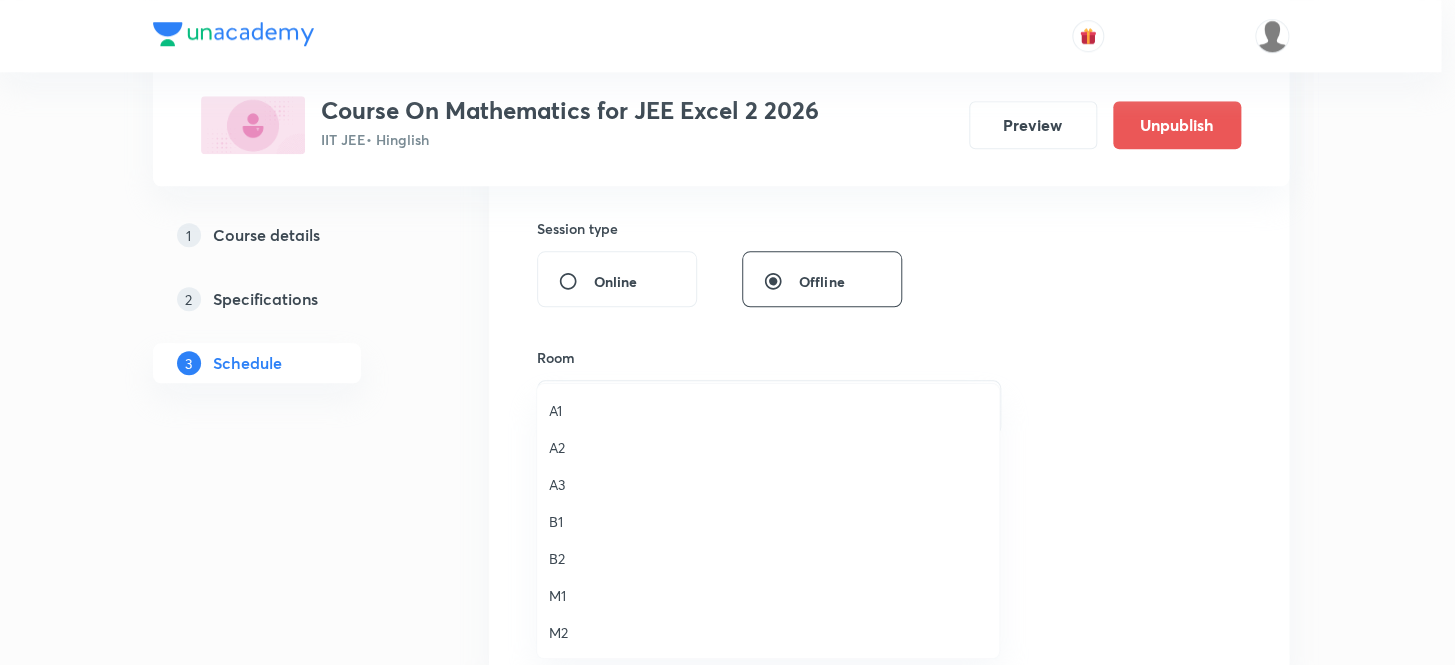 click on "A2" at bounding box center (768, 447) 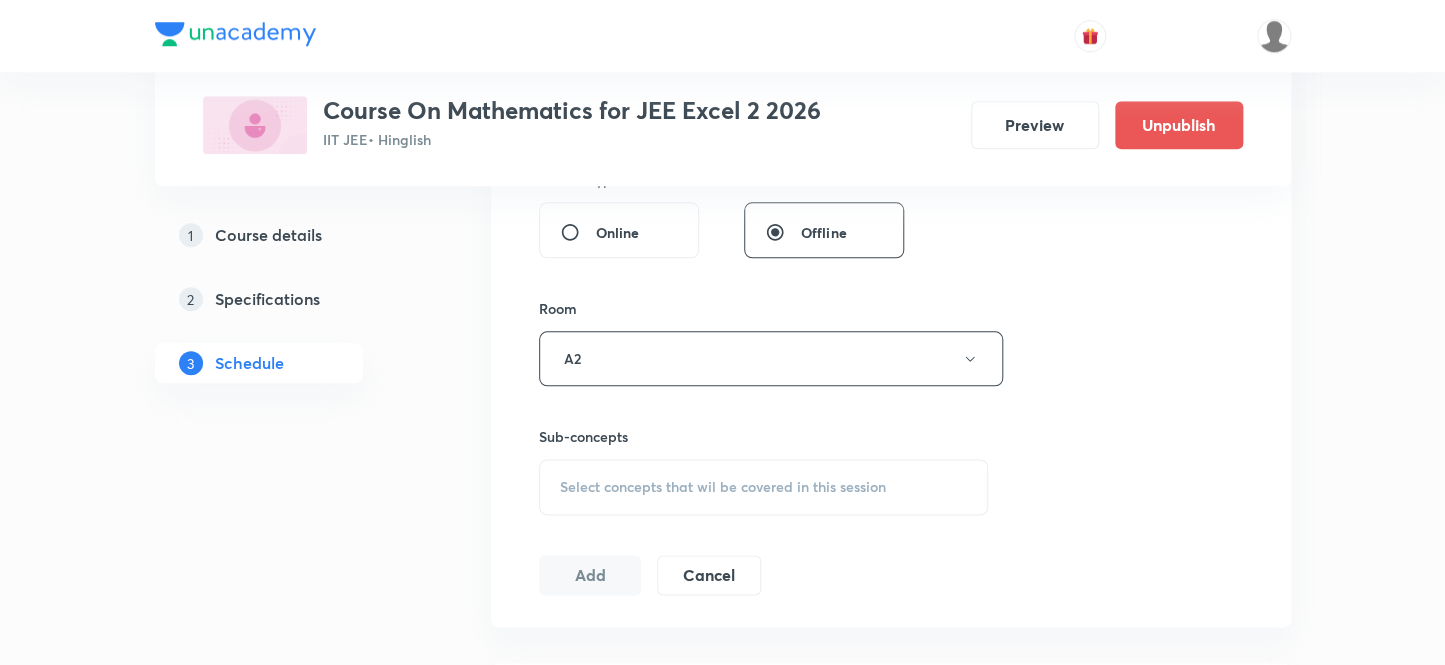scroll, scrollTop: 818, scrollLeft: 0, axis: vertical 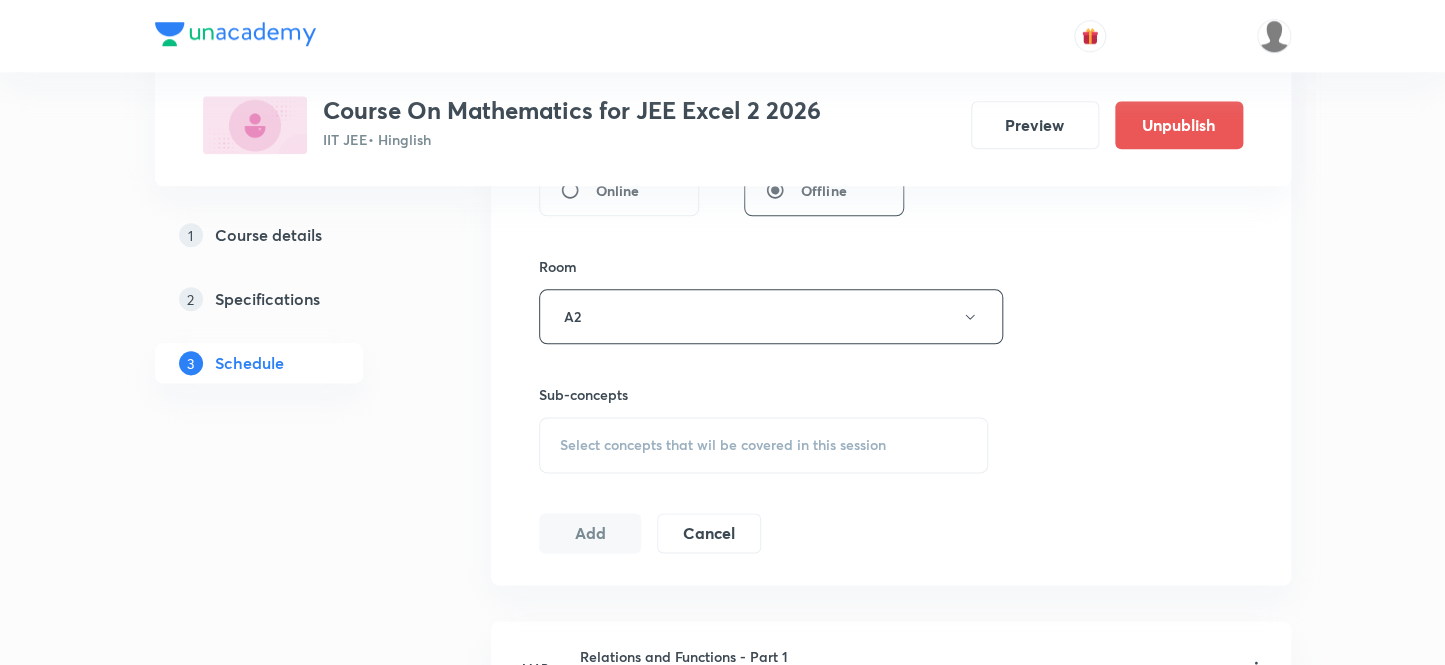 click on "Select concepts that wil be covered in this session" at bounding box center (723, 445) 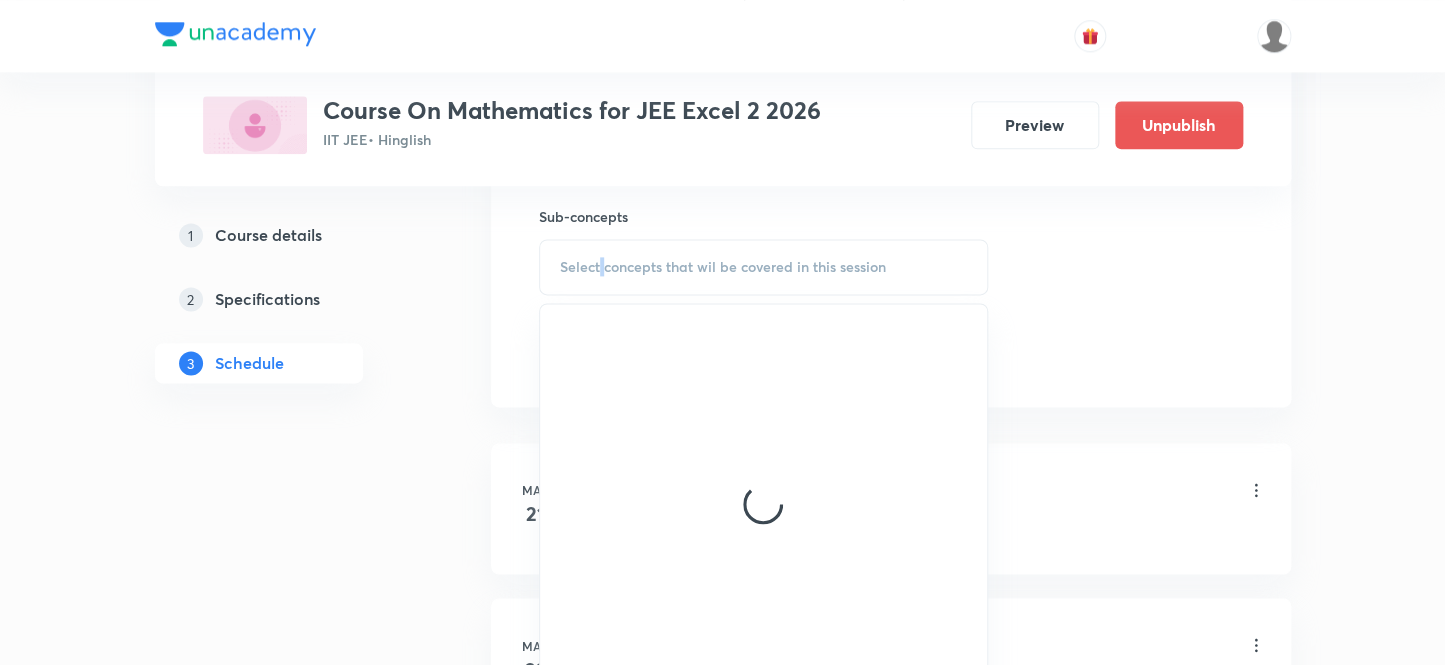scroll, scrollTop: 1000, scrollLeft: 0, axis: vertical 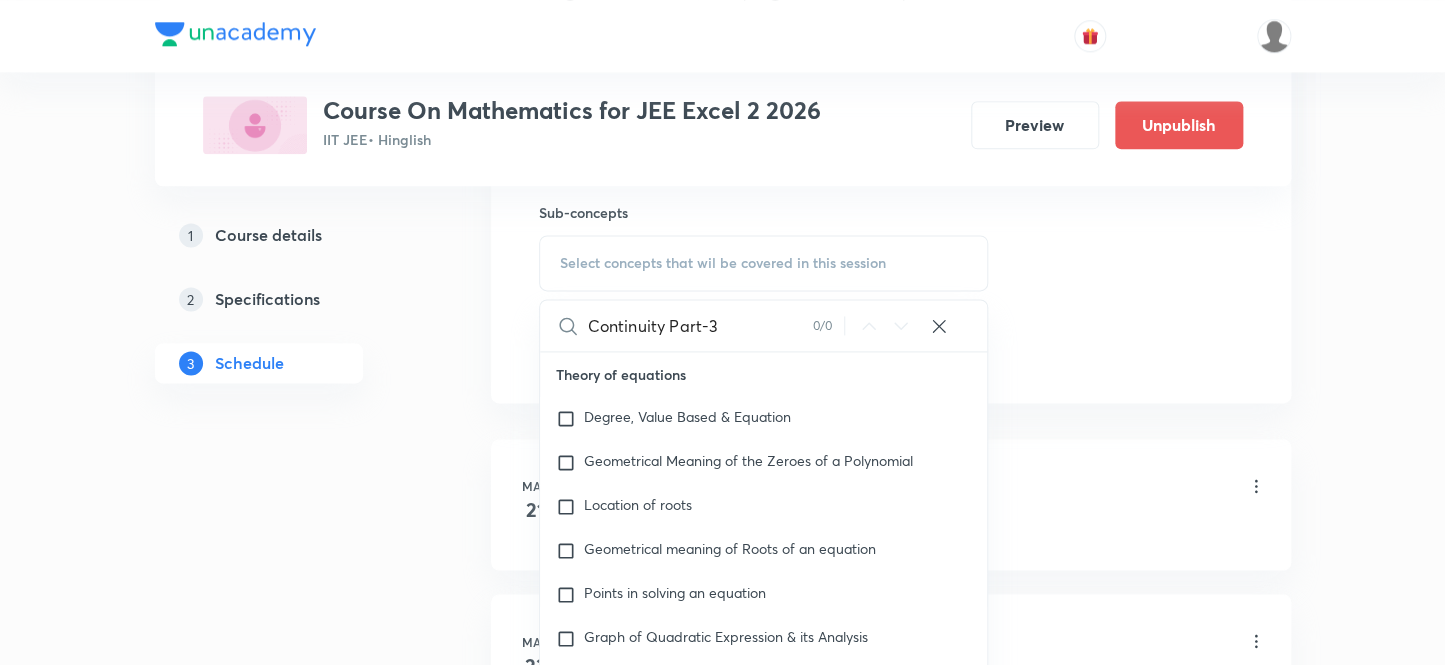 drag, startPoint x: 654, startPoint y: 330, endPoint x: 729, endPoint y: 323, distance: 75.32596 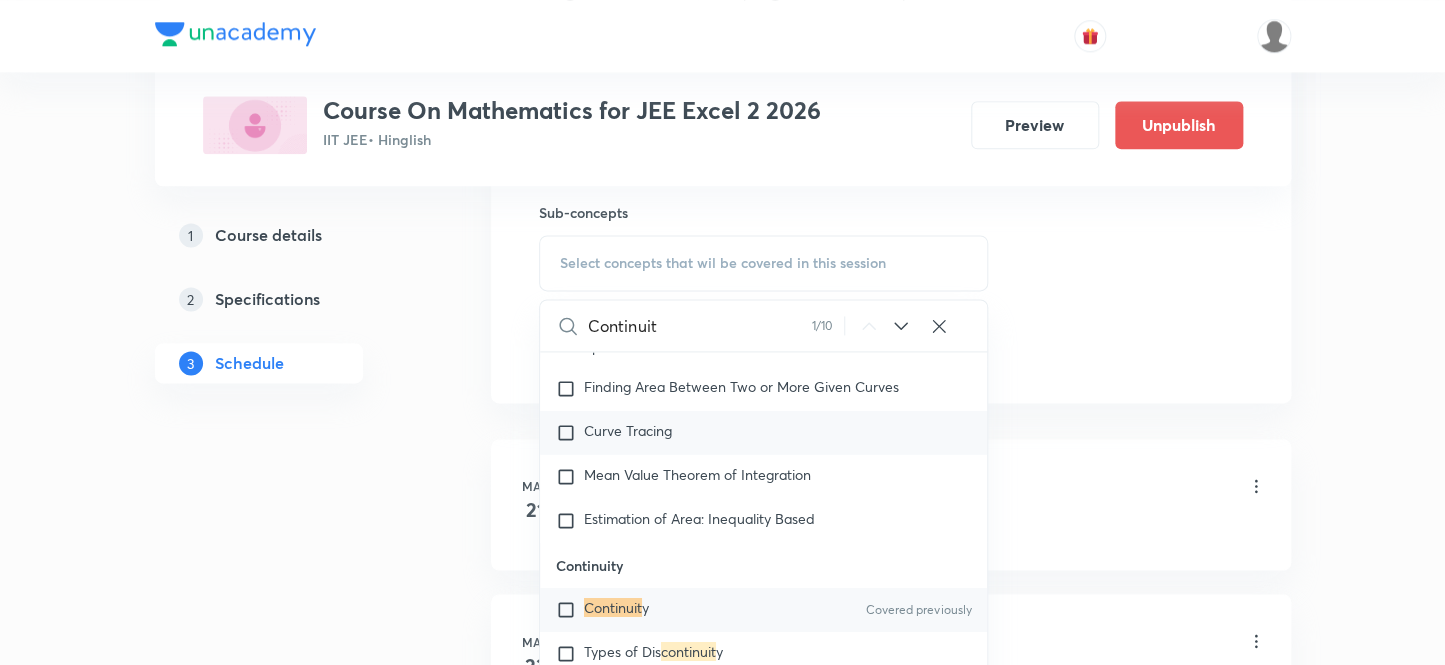 scroll, scrollTop: 18820, scrollLeft: 0, axis: vertical 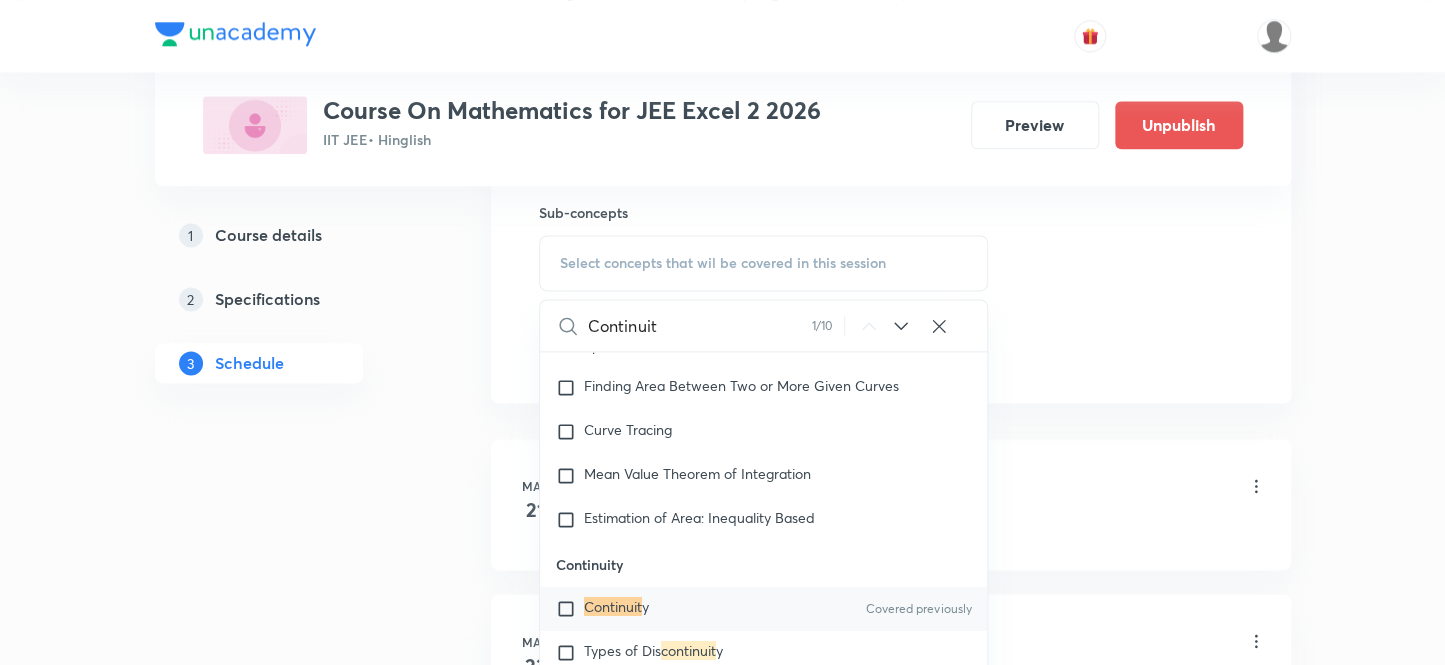 type on "Continuit" 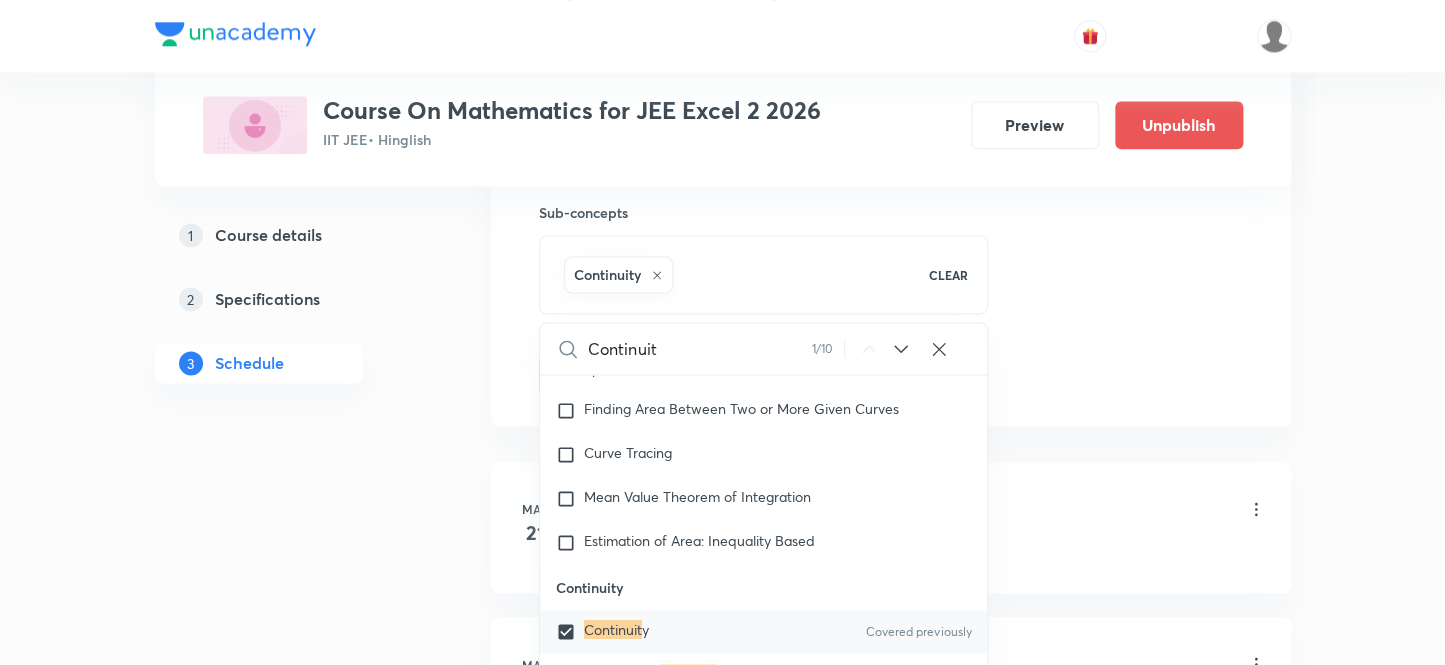 click on "1 Course details 2 Specifications 3 Schedule" at bounding box center [291, 5389] 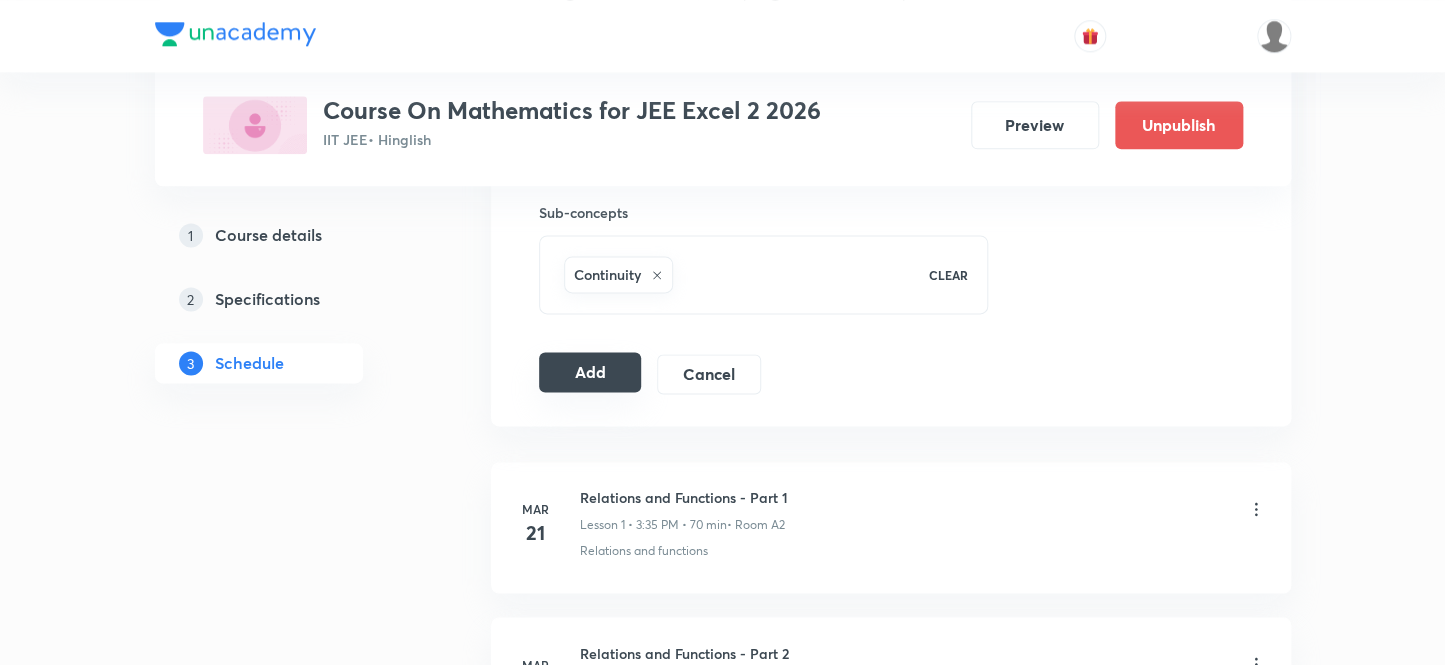 click on "Add" at bounding box center [590, 372] 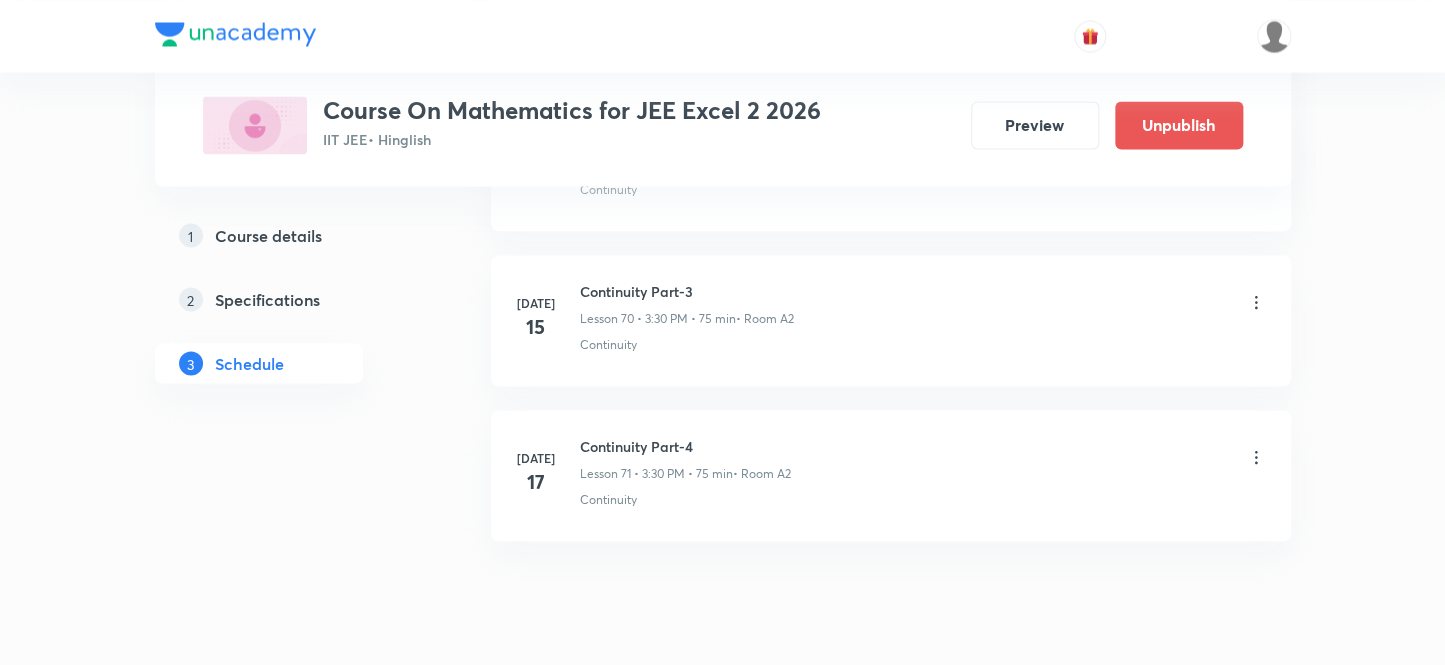 scroll, scrollTop: 10917, scrollLeft: 0, axis: vertical 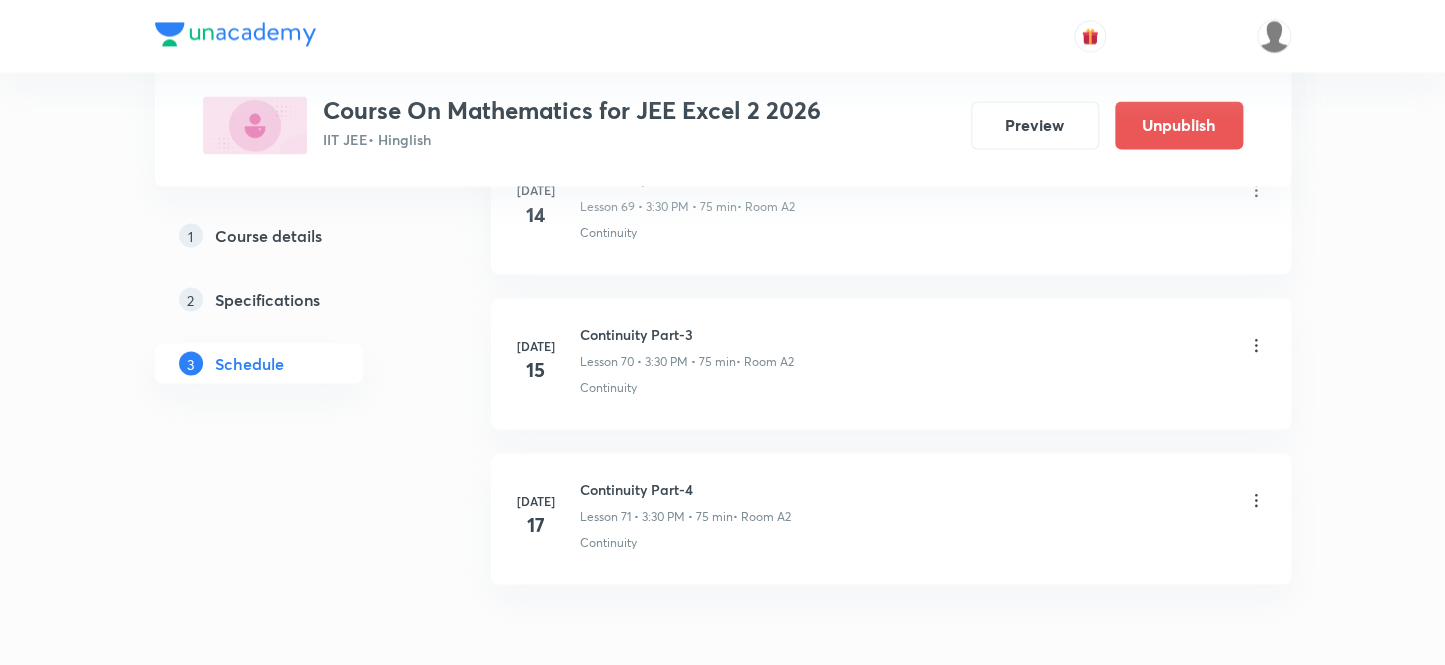 click on "Continuity Part-4" at bounding box center [685, 488] 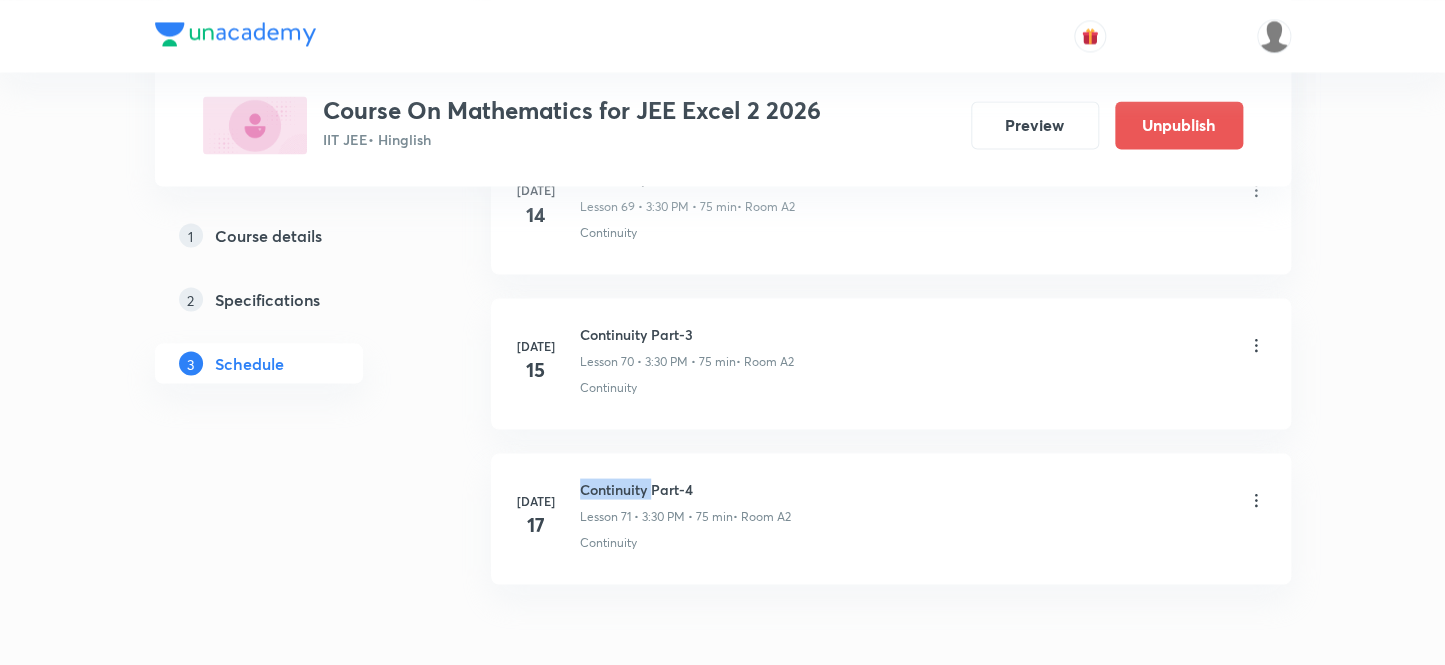 click on "Continuity Part-4" at bounding box center (685, 488) 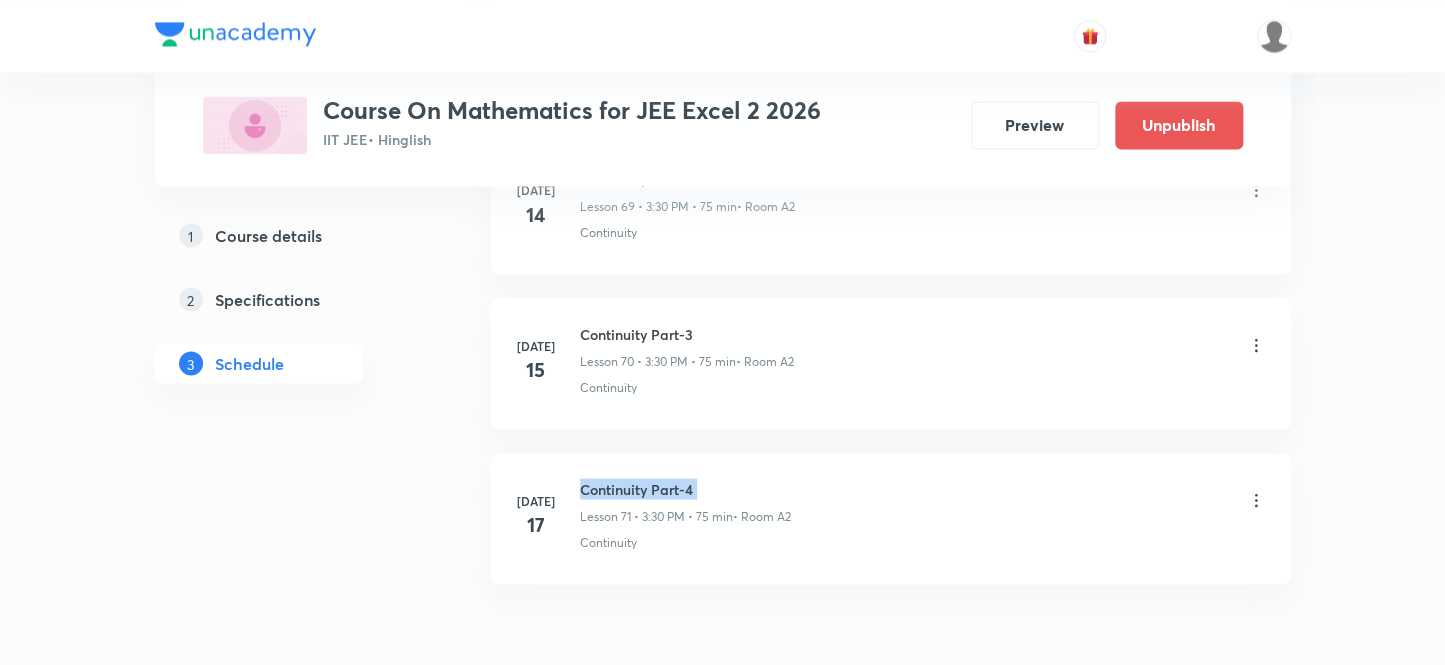 click on "Continuity Part-4" at bounding box center [685, 488] 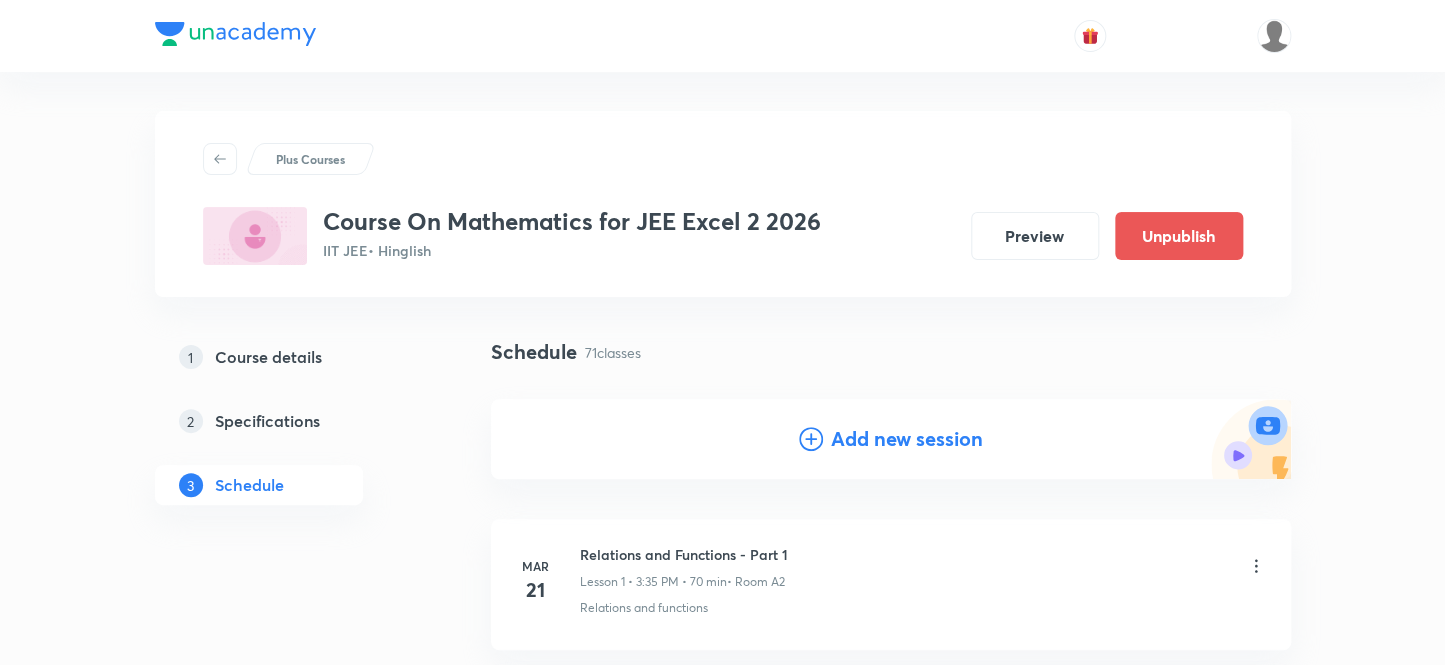 scroll, scrollTop: 0, scrollLeft: 0, axis: both 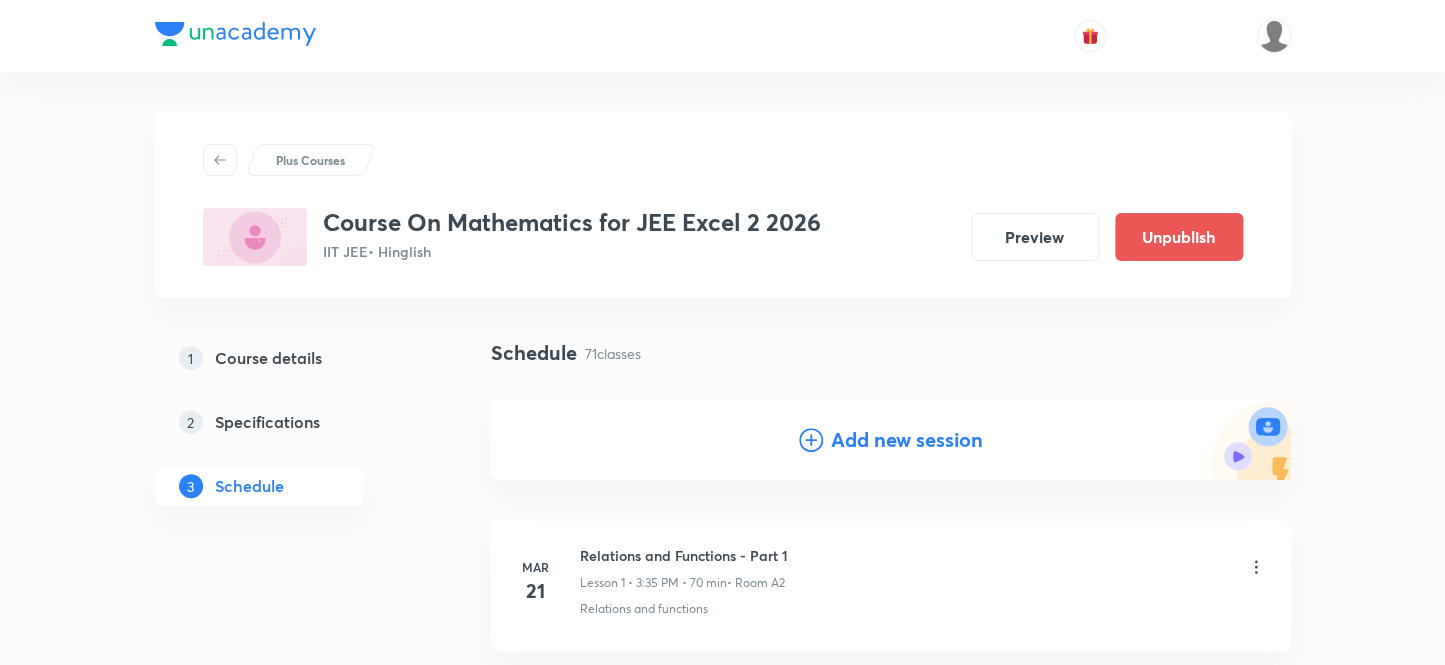 click on "Add new session" at bounding box center [907, 440] 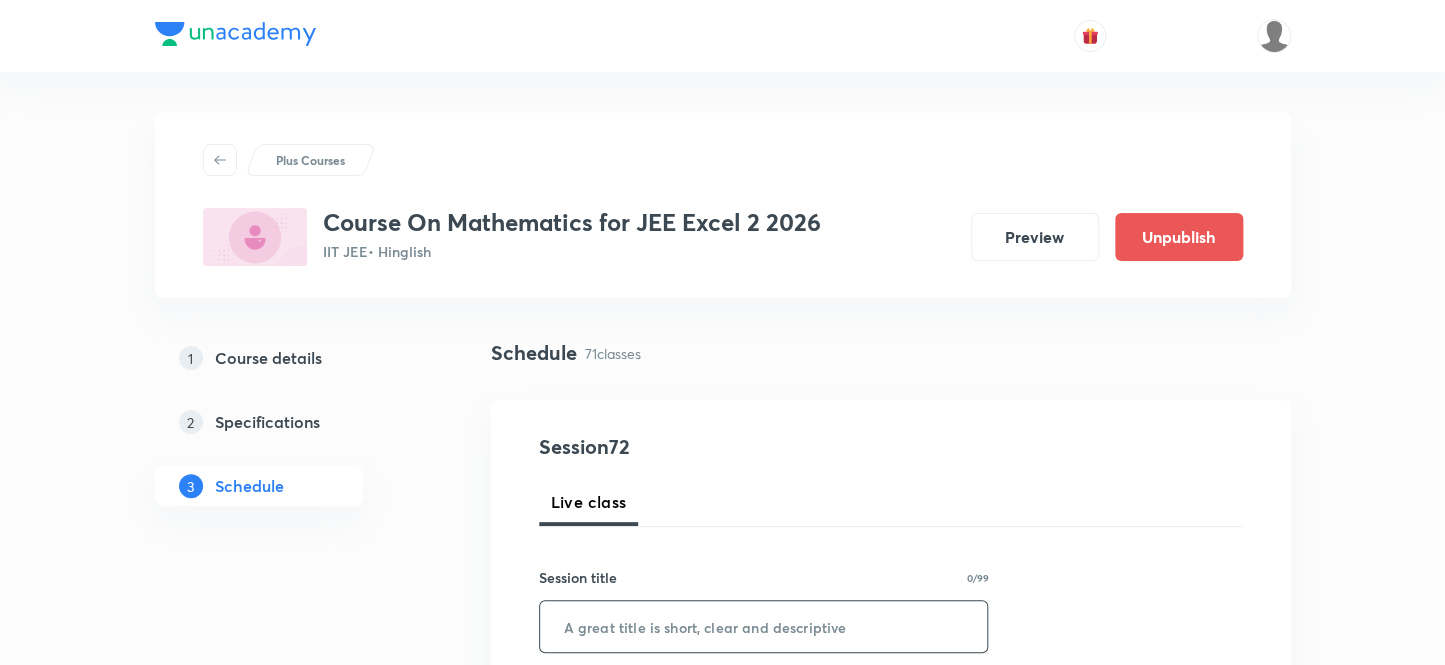 click at bounding box center (764, 626) 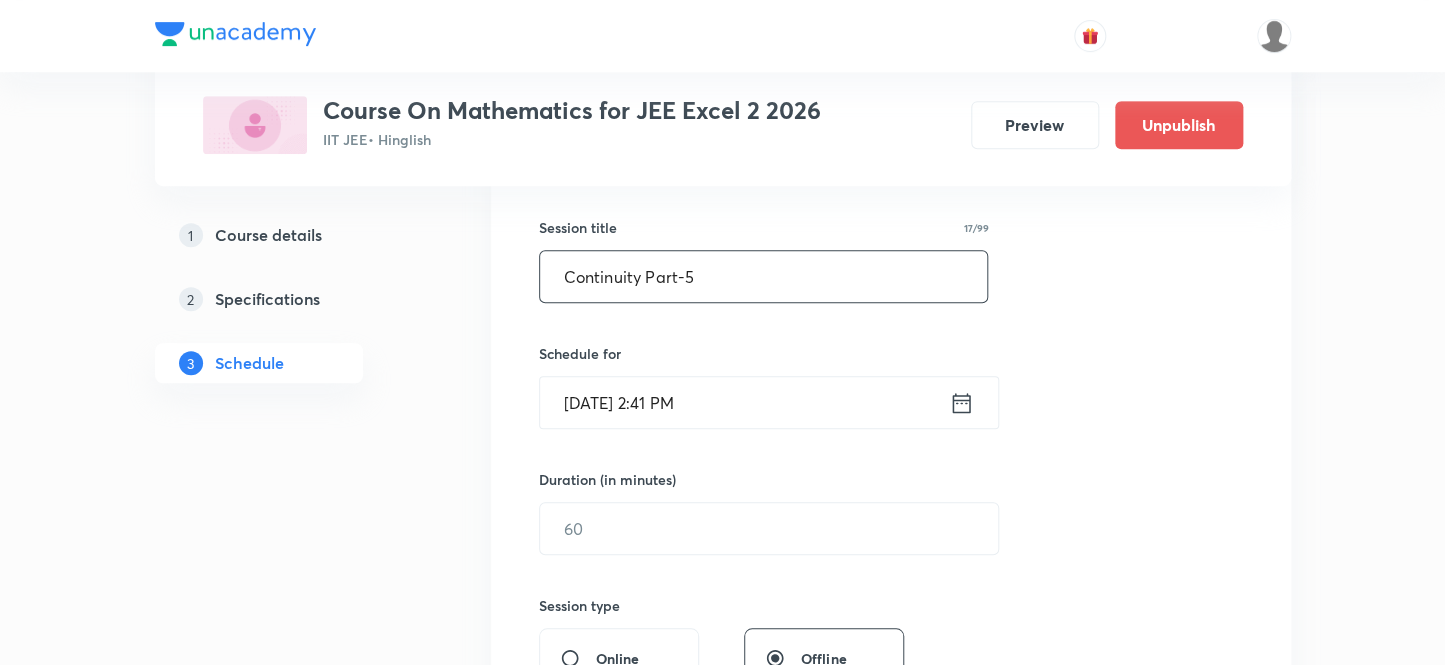 scroll, scrollTop: 454, scrollLeft: 0, axis: vertical 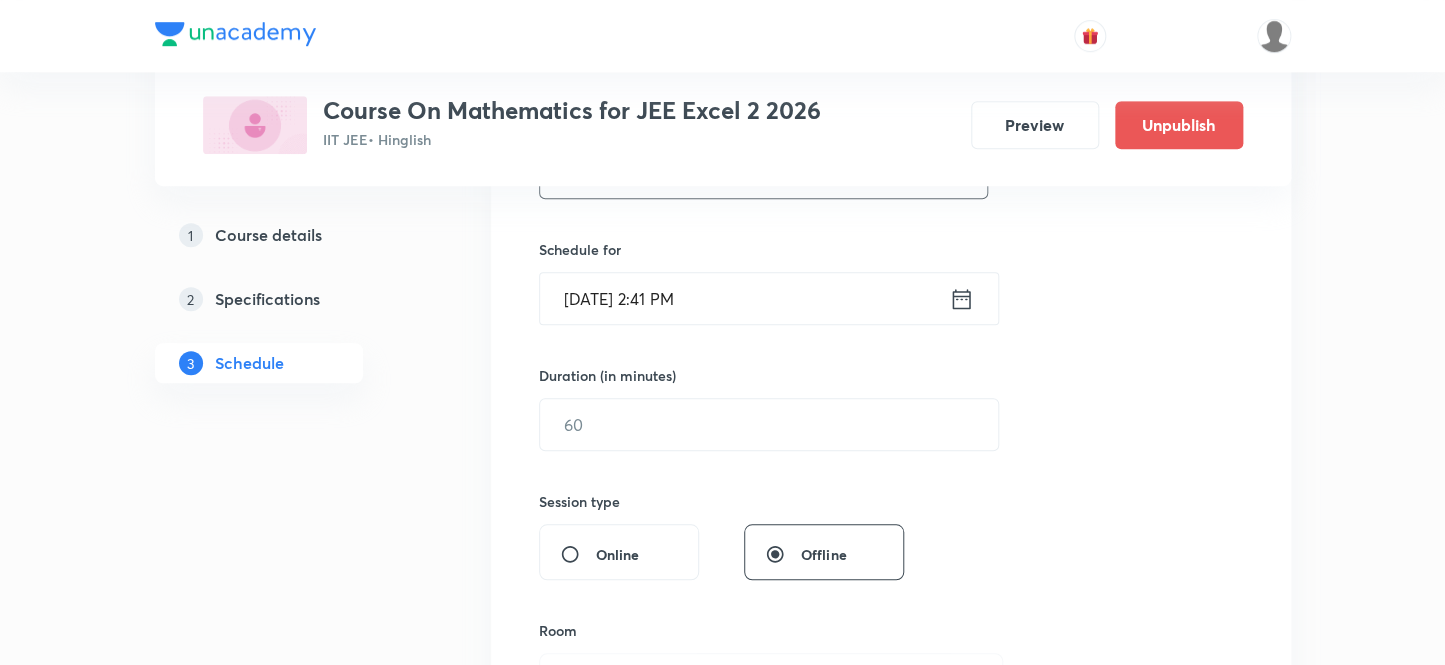 type on "Continuity Part-5" 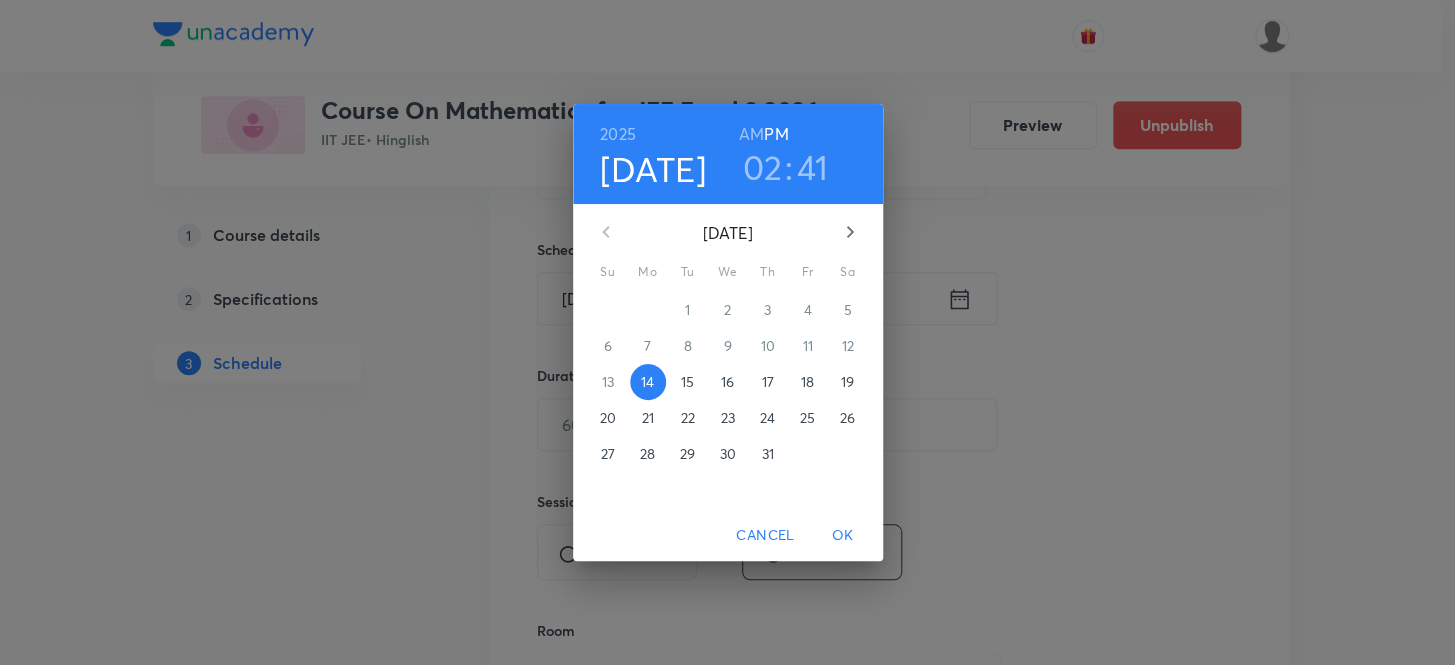 click on "18" at bounding box center [807, 382] 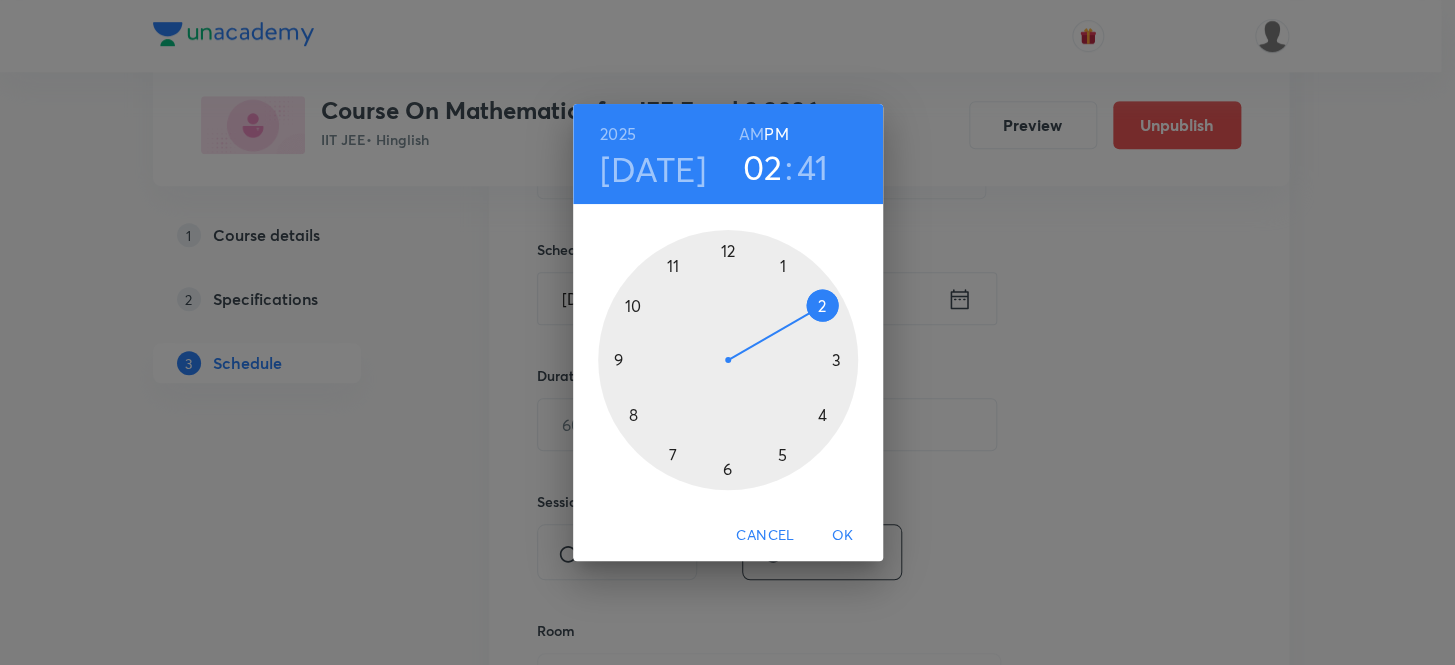 click at bounding box center [728, 360] 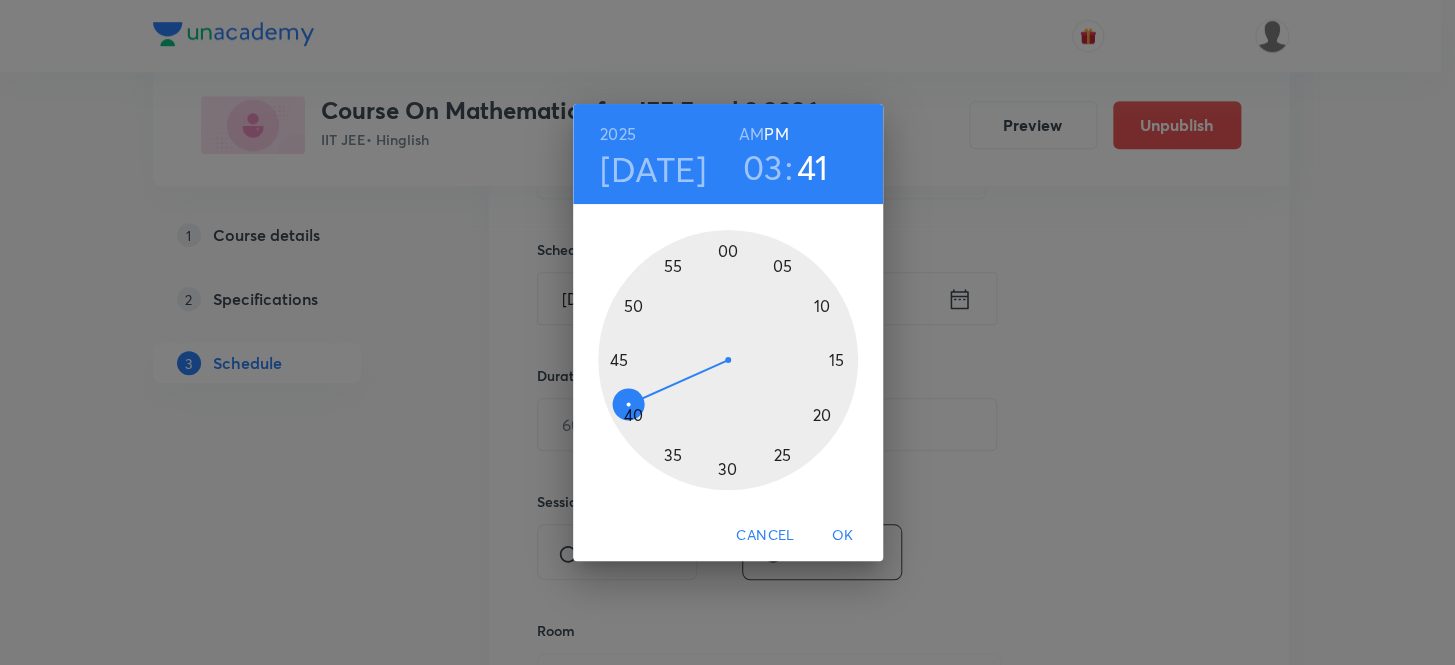 click at bounding box center (728, 360) 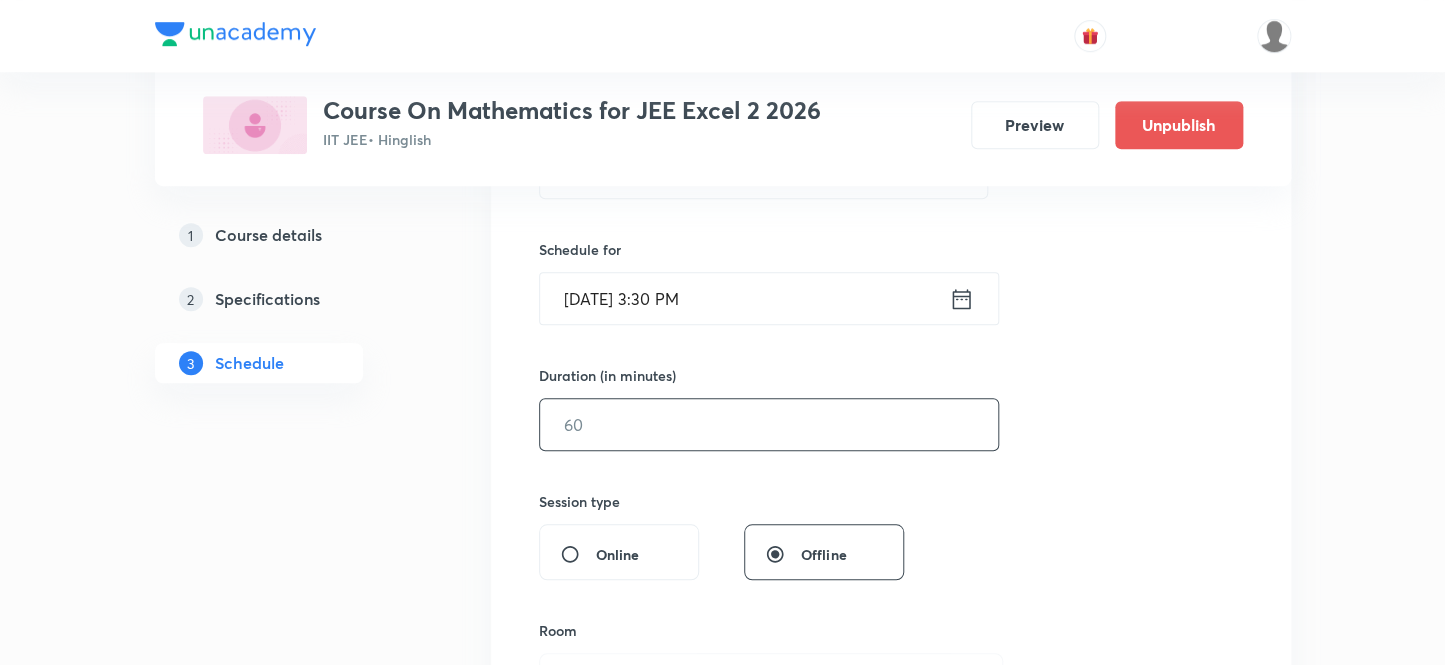 click at bounding box center (769, 424) 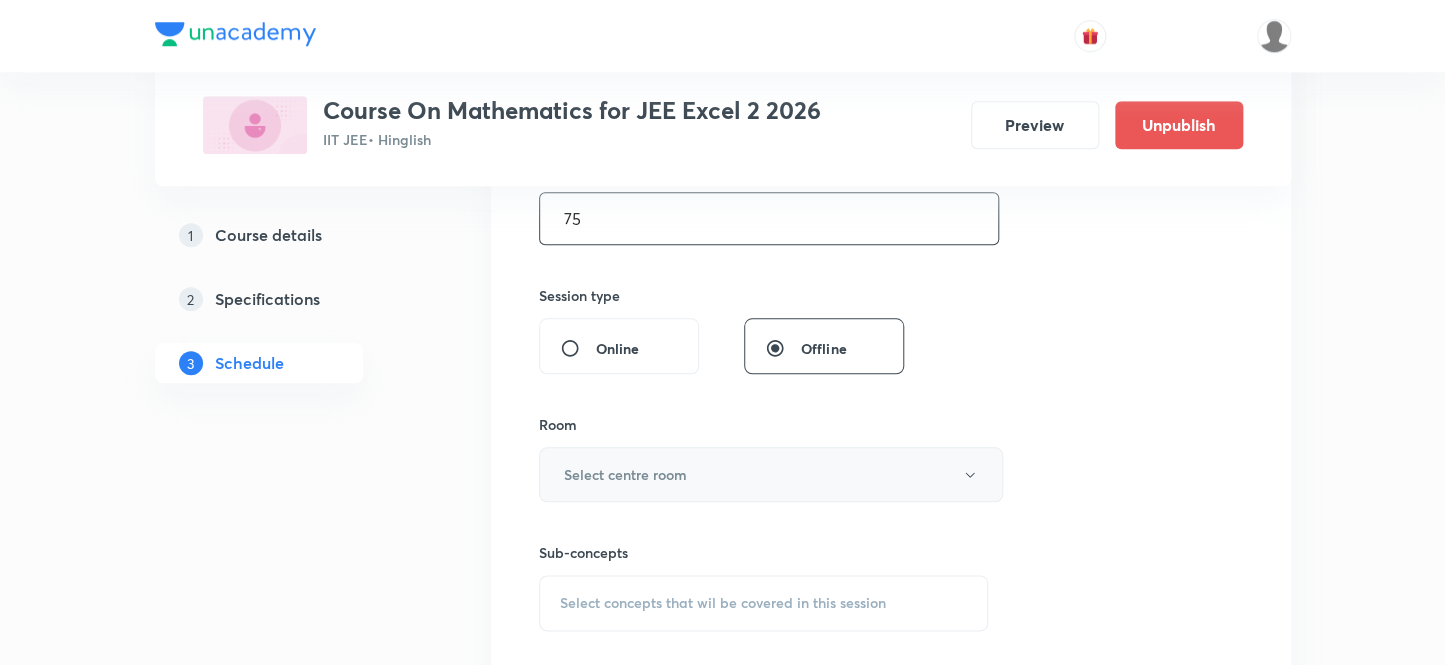 scroll, scrollTop: 727, scrollLeft: 0, axis: vertical 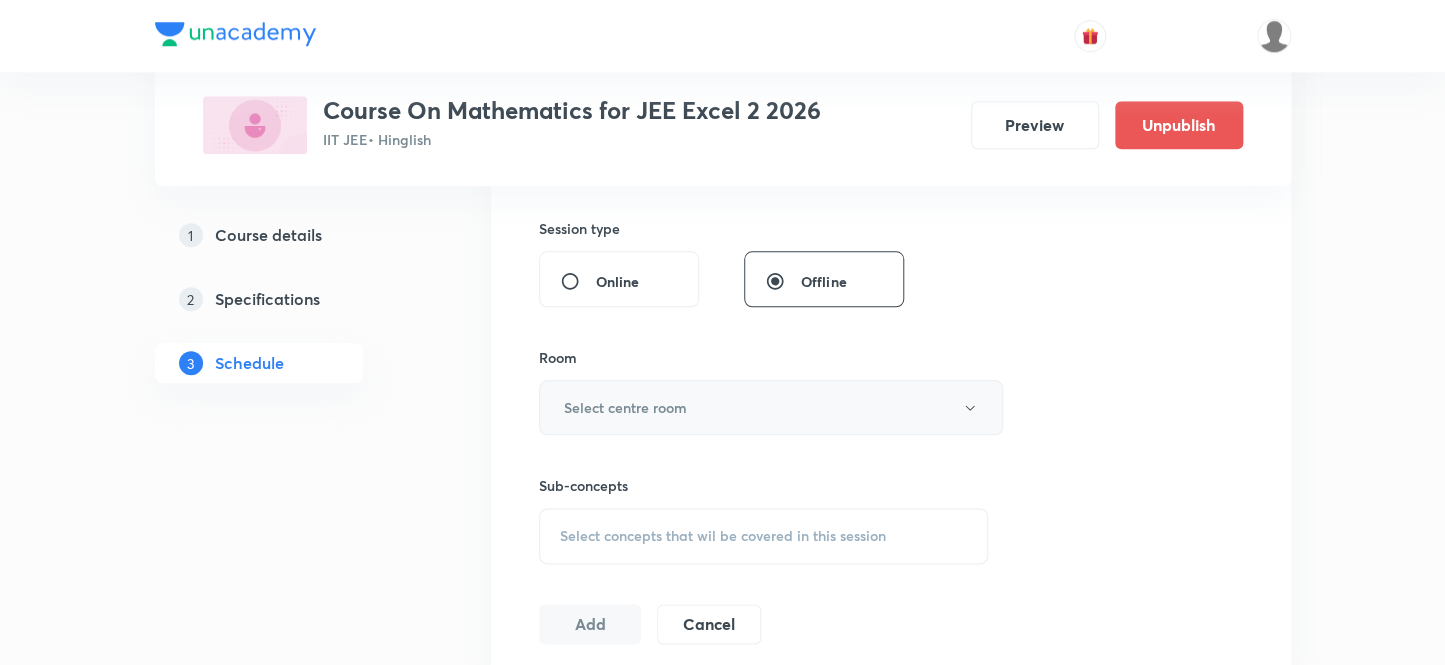 type on "75" 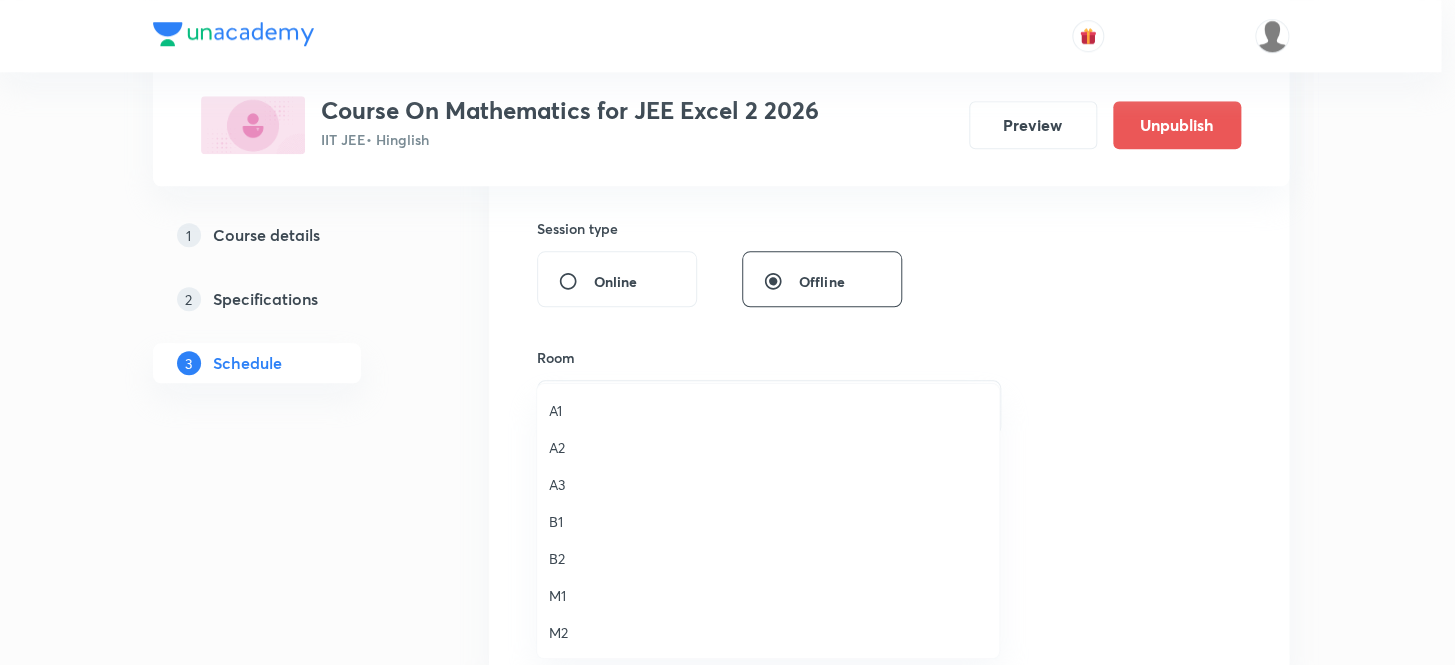 click on "A2" at bounding box center (768, 447) 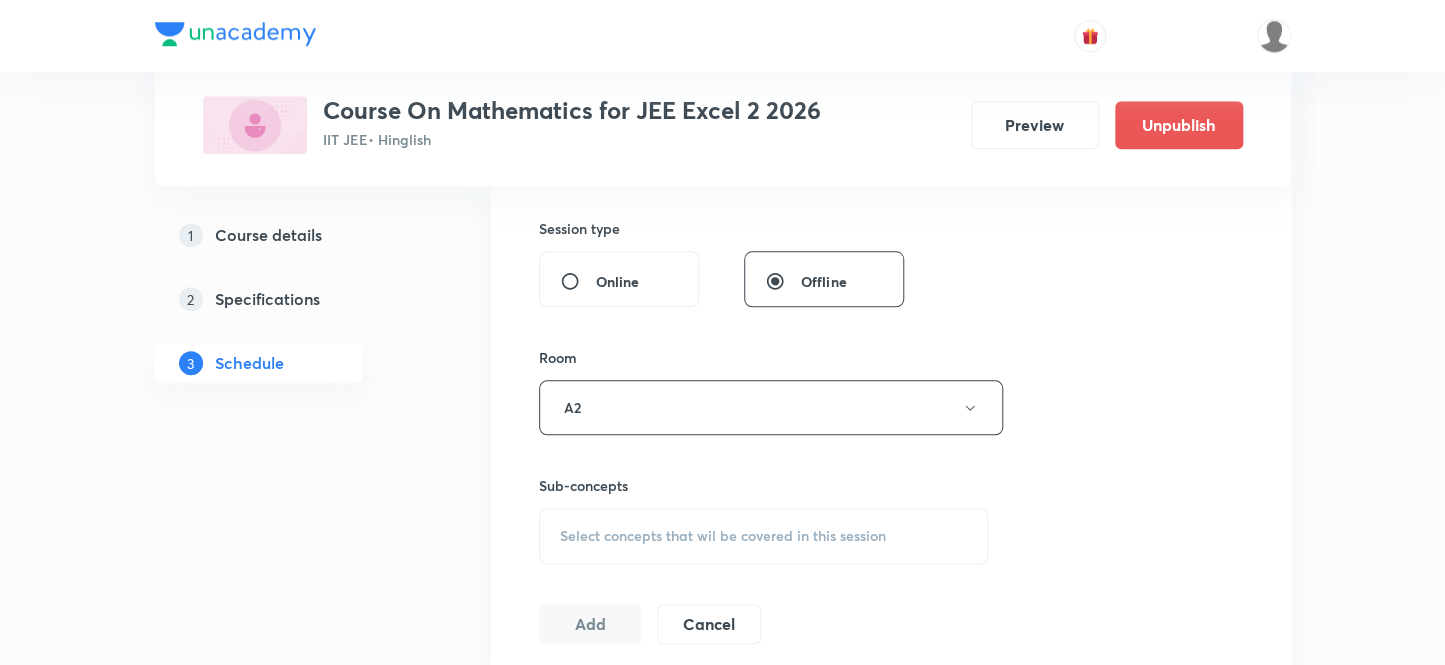 click on "Sub-concepts Select concepts that wil be covered in this session" at bounding box center [764, 519] 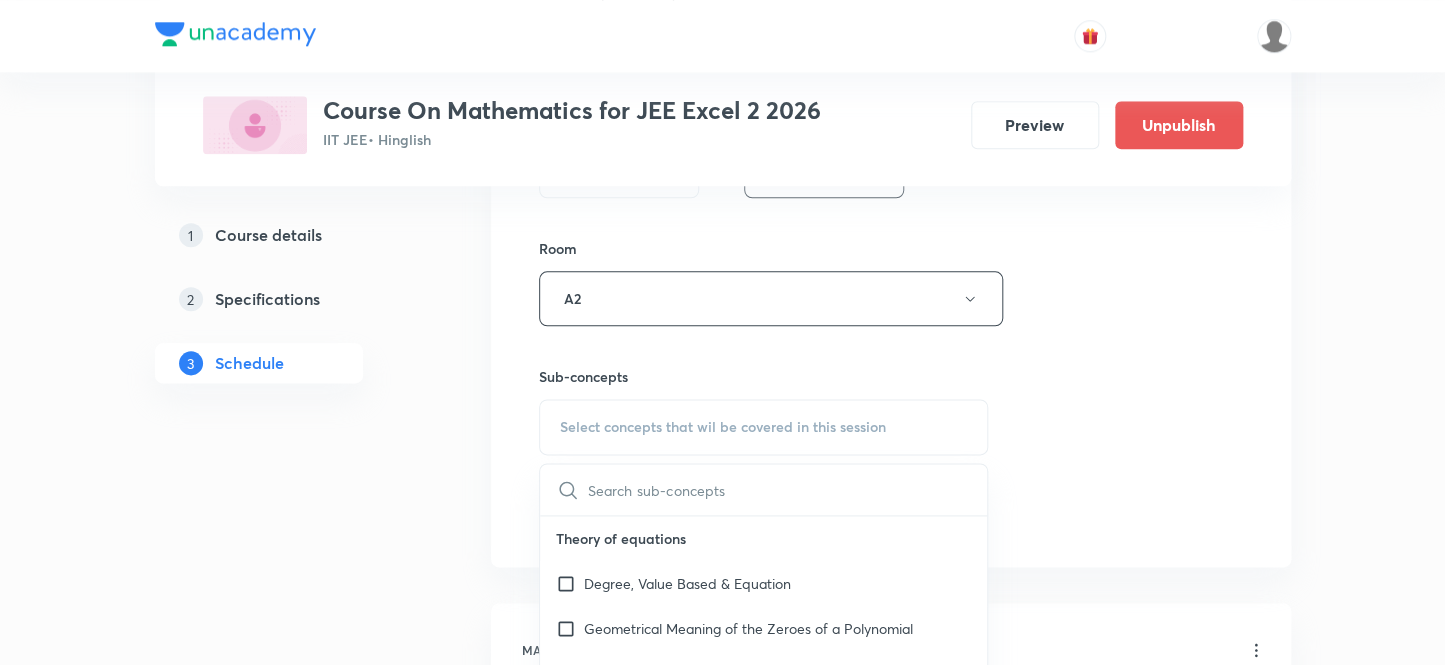 scroll, scrollTop: 909, scrollLeft: 0, axis: vertical 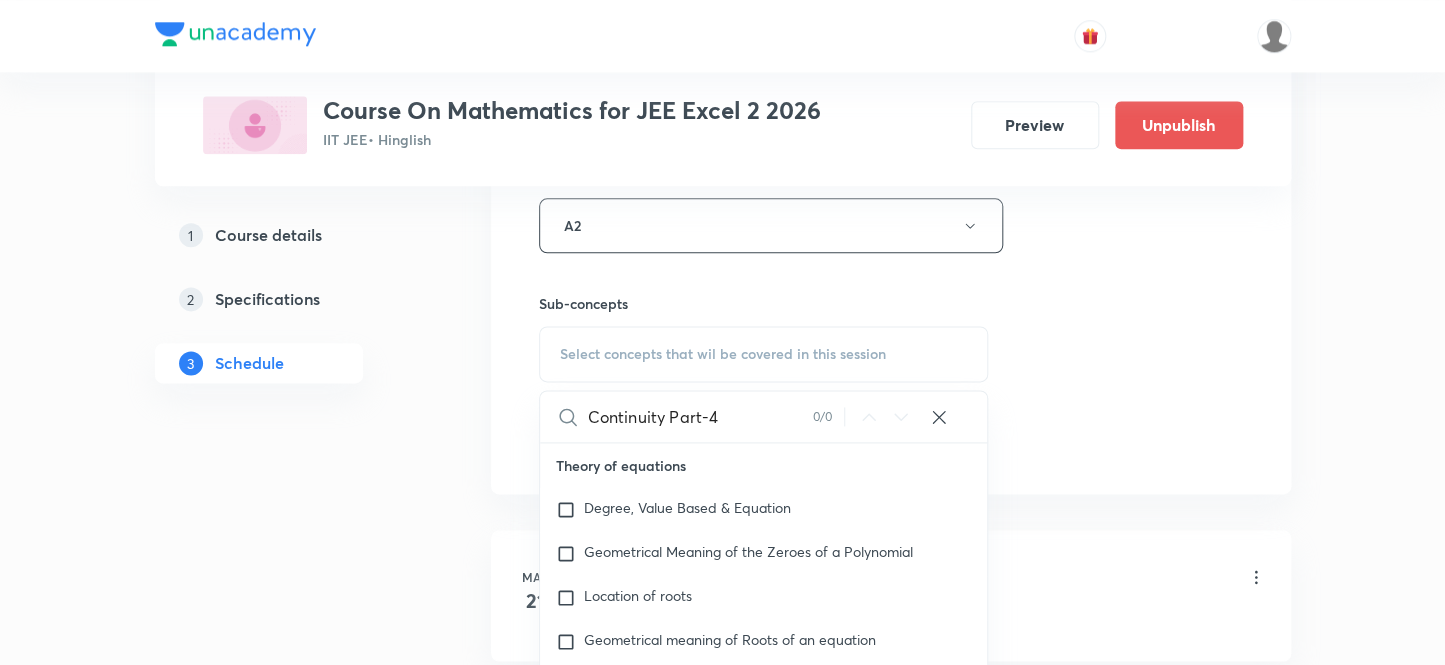 drag, startPoint x: 657, startPoint y: 421, endPoint x: 730, endPoint y: 419, distance: 73.02739 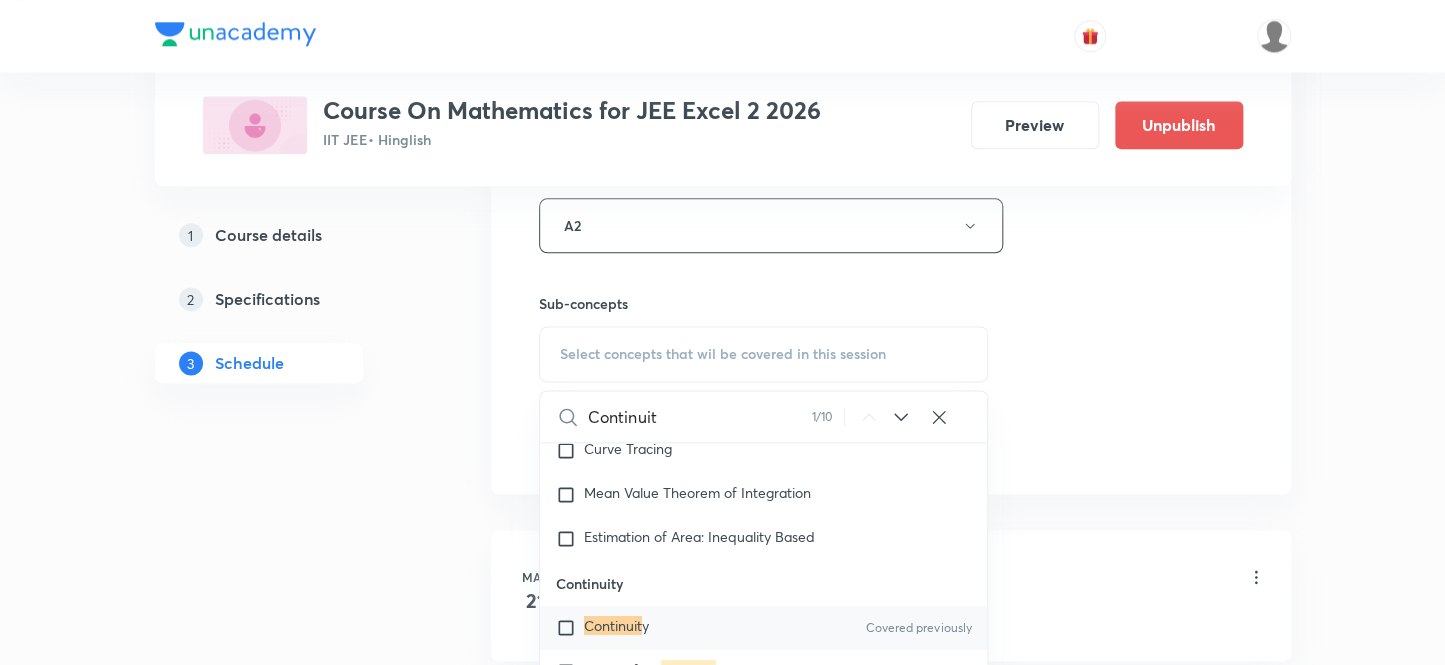 scroll, scrollTop: 18910, scrollLeft: 0, axis: vertical 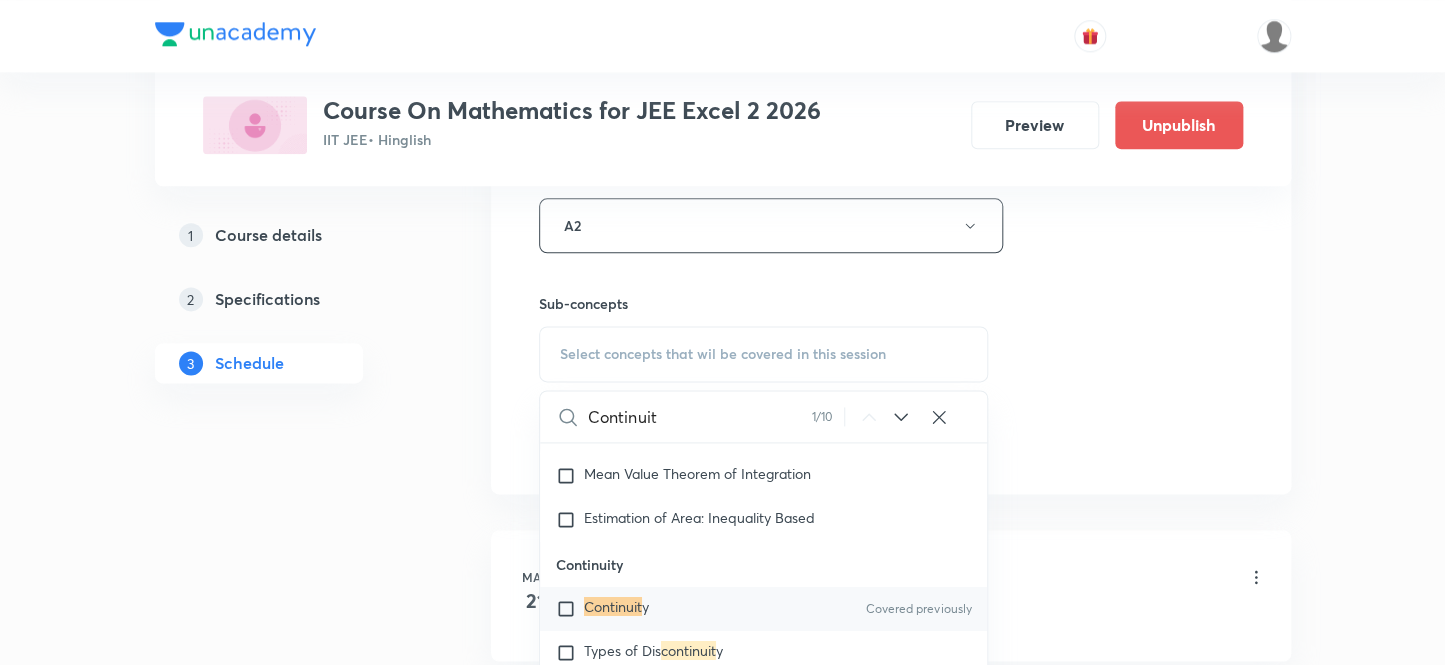 type on "Continuit" 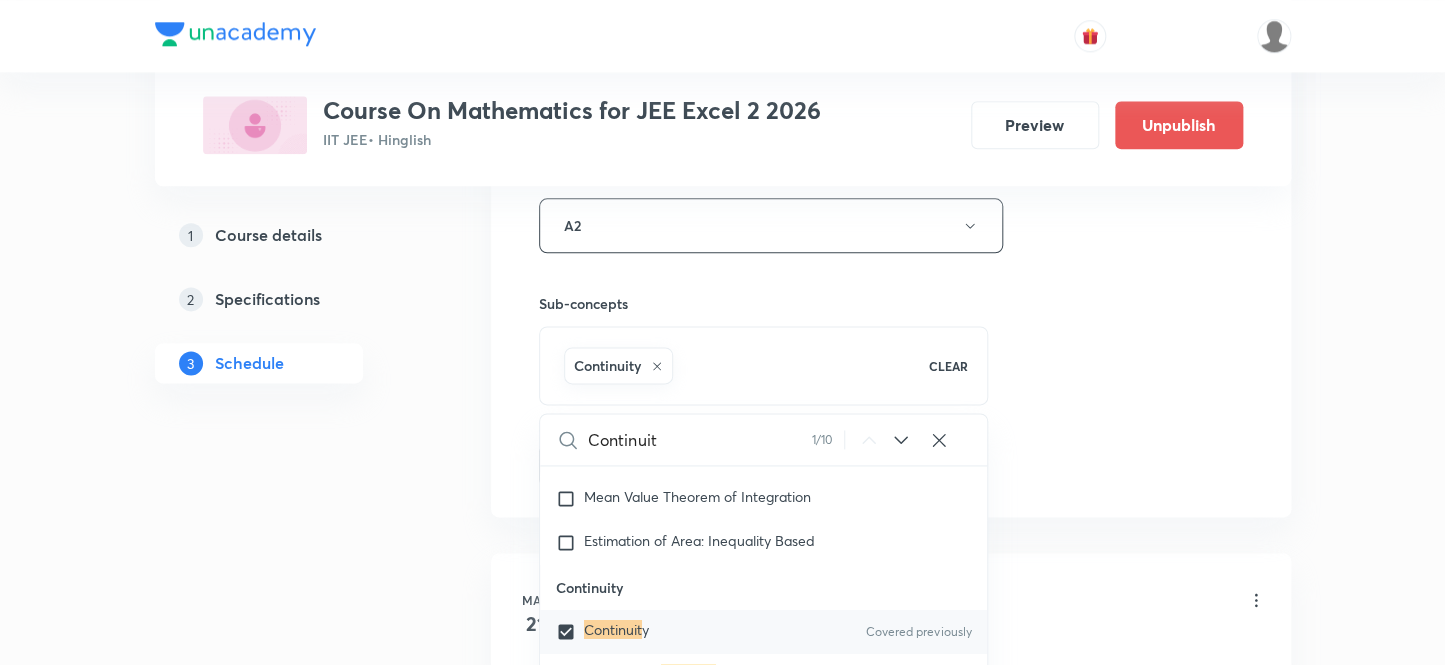 click on "Plus Courses Course On Mathematics for JEE Excel 2 2026 IIT JEE  • Hinglish Preview Unpublish 1 Course details 2 Specifications 3 Schedule Schedule 71  classes Session  72 Live class Session title 17/99 Continuity Part-5 ​ Schedule for Jul 18, 2025, 3:30 PM ​ Duration (in minutes) 75 ​   Session type Online Offline Room A2 Sub-concepts Continuity CLEAR Continuit 1 / 10 ​ Theory of equations Degree, Value Based & Equation Geometrical Meaning of the Zeroes of a Polynomial Location of roots Geometrical meaning of Roots of an equation Points in solving an equation Graph of Quadratic Expression & its Analysis Range of Quadratic Equation Remainder and factor theorems Identity Quadratic equations Common Roots Location of Roots General Equation of Second Degree in Variable x and y Theory of Equations Relation Between Roots and Coefficients Nature of Roots: Real, Imaginary, and Integer Quadratic with Complex Co-efficient Quadratic Inequality Pseudo Quadratic Equation: Quadratic in any Function Introduction y" at bounding box center [723, 5444] 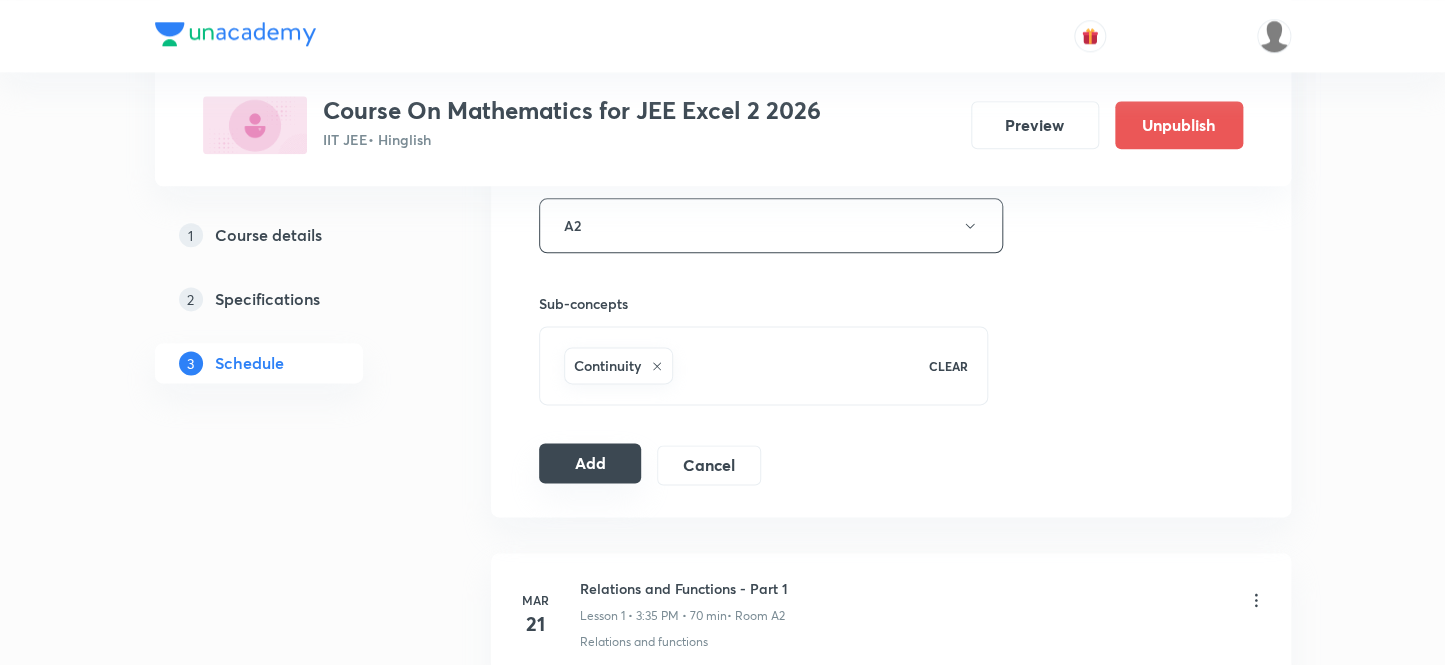 click on "Add" at bounding box center (590, 463) 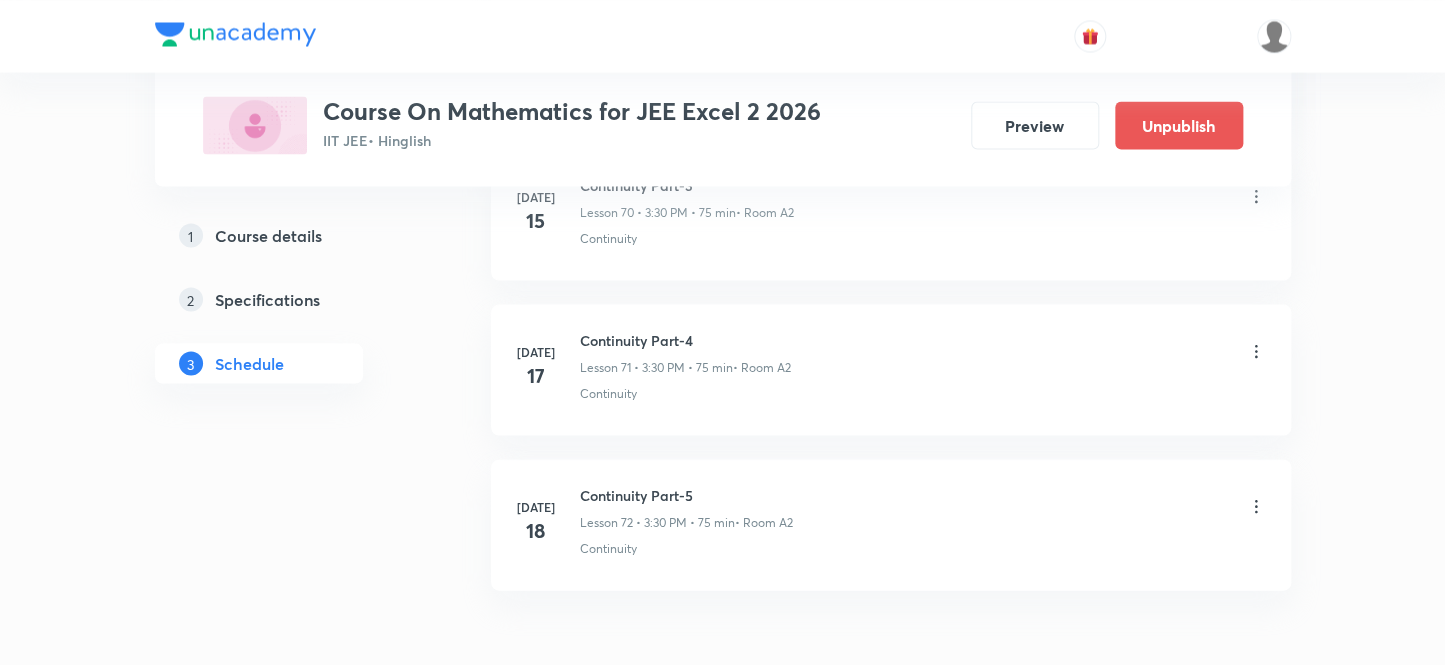 scroll, scrollTop: 11099, scrollLeft: 0, axis: vertical 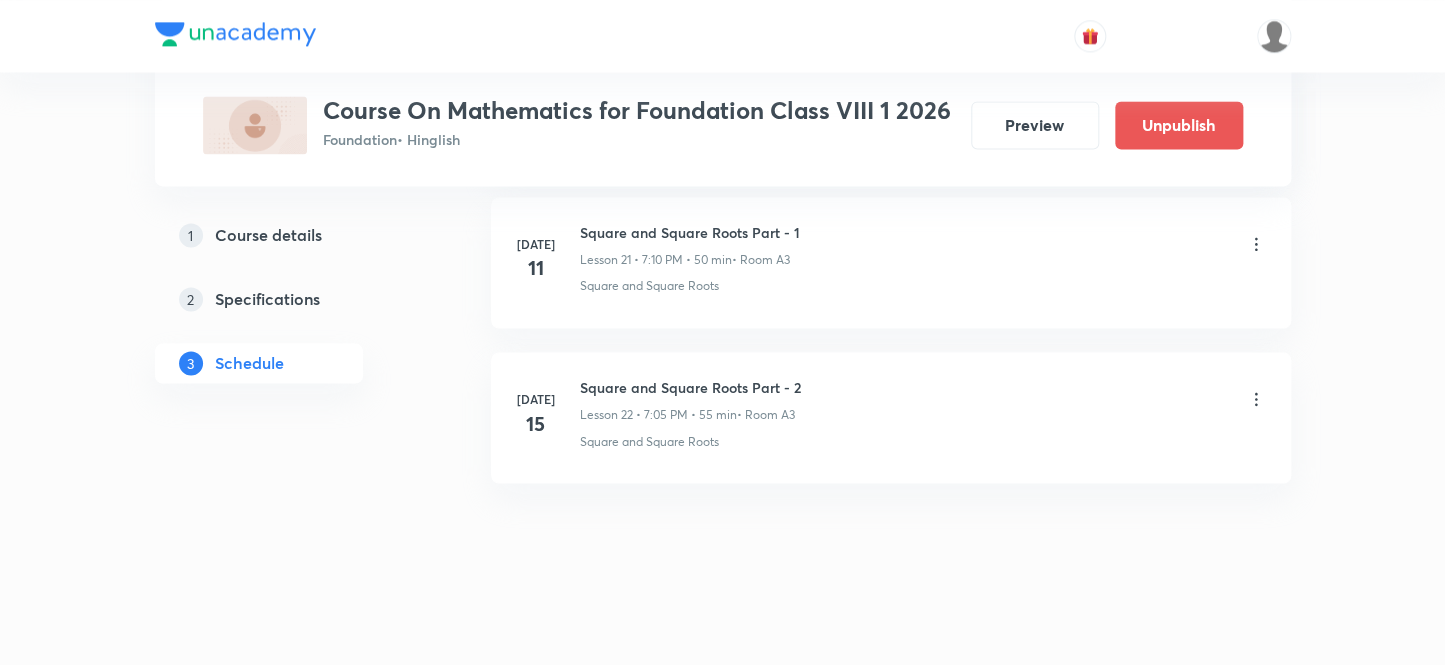 click on "Square and Square Roots Part - 2" at bounding box center (690, 387) 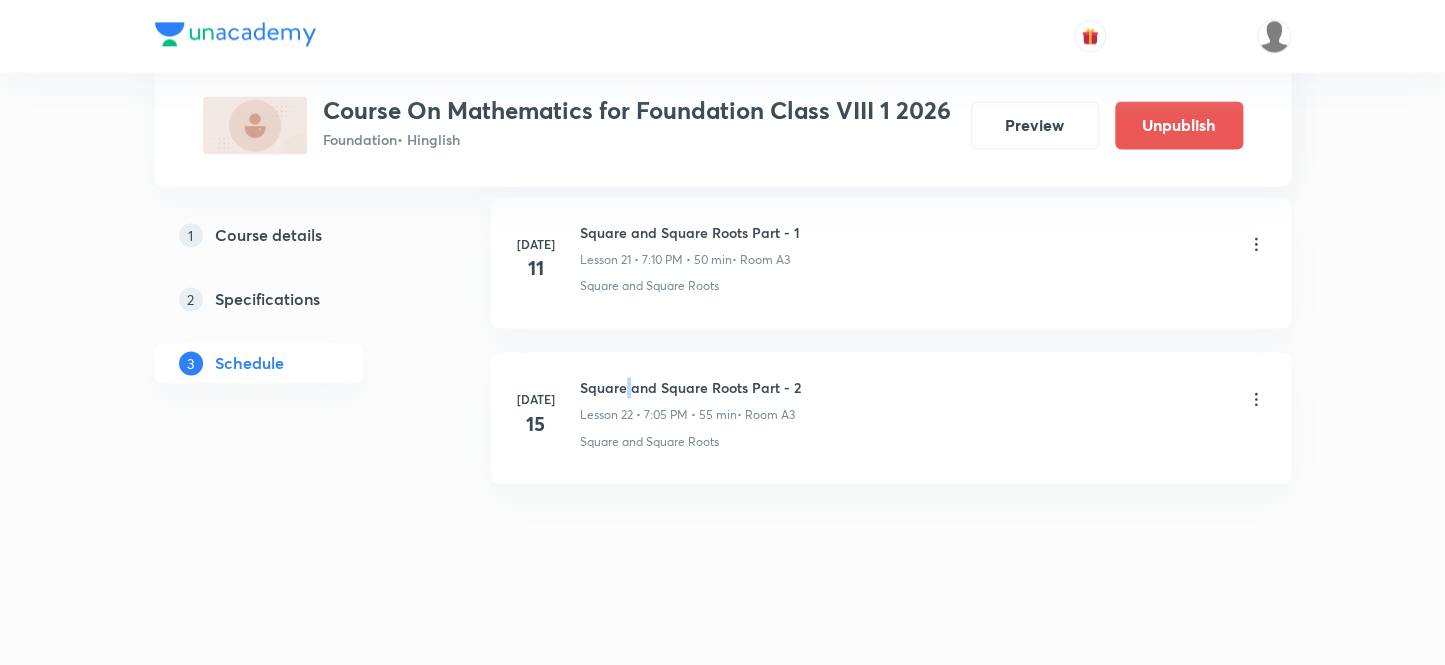 click on "Square and Square Roots Part - 2" at bounding box center (690, 387) 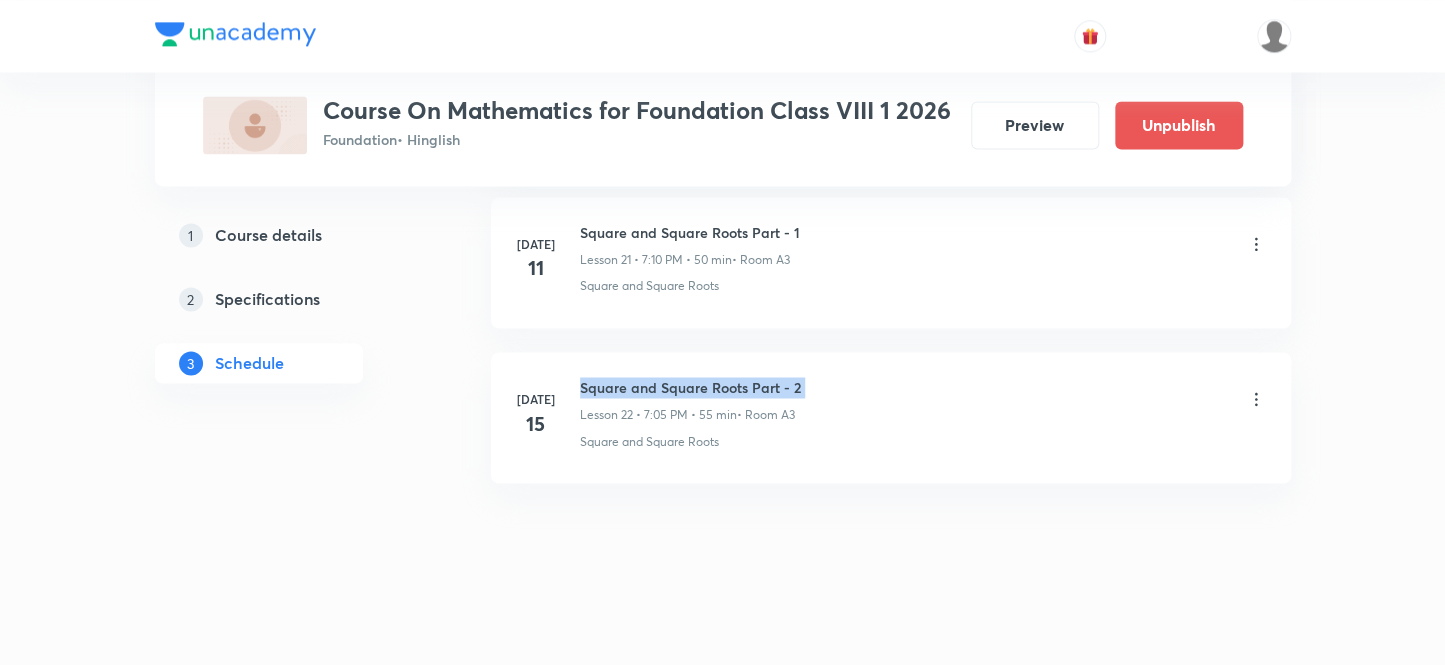 click on "Square and Square Roots Part - 2" at bounding box center [690, 387] 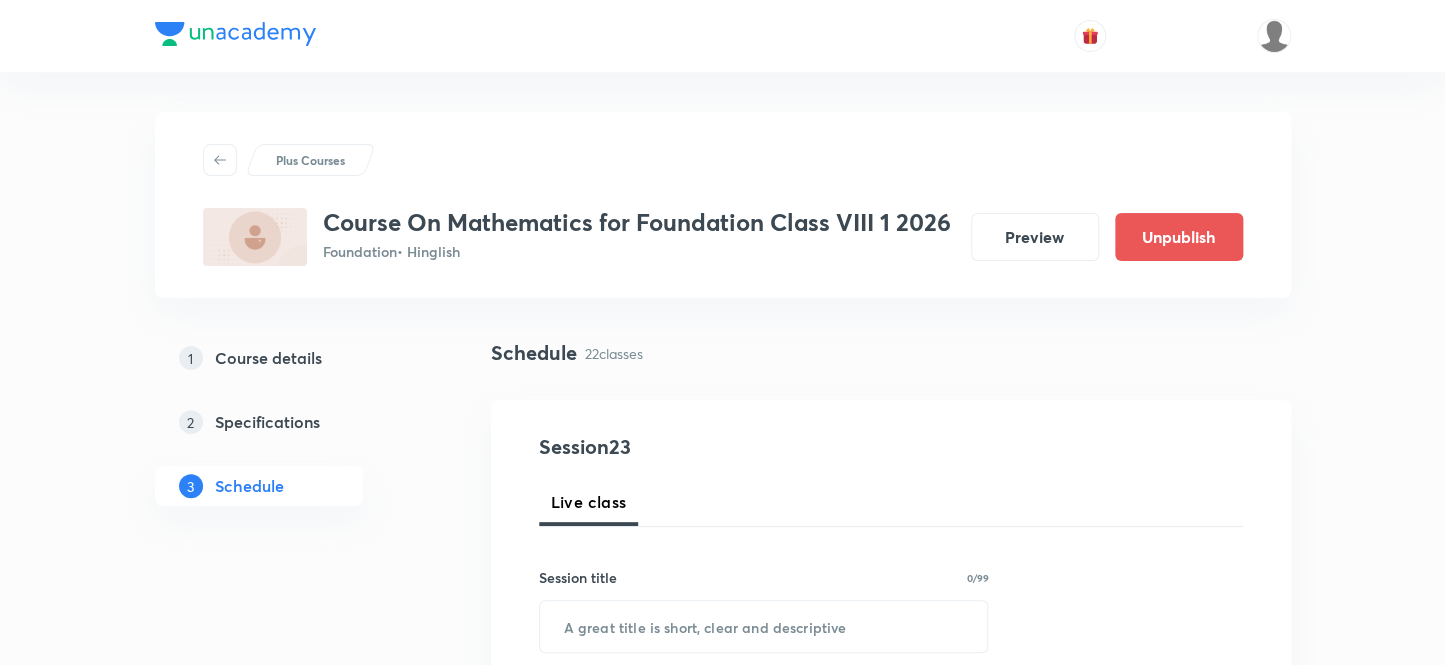 scroll, scrollTop: 363, scrollLeft: 0, axis: vertical 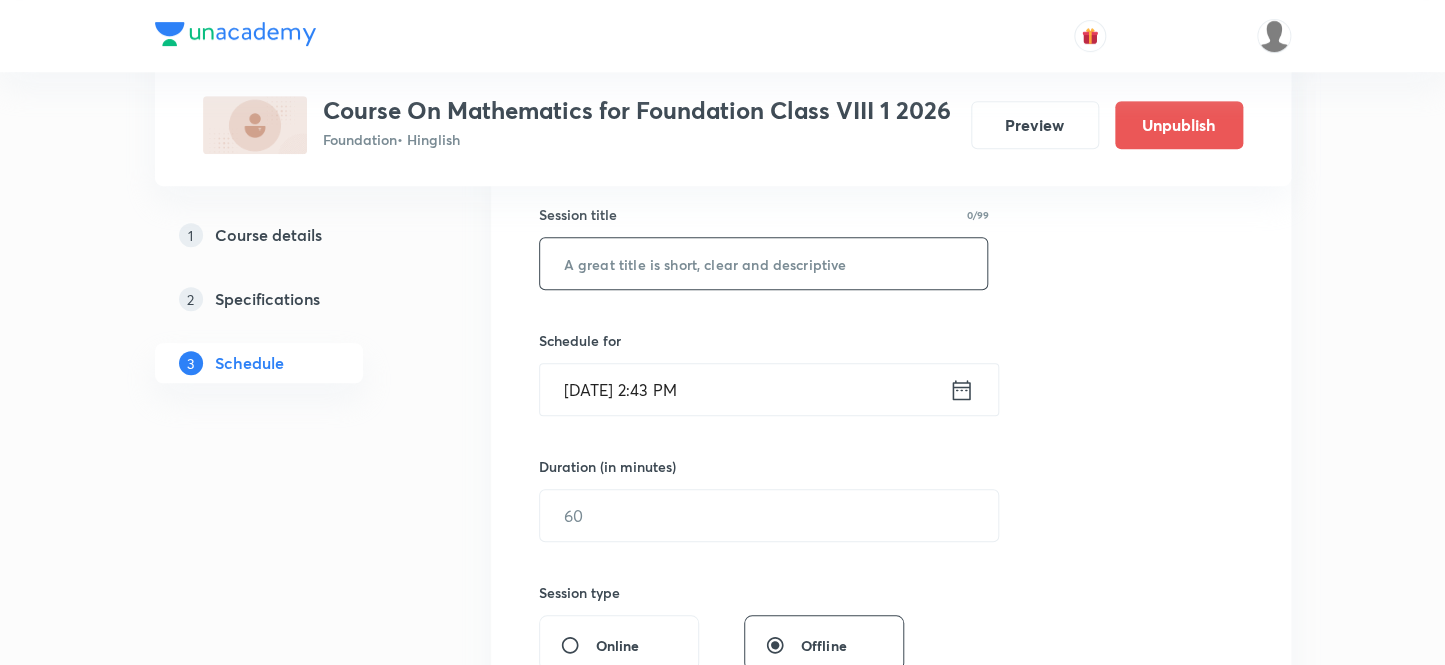 click at bounding box center (764, 263) 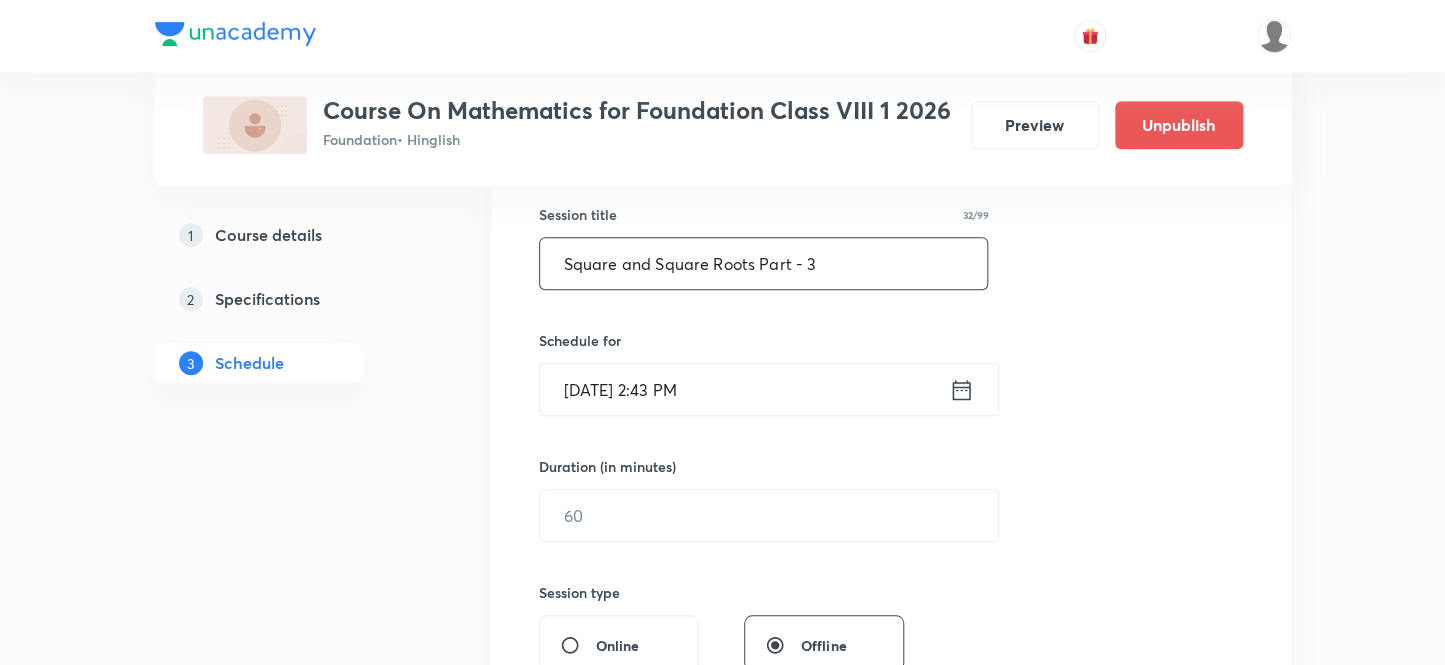 type on "Square and Square Roots Part - 3" 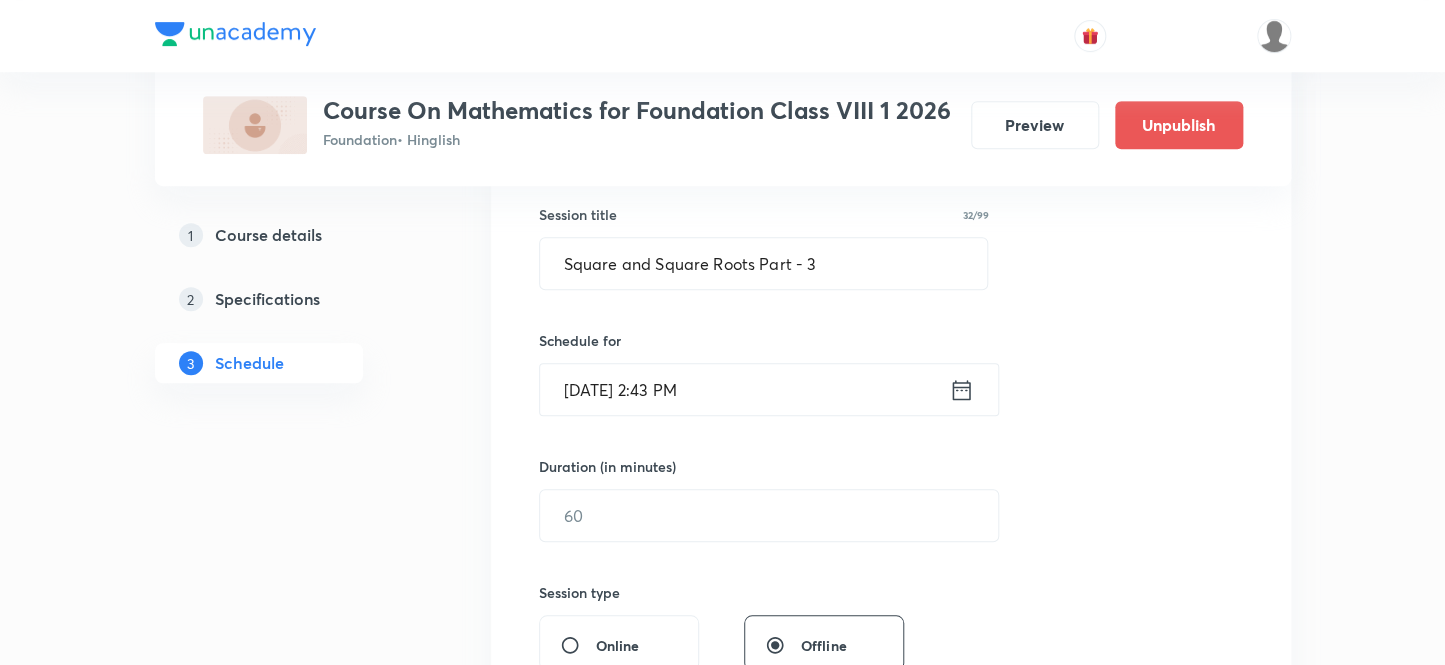 click on "Jul 14, 2025, 2:43 PM" at bounding box center [744, 389] 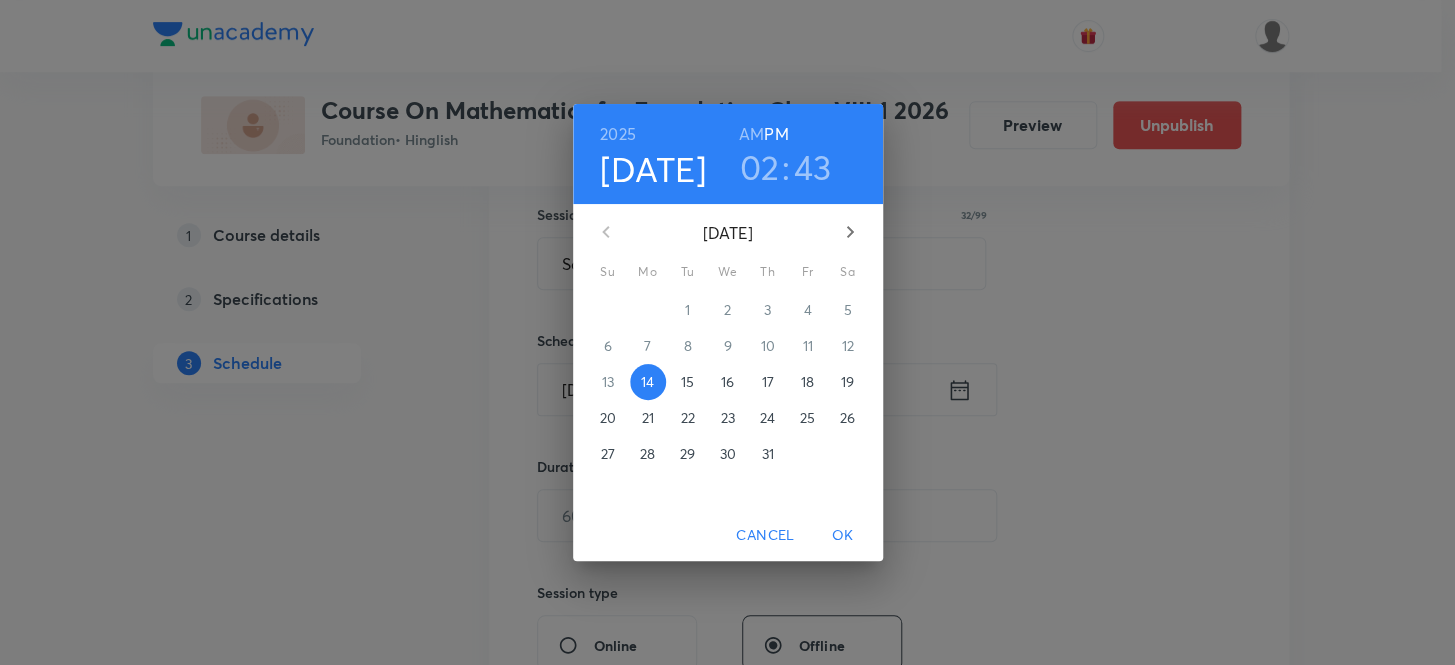 click on "18" at bounding box center [807, 382] 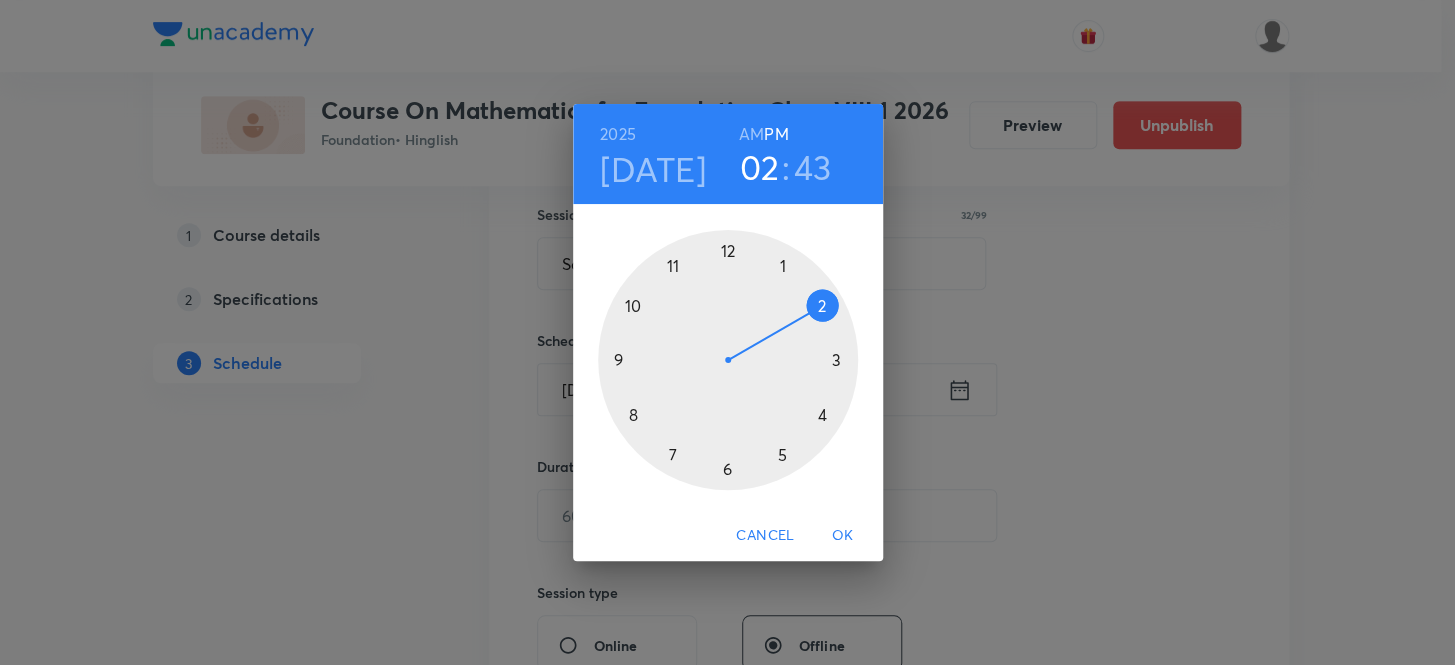 click at bounding box center (728, 360) 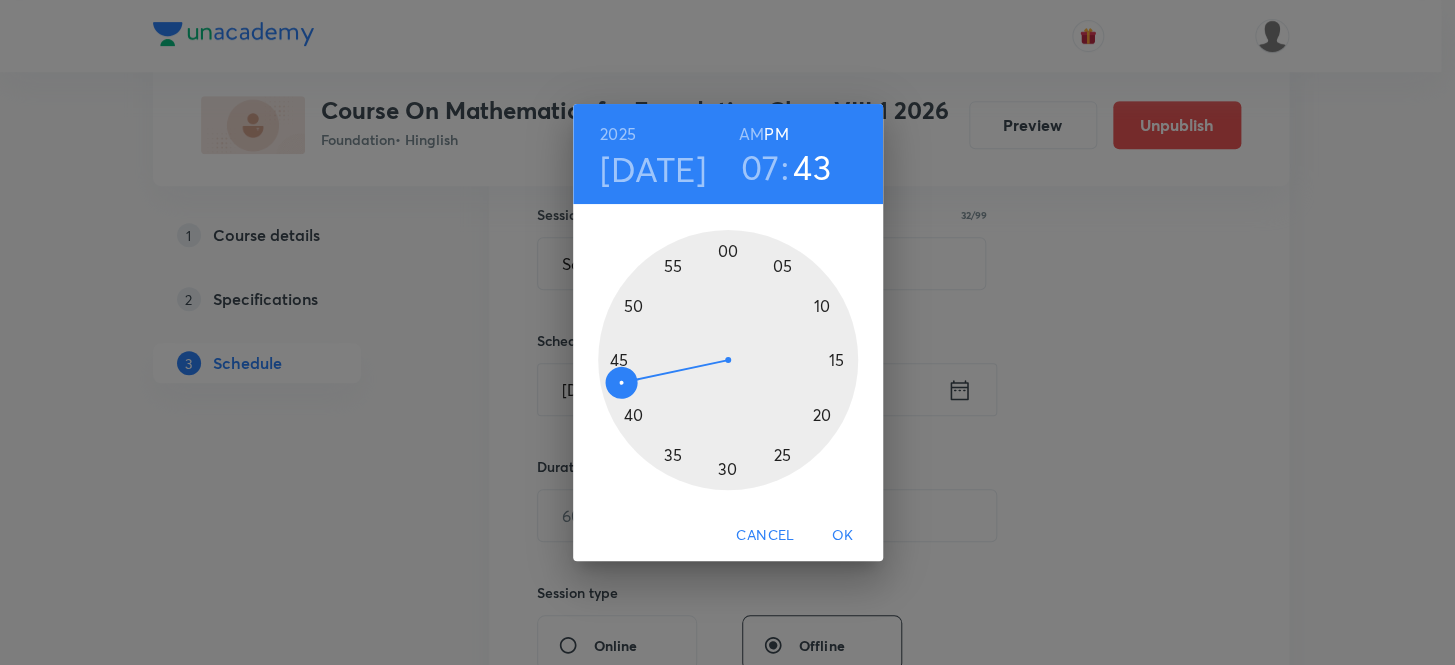 click at bounding box center (728, 360) 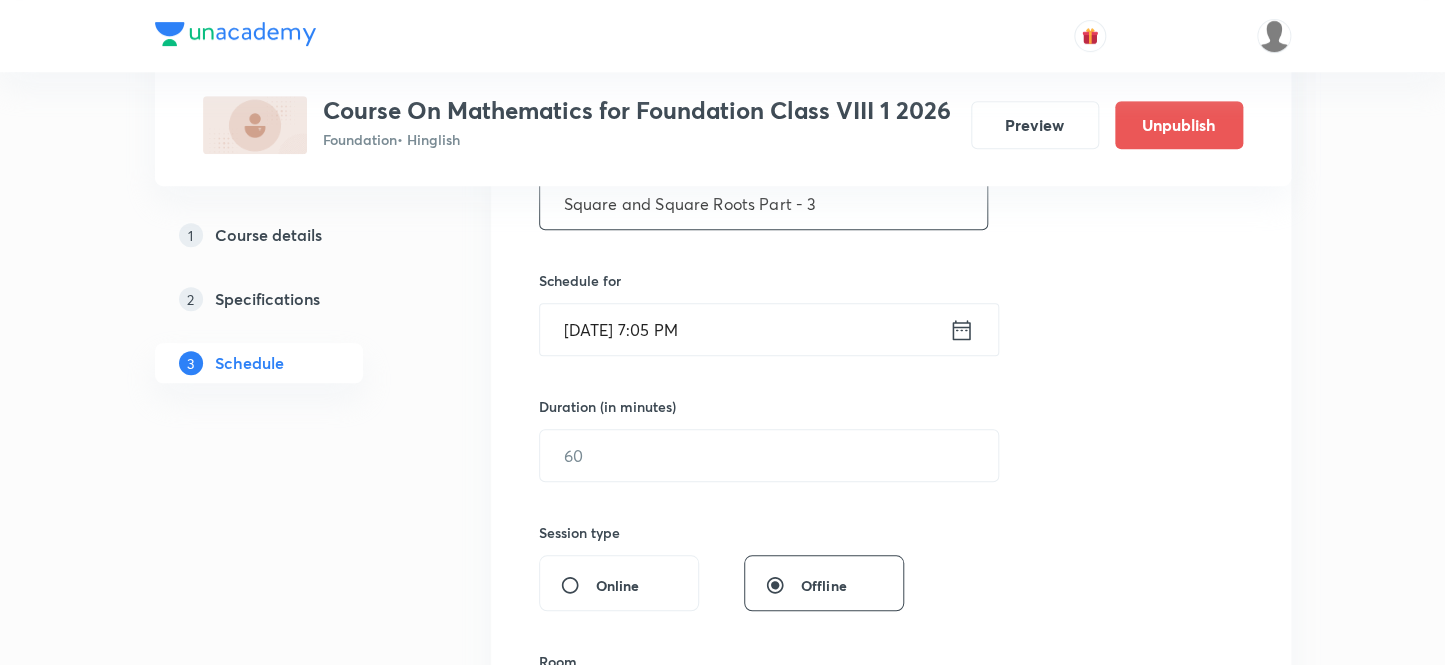 scroll, scrollTop: 454, scrollLeft: 0, axis: vertical 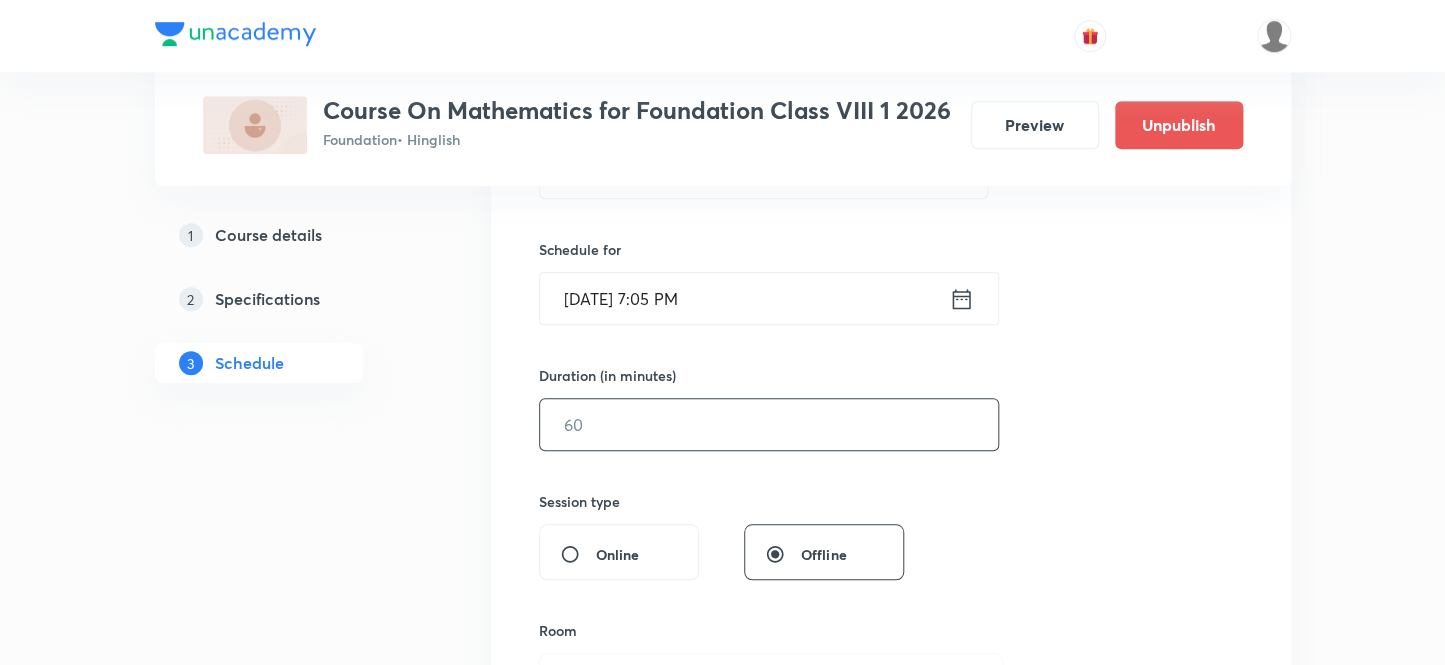 drag, startPoint x: 662, startPoint y: 428, endPoint x: 662, endPoint y: 412, distance: 16 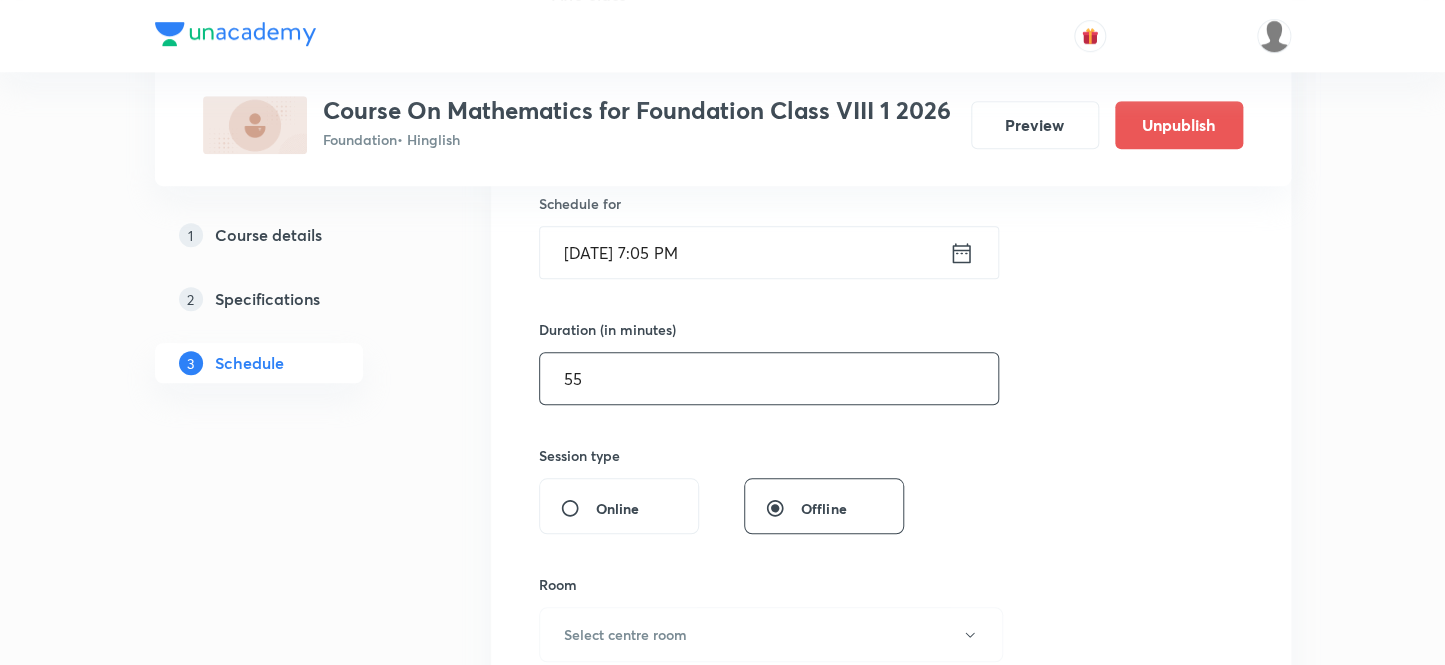 scroll, scrollTop: 545, scrollLeft: 0, axis: vertical 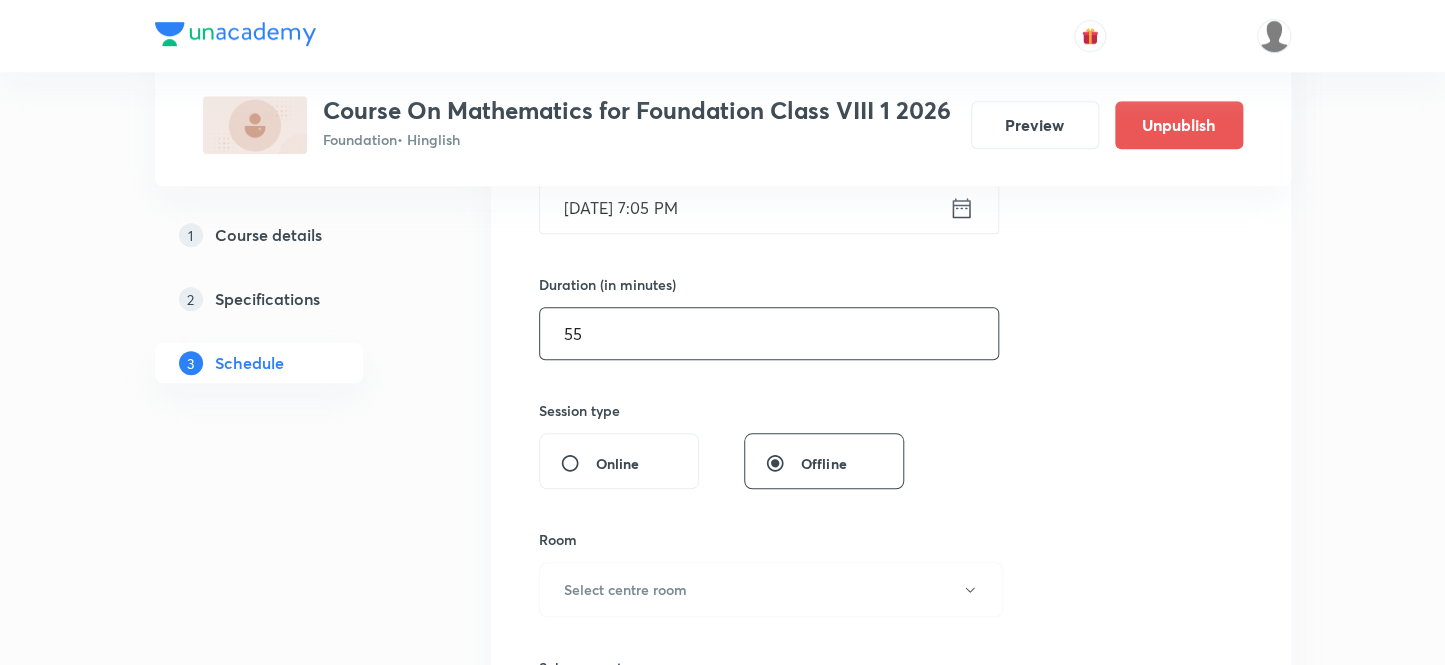 type on "55" 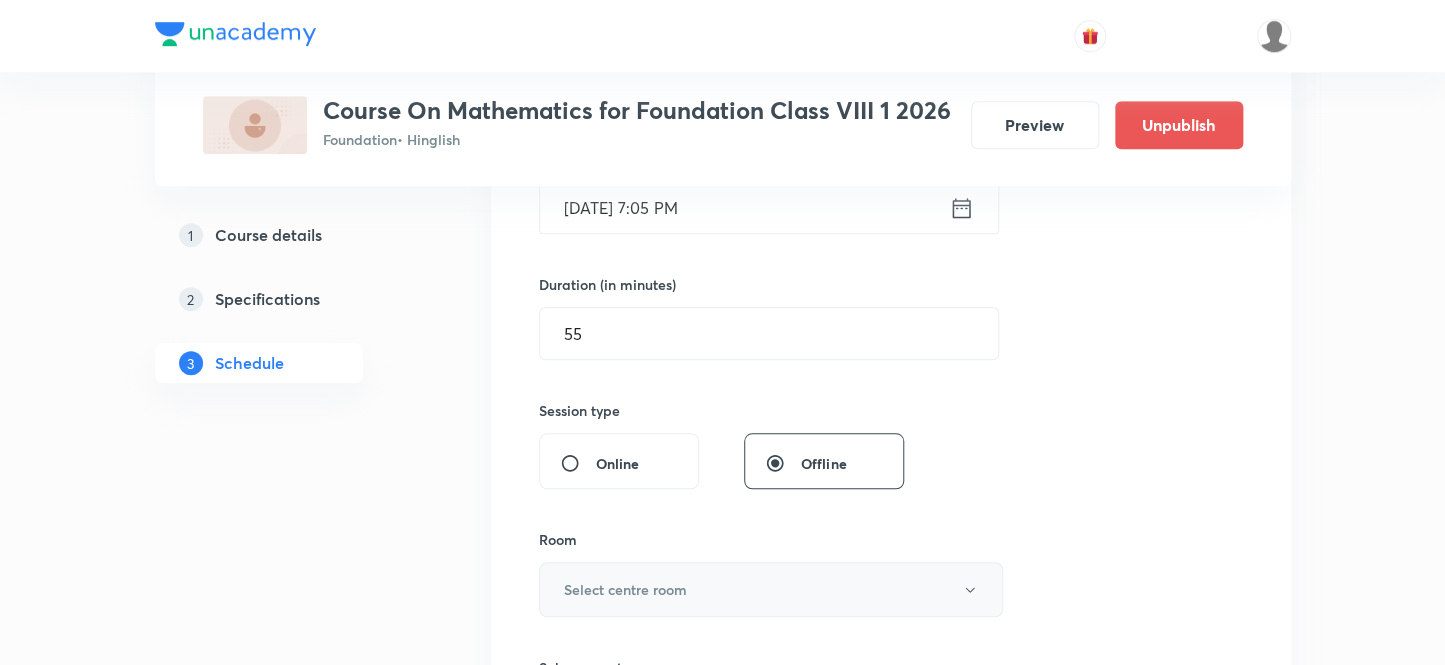 click on "Select centre room" at bounding box center (625, 589) 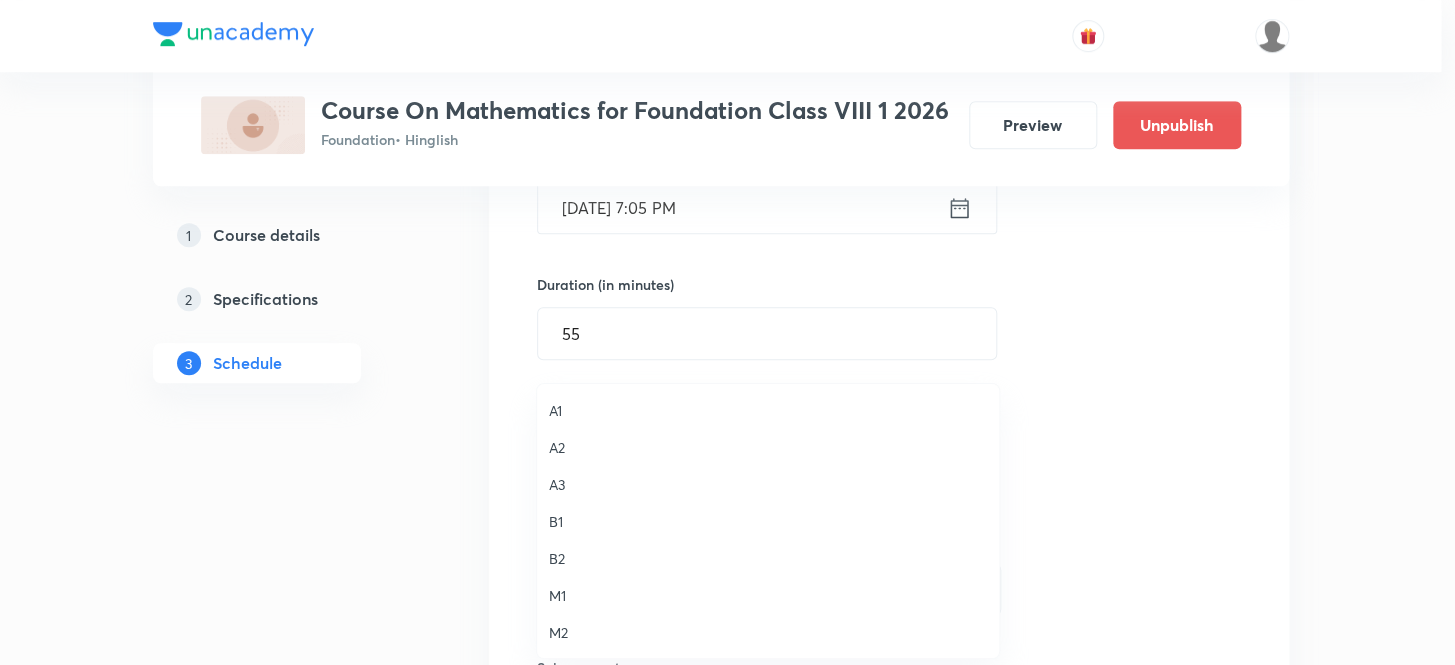 click on "A3" at bounding box center (768, 484) 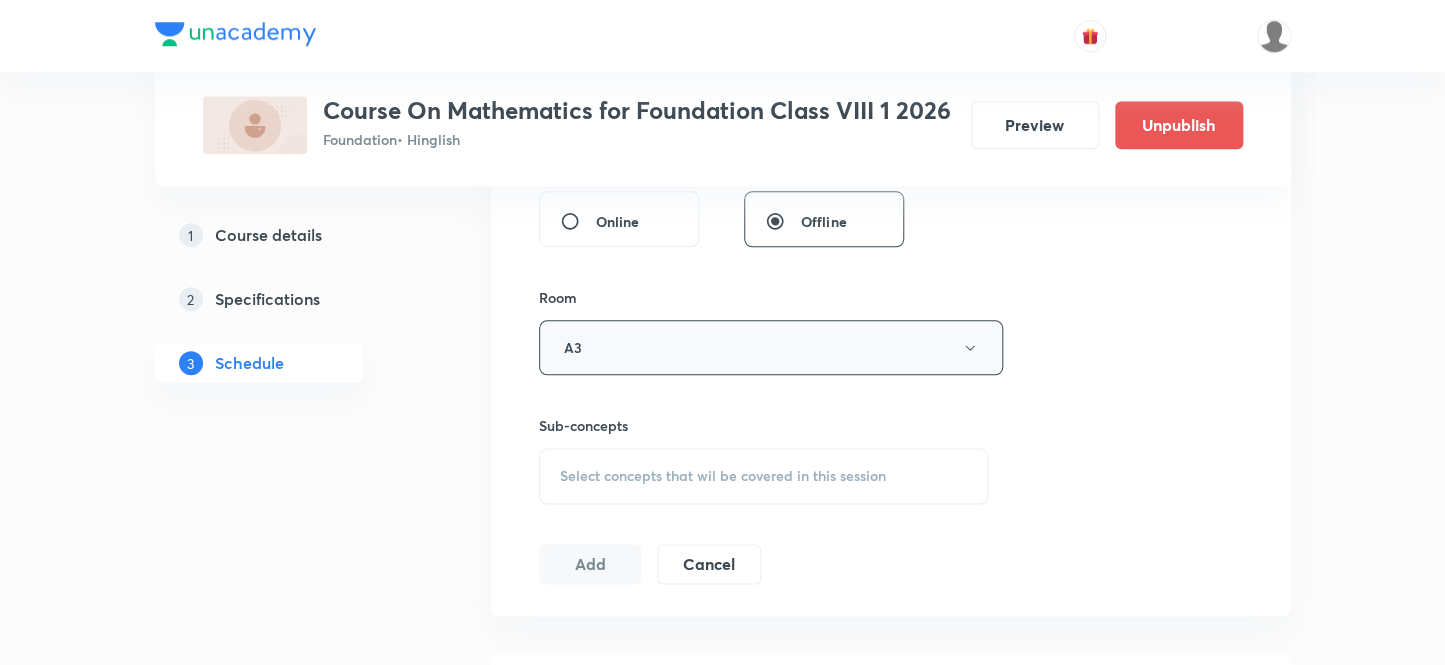 scroll, scrollTop: 818, scrollLeft: 0, axis: vertical 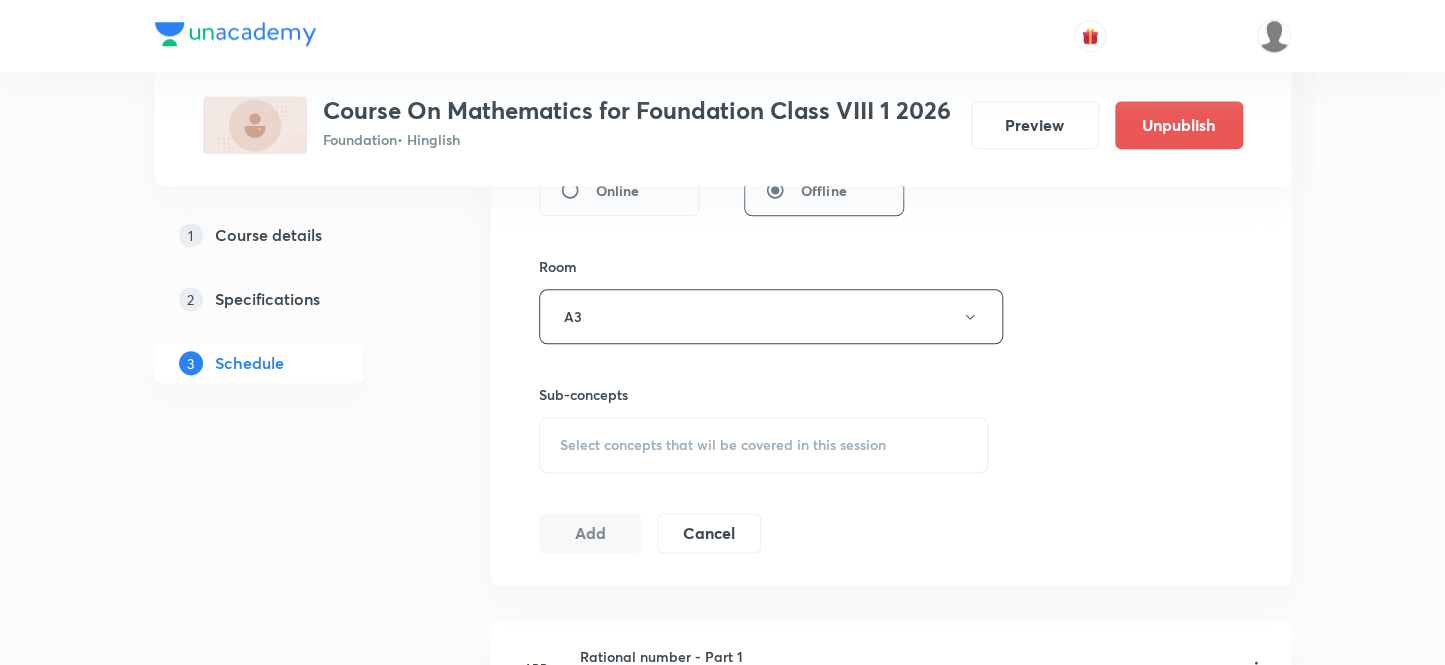 click on "Select concepts that wil be covered in this session" at bounding box center (723, 445) 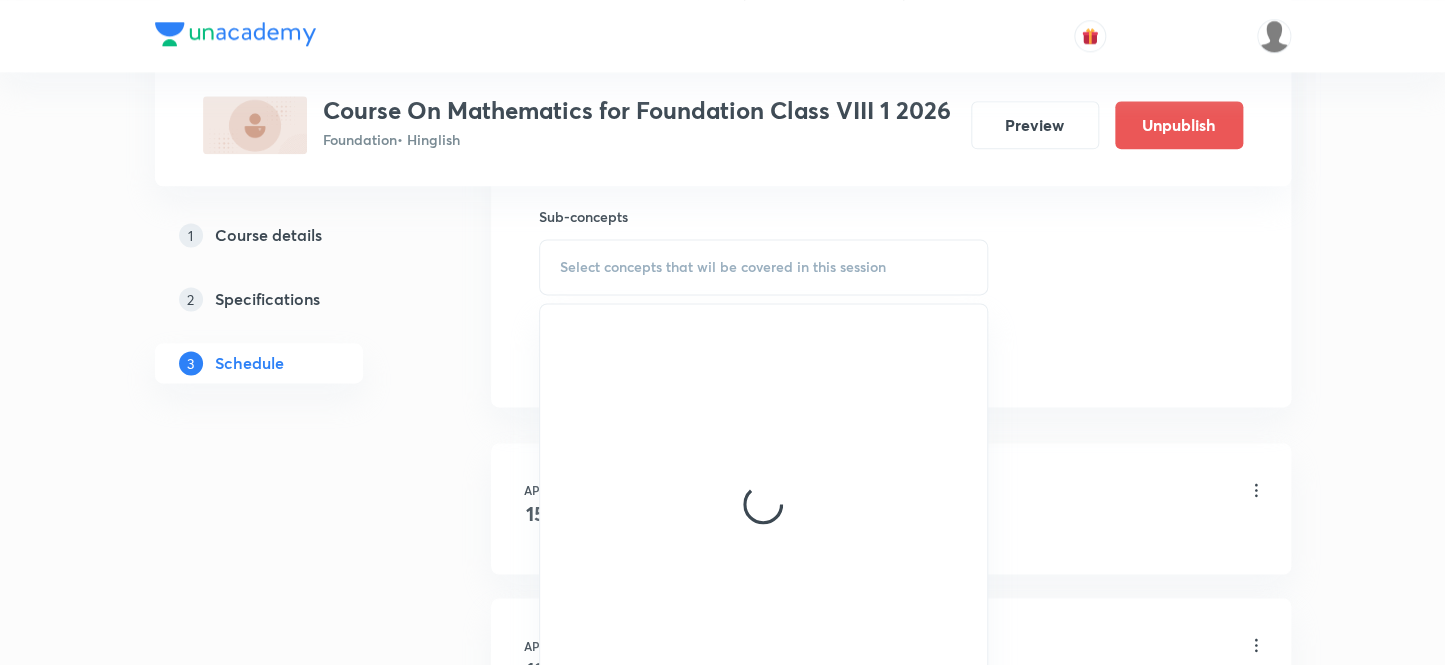 scroll, scrollTop: 1000, scrollLeft: 0, axis: vertical 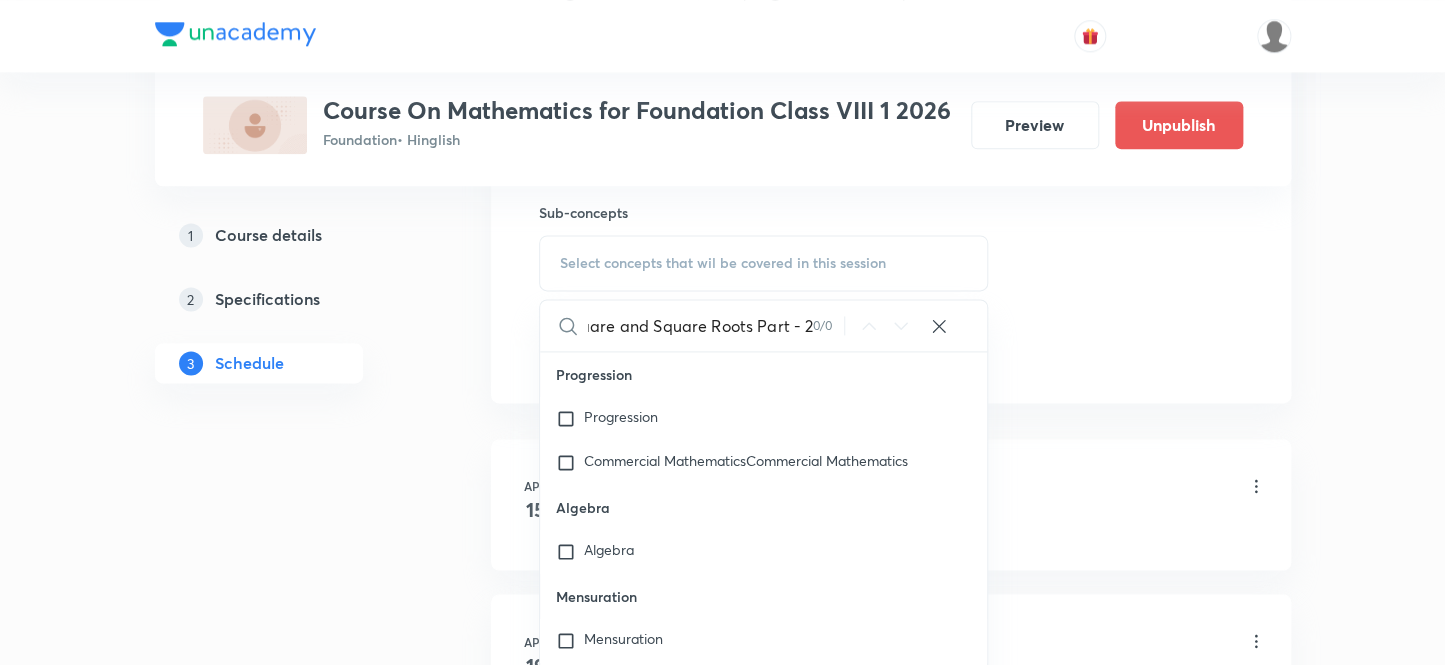 drag, startPoint x: 730, startPoint y: 330, endPoint x: 859, endPoint y: 319, distance: 129.46814 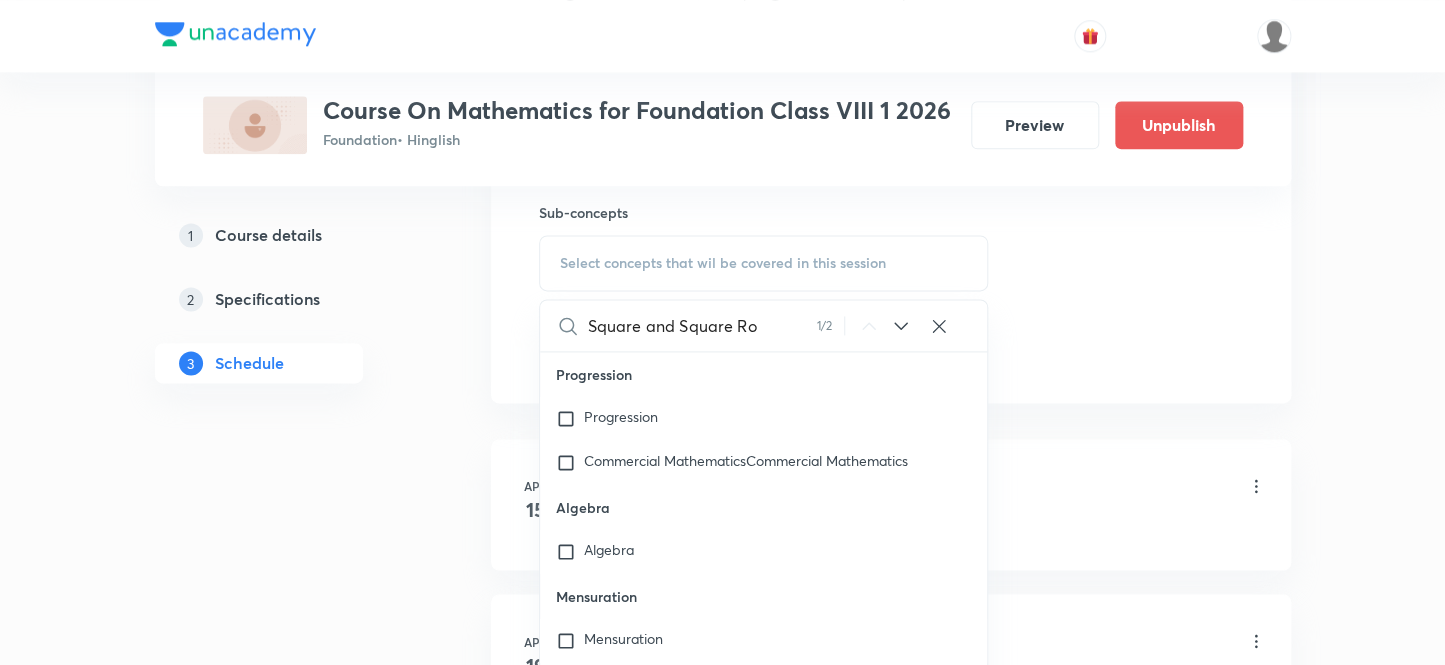 scroll, scrollTop: 0, scrollLeft: 0, axis: both 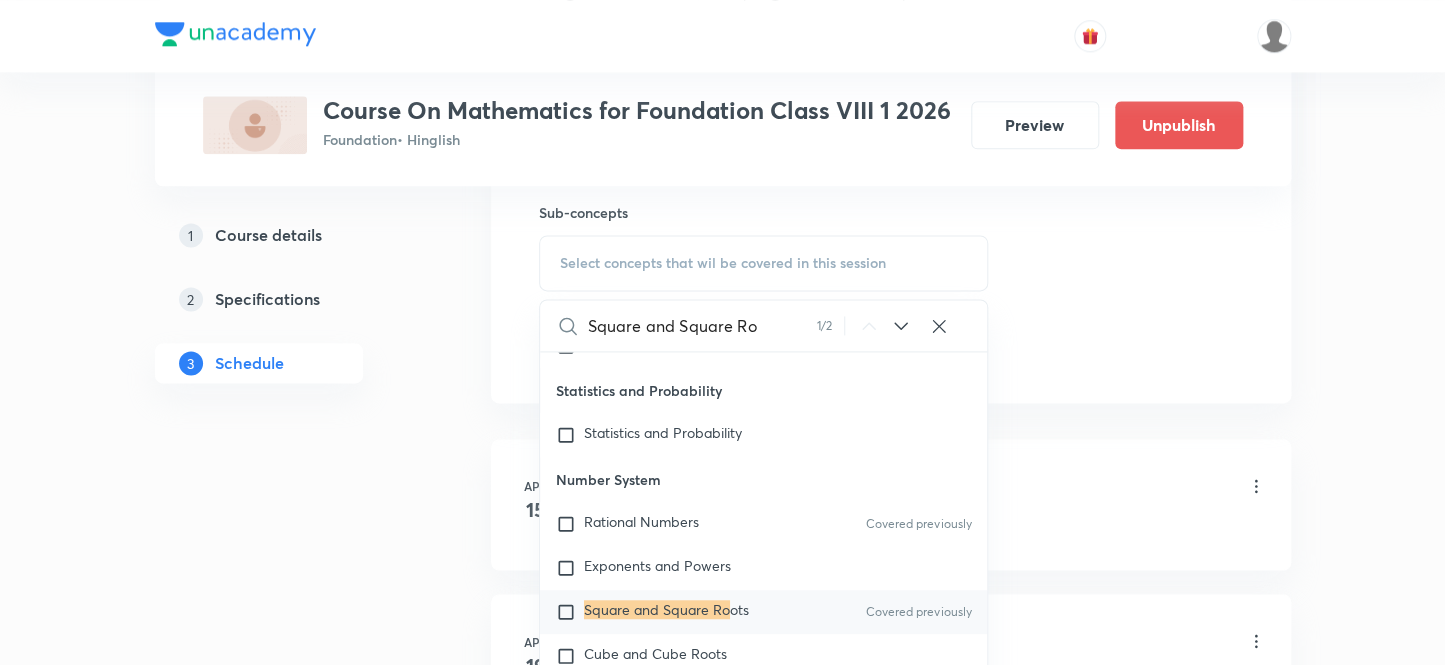 type on "Square and Square Ro" 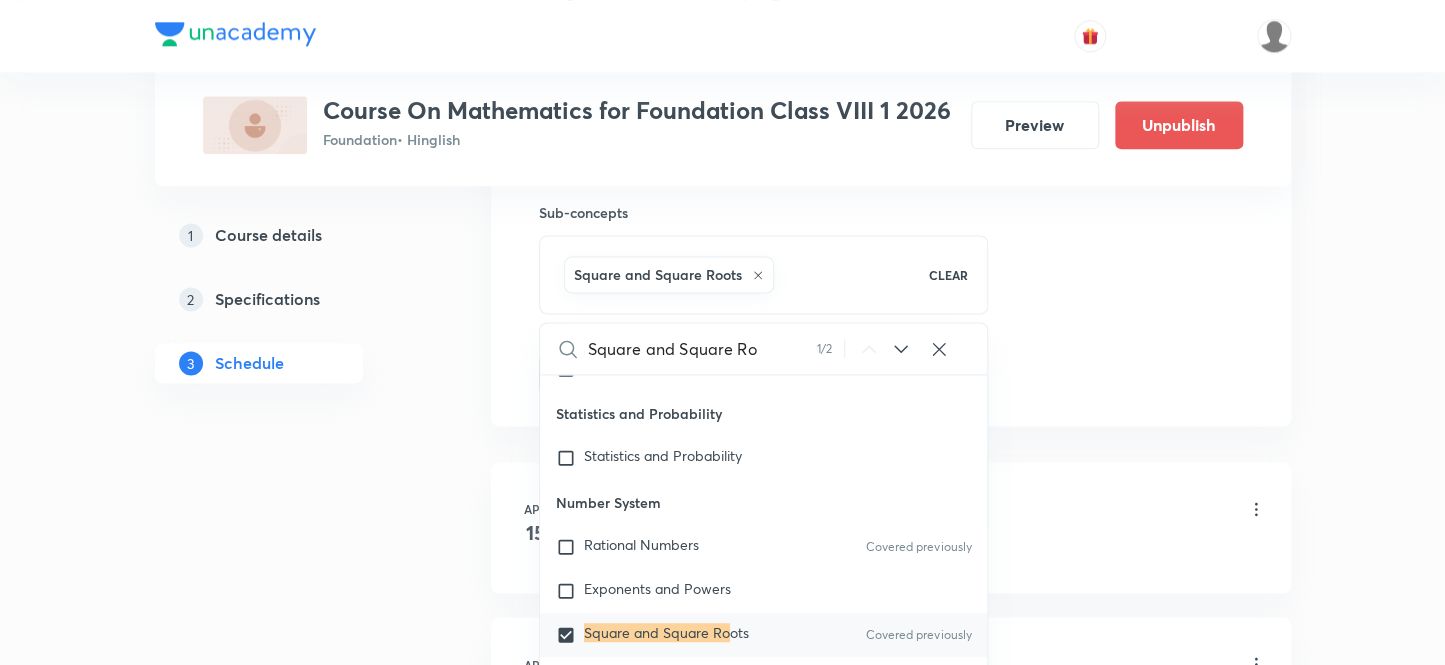 click on "Plus Courses Course On Mathematics for Foundation Class VIII 1 2026 Foundation  • Hinglish Preview Unpublish 1 Course details 2 Specifications 3 Schedule Schedule 22  classes Session  23 Live class Session title 32/99 Square and Square Roots Part - 3 ​ Schedule for Jul 18, 2025, 7:05 PM ​ Duration (in minutes) 55 ​   Session type Online Offline Room A3 Sub-concepts Square and Square Roots CLEAR Square and Square Ro 1 / 2 ​ Progression Progression Commercial MathematicsCommercial Mathematics Algebra Algebra Mensuration Mensuration Geometry Geometry Number Systems Number Systems Commercial Mathematics Commercial Mathematics Trigonometry Trigonometry Statistics and Probability Statistics and Probability Number System Rational Numbers Covered previously Exponents and Powers Square and Square Ro ots Covered previously Cube and Cube Roots Playing With Numbers Number System Algebra Linear Equation in One Variables Covered previously Algebraic Expression Factorization Direct and Inverse Proportion Geometry" at bounding box center (723, 1556) 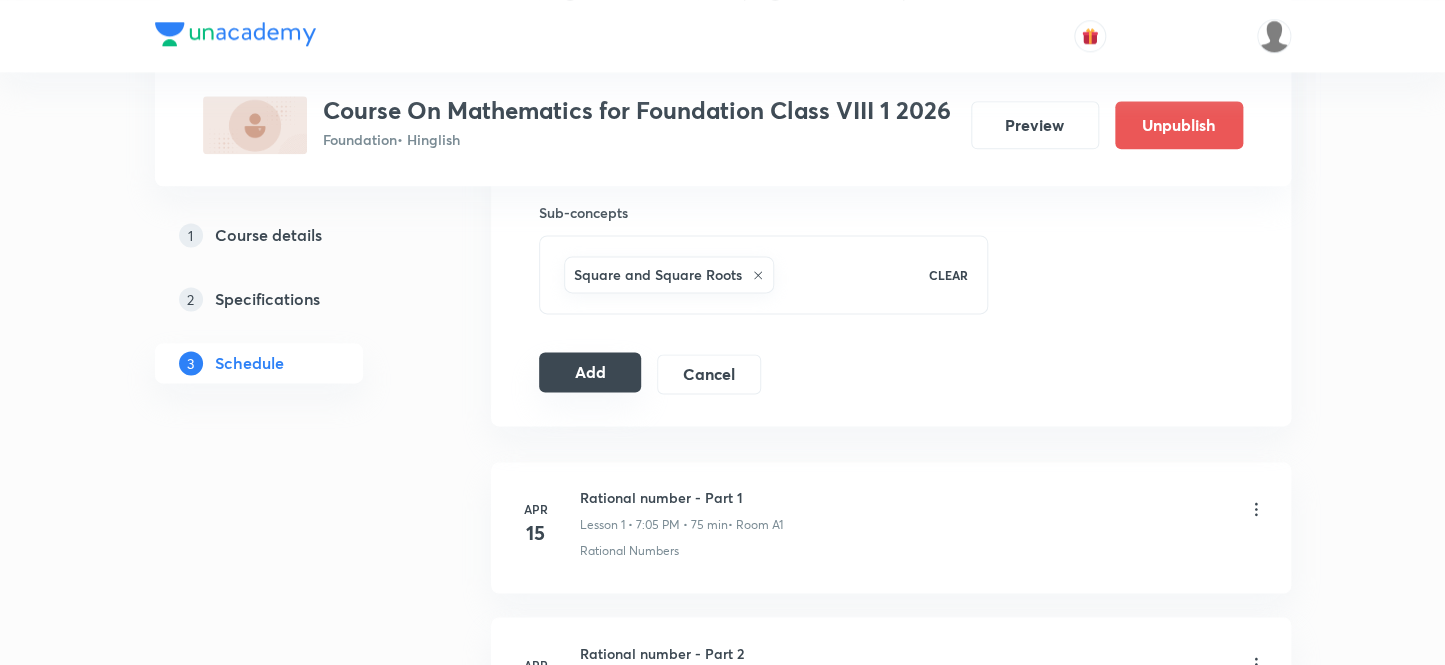 click on "Add" at bounding box center [590, 372] 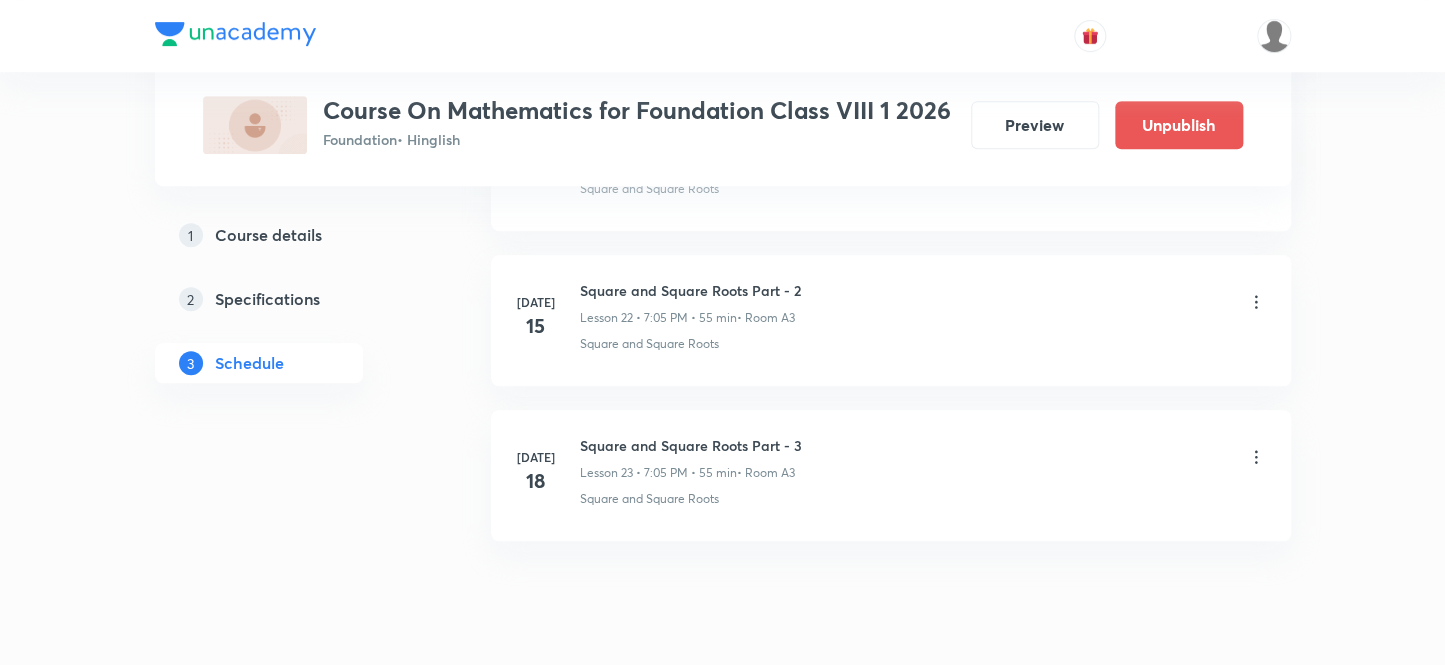 scroll, scrollTop: 3488, scrollLeft: 0, axis: vertical 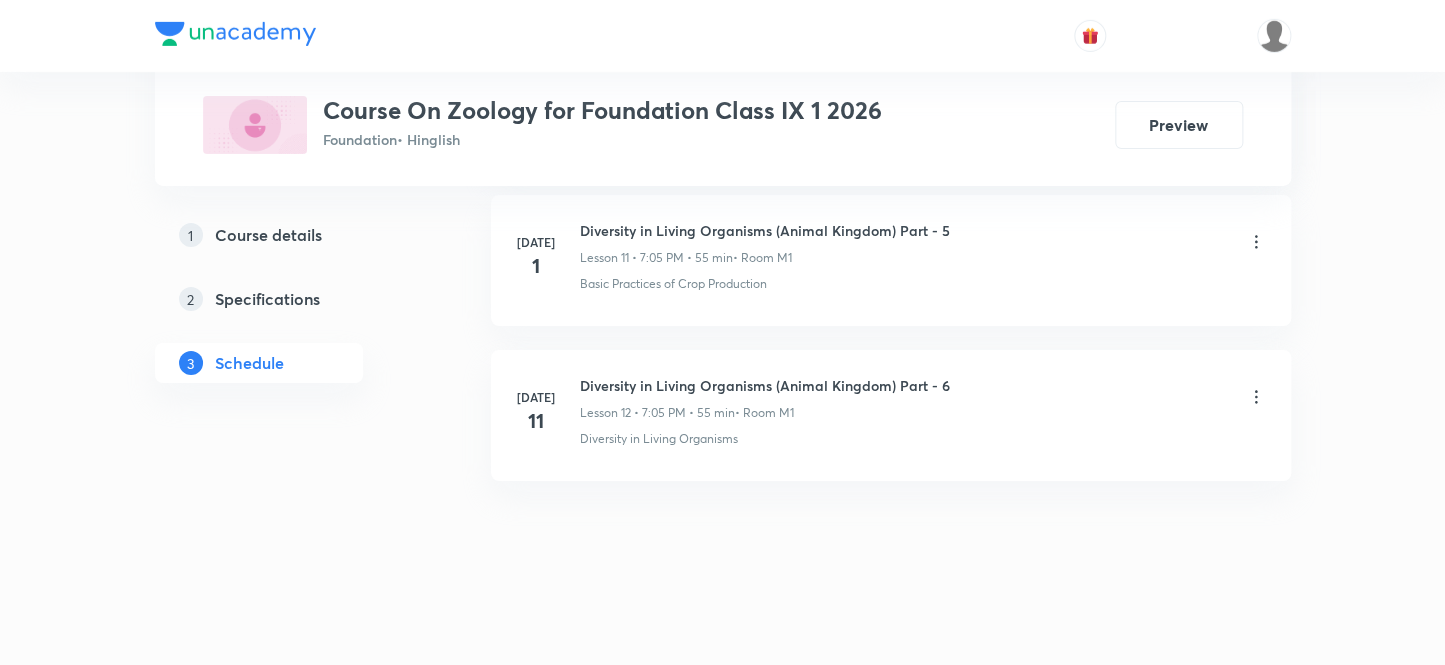 click on "Diversity in Living Organisms (Animal Kingdom) Part - 6" at bounding box center (765, 385) 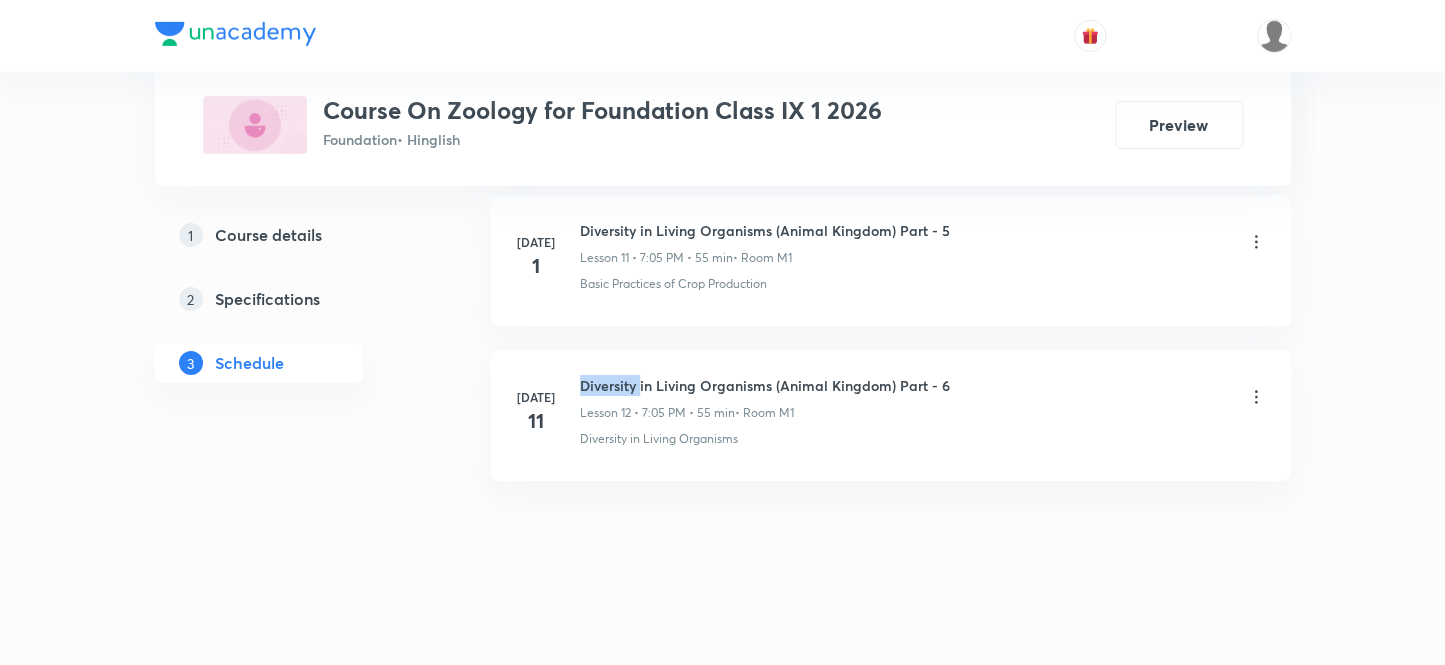click on "Diversity in Living Organisms (Animal Kingdom) Part - 6" at bounding box center (765, 385) 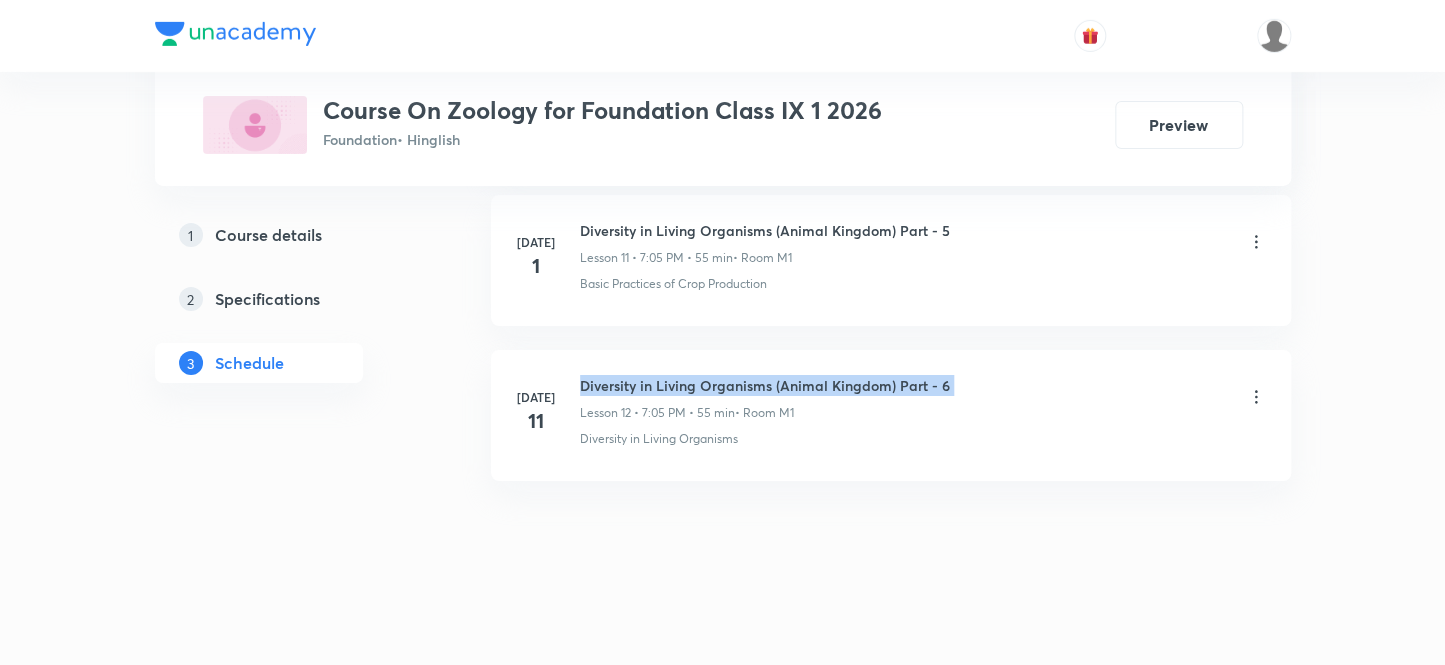 click on "Diversity in Living Organisms (Animal Kingdom) Part - 6" at bounding box center (765, 385) 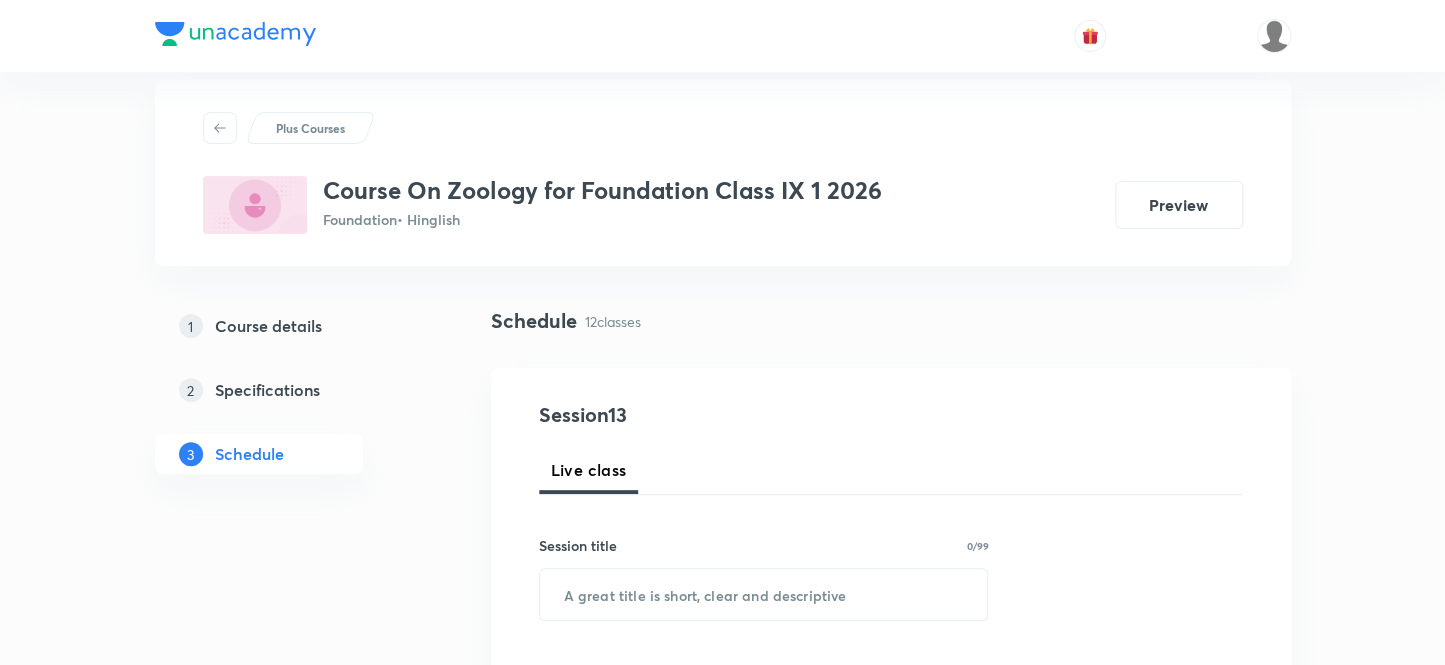 scroll, scrollTop: 90, scrollLeft: 0, axis: vertical 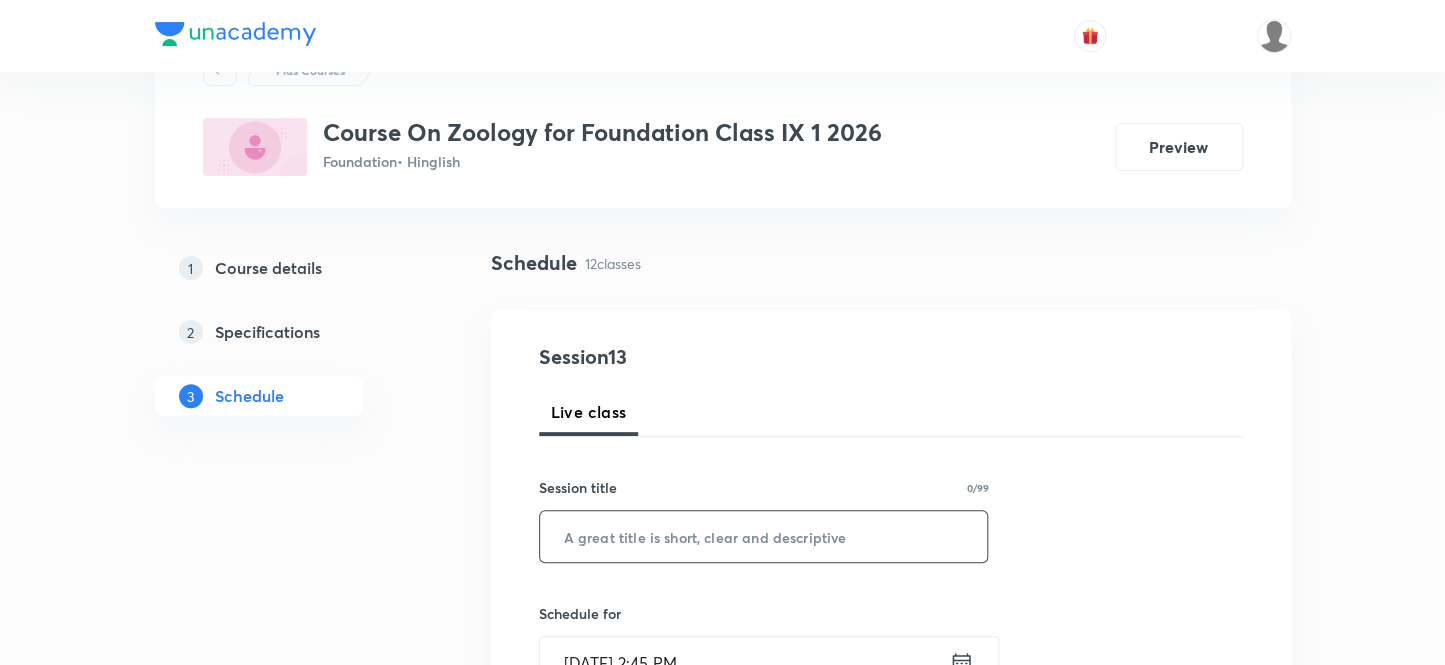 click at bounding box center [764, 536] 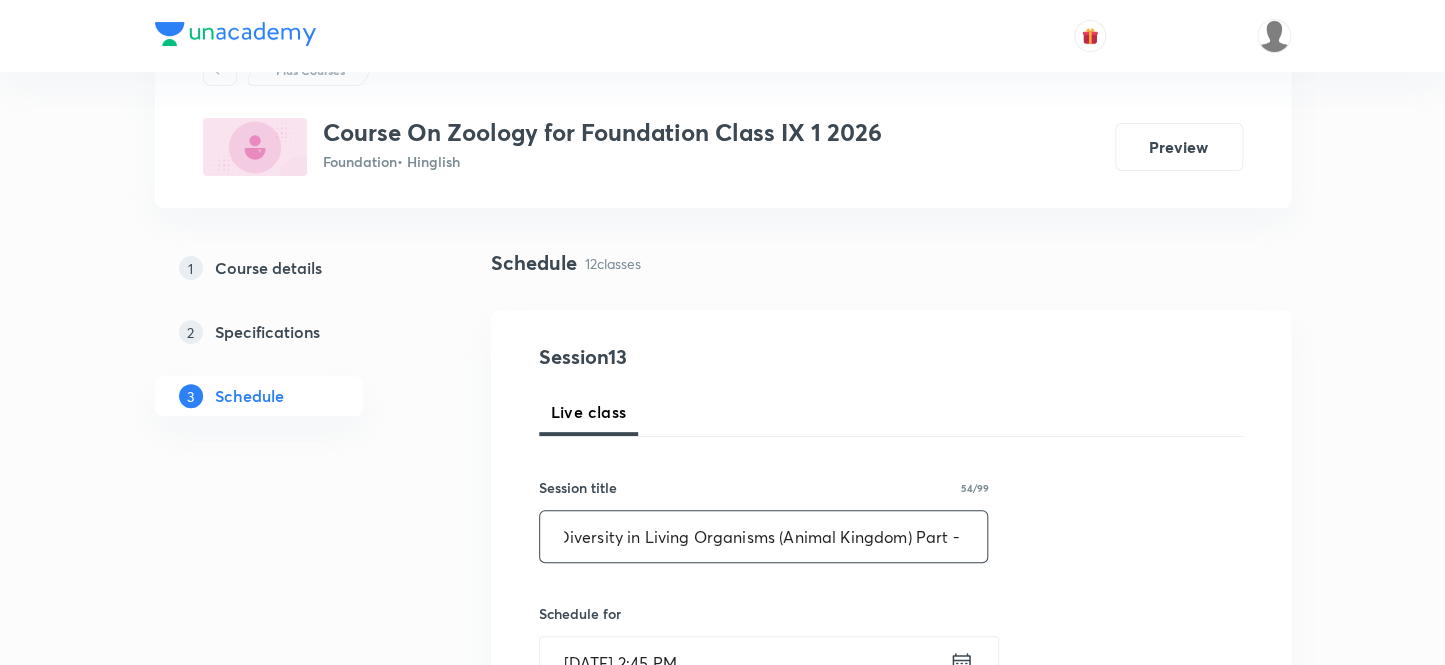 scroll, scrollTop: 0, scrollLeft: 13, axis: horizontal 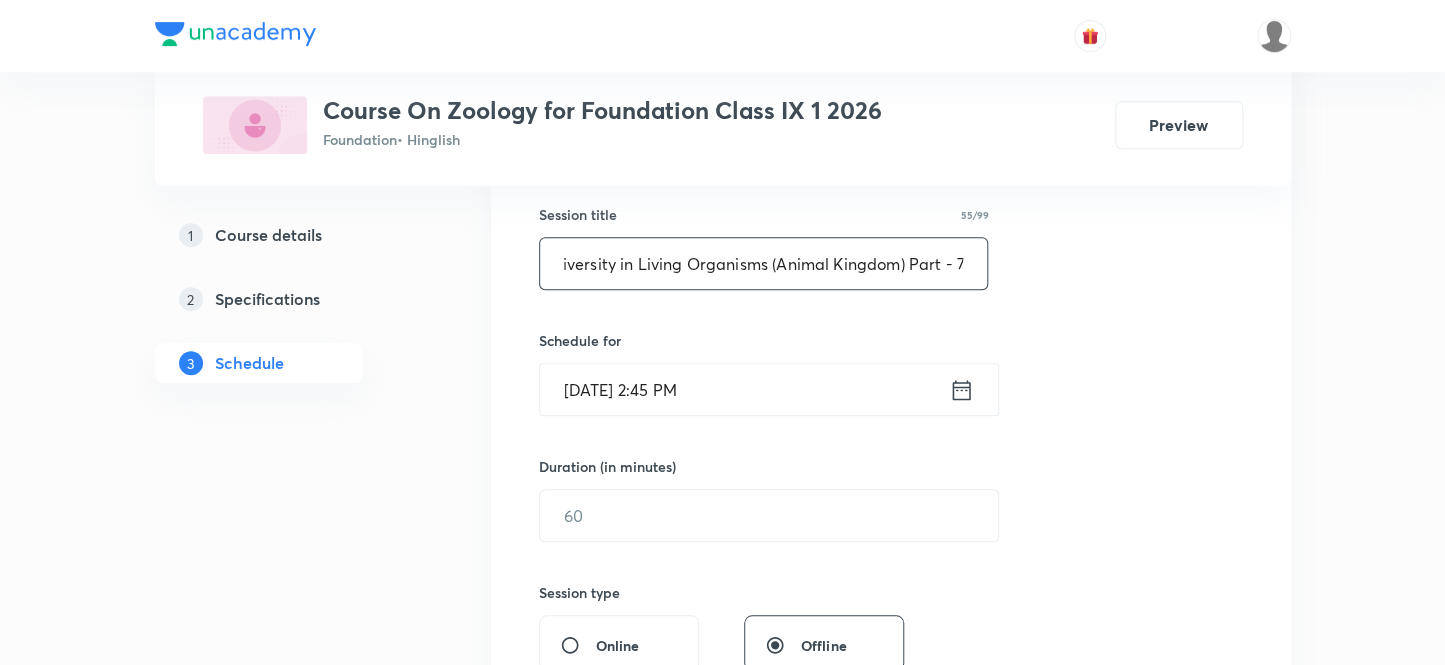 type on "Diversity in Living Organisms (Animal Kingdom) Part - 7" 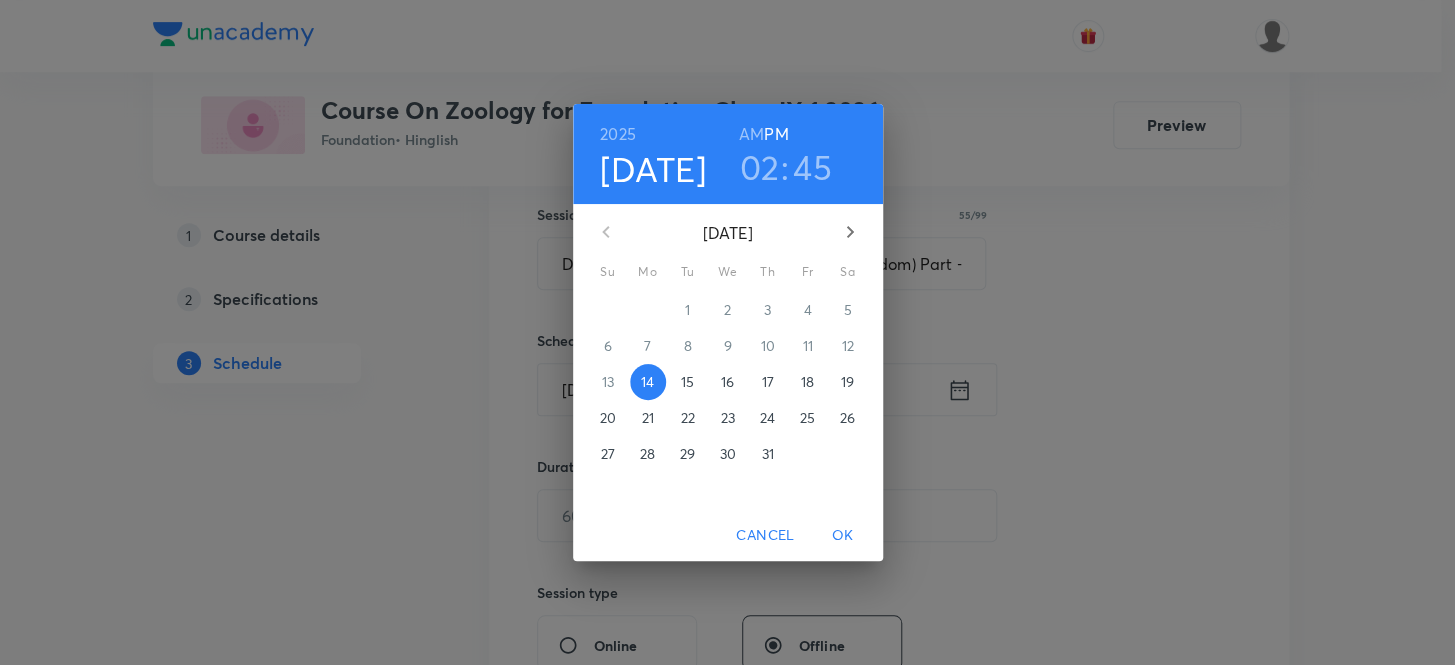 click on "18" at bounding box center [807, 382] 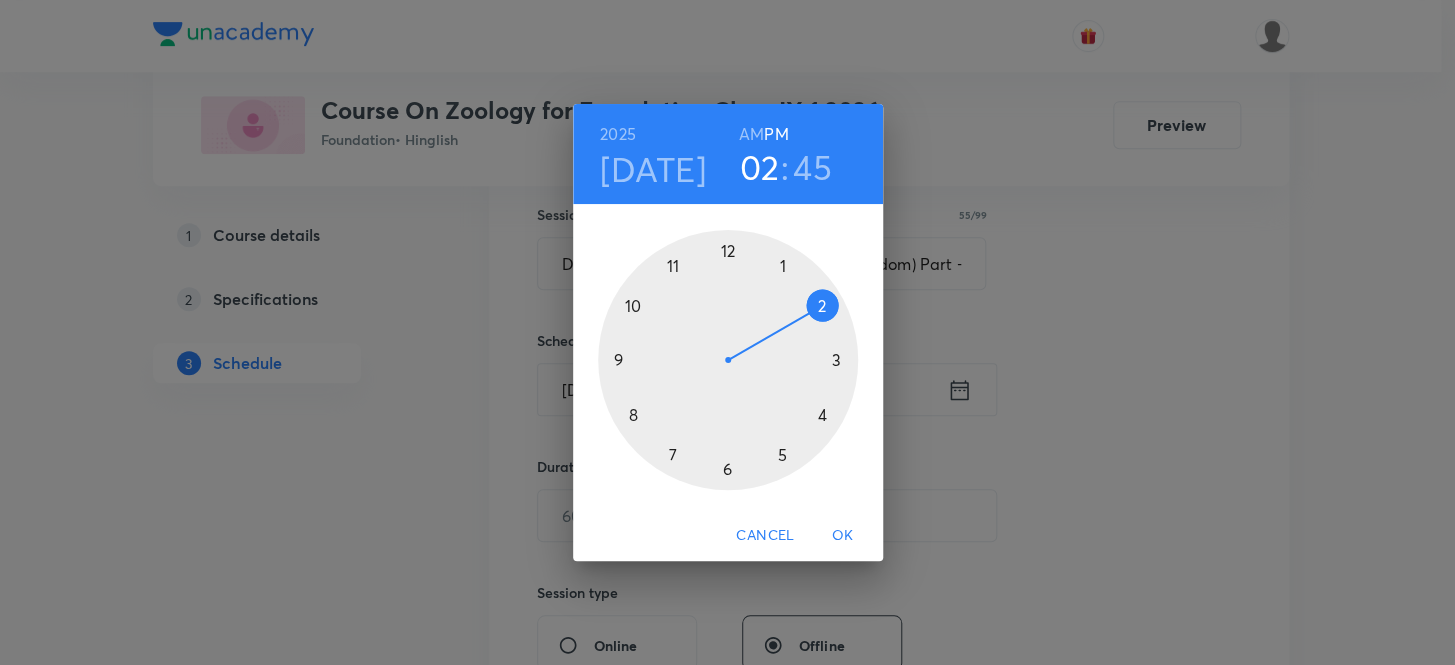 click at bounding box center [728, 360] 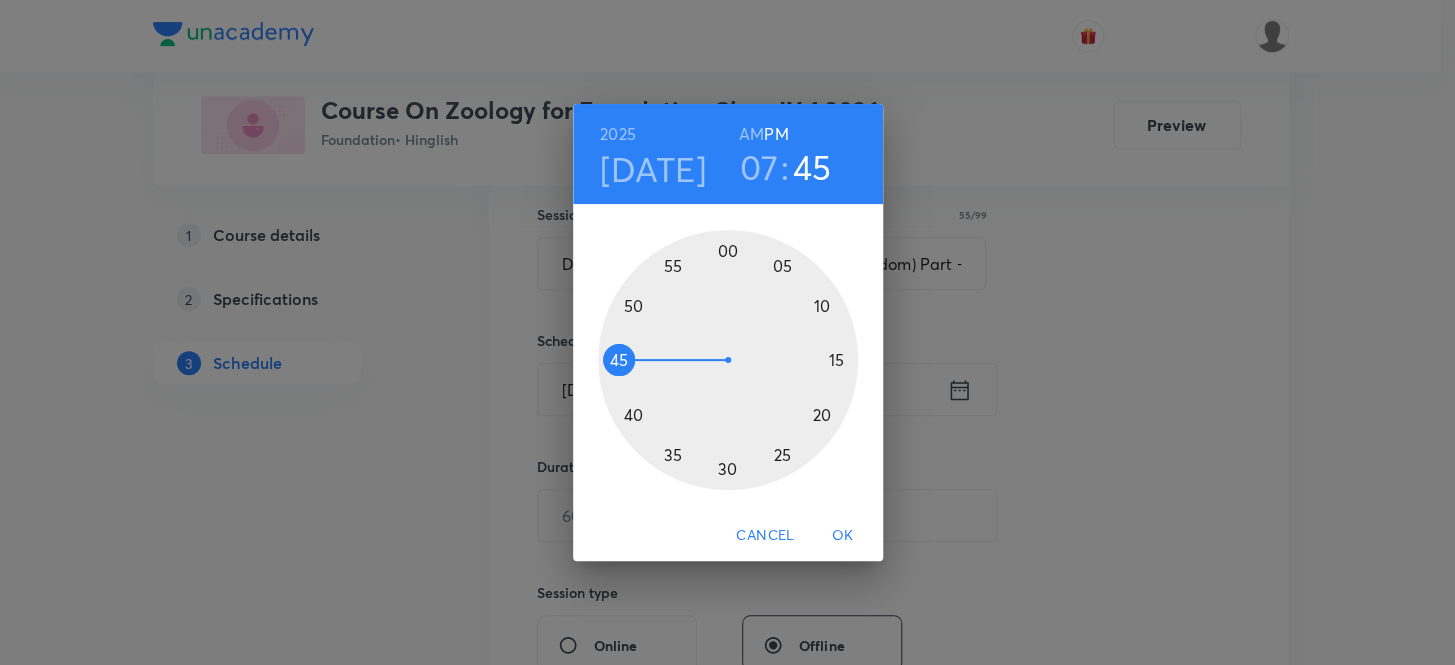 click at bounding box center (728, 360) 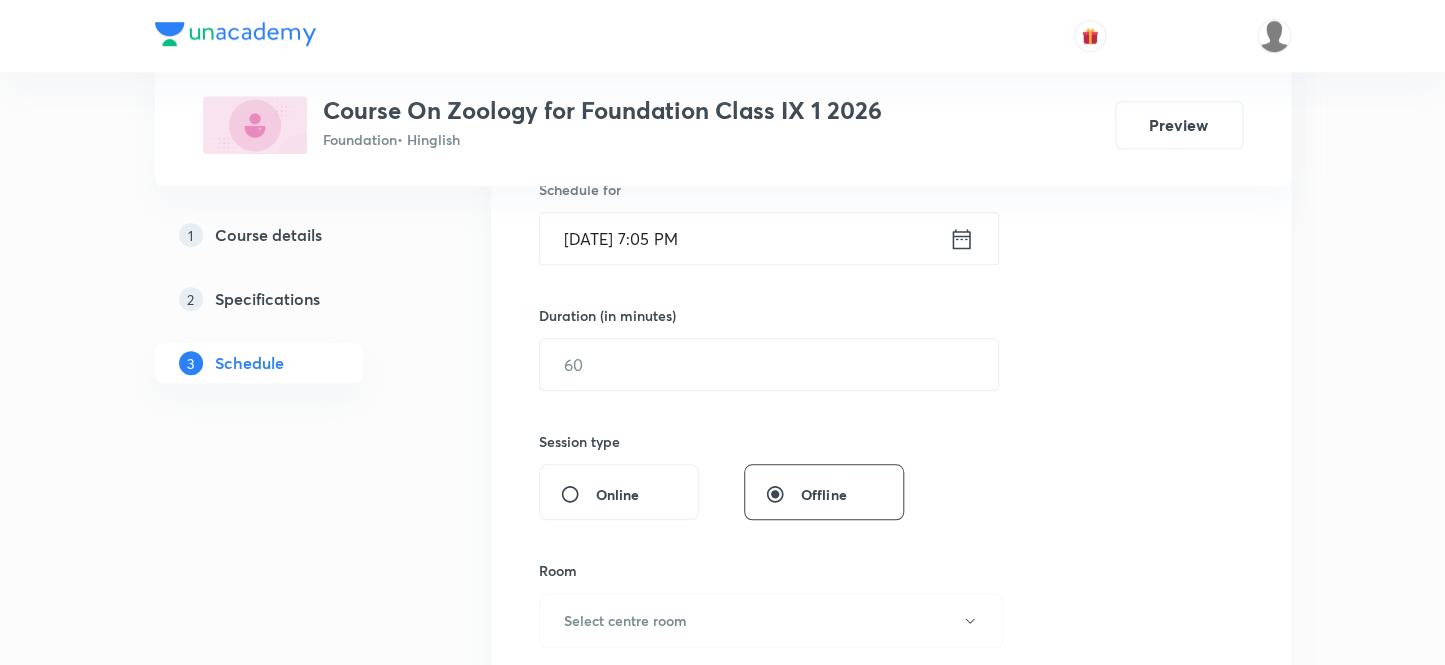 scroll, scrollTop: 545, scrollLeft: 0, axis: vertical 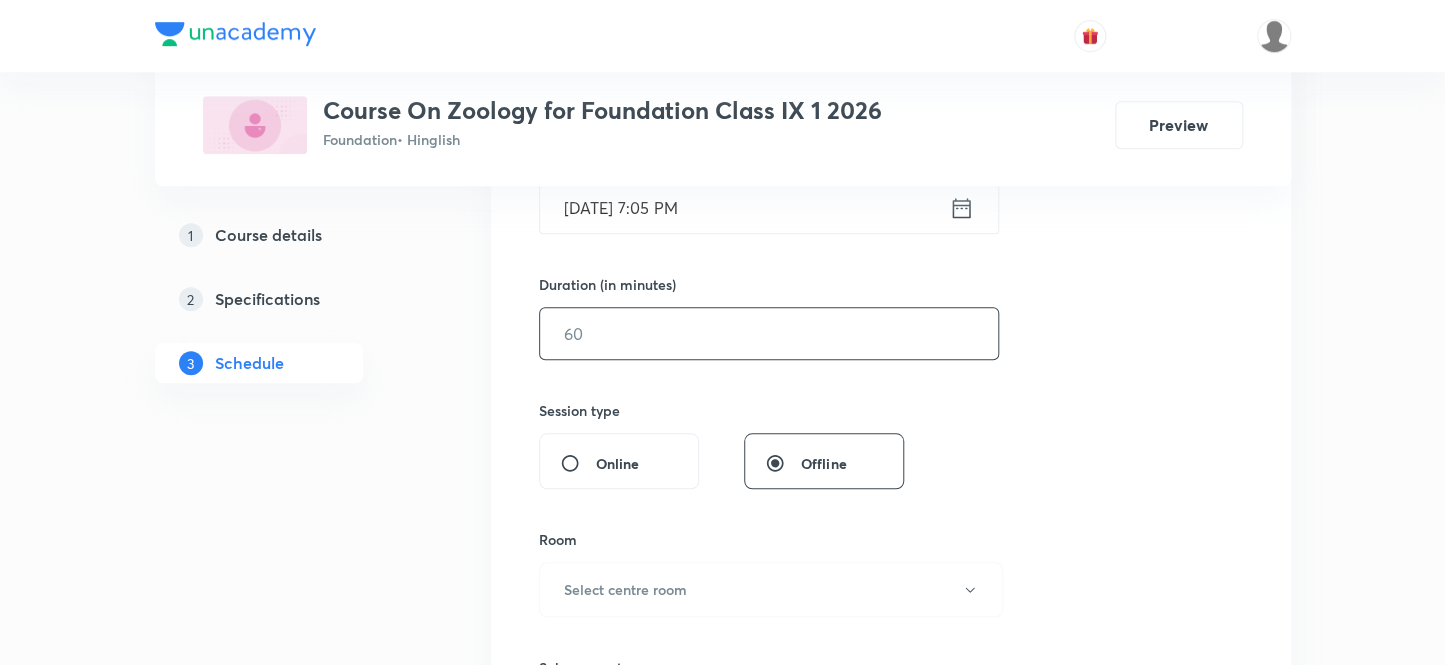 click at bounding box center (769, 333) 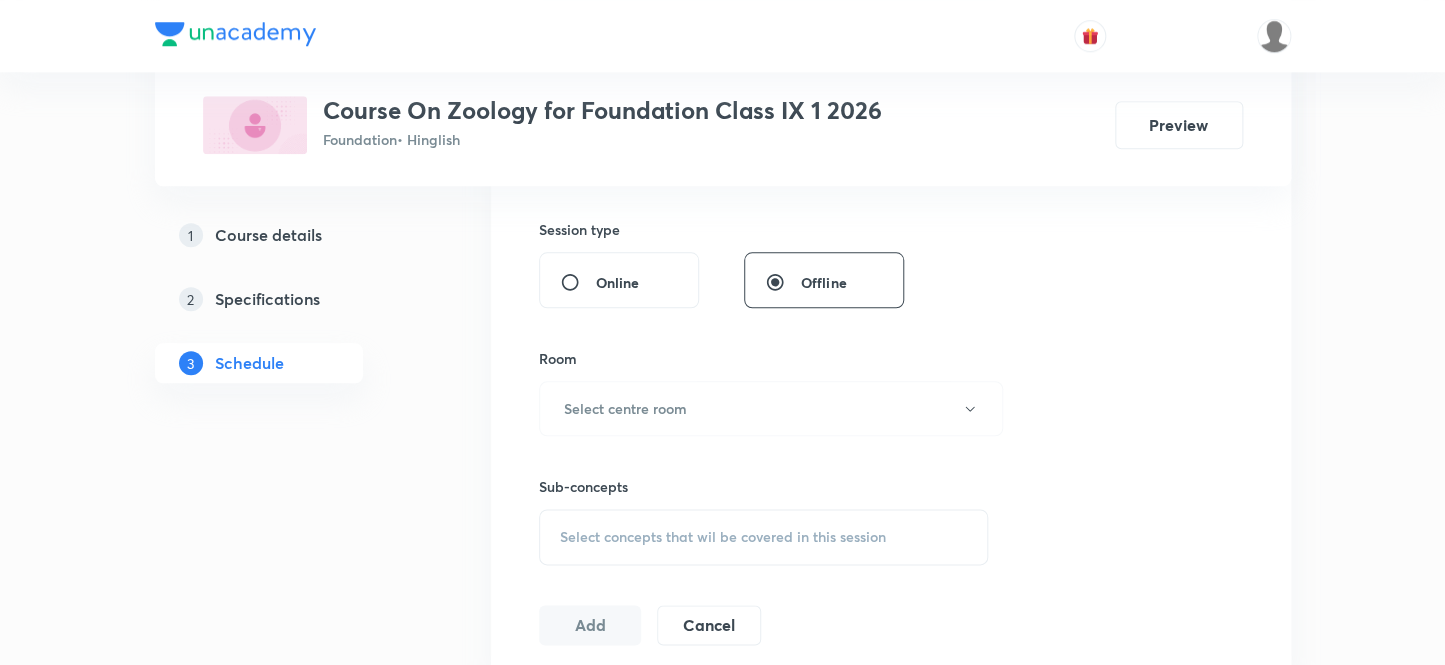 scroll, scrollTop: 727, scrollLeft: 0, axis: vertical 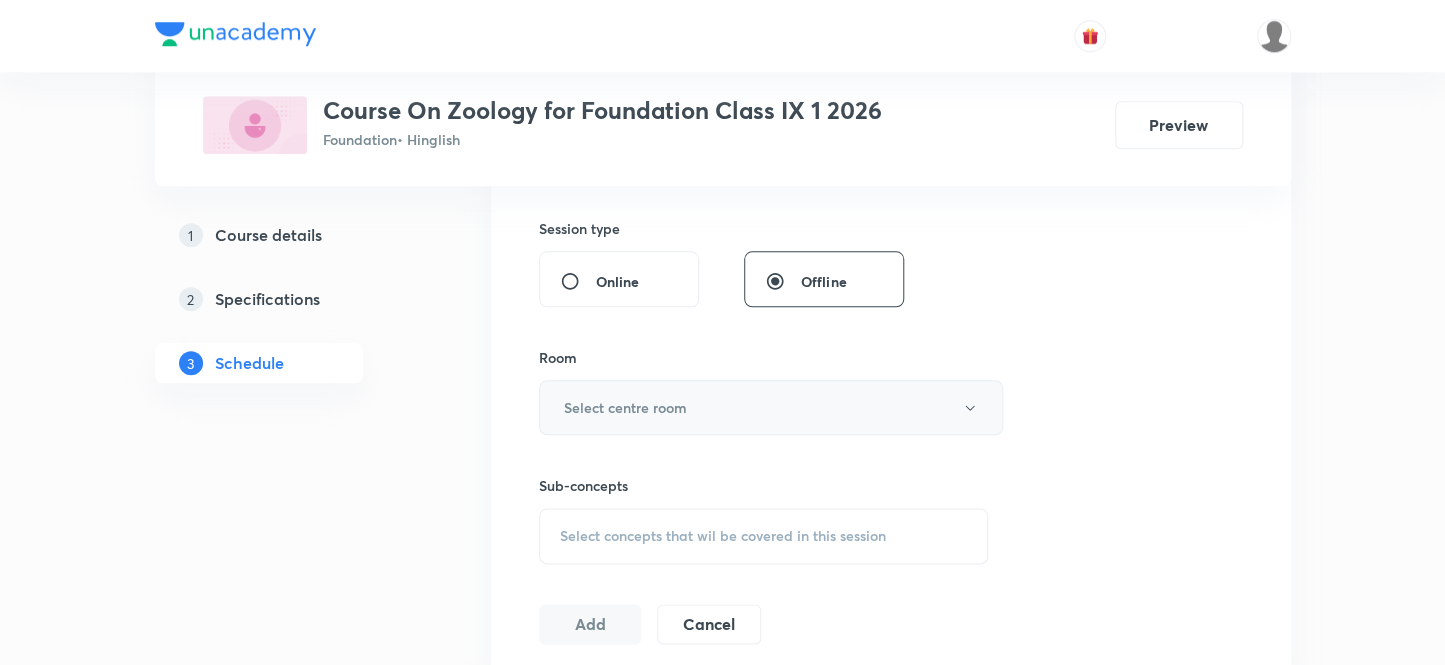 type on "55" 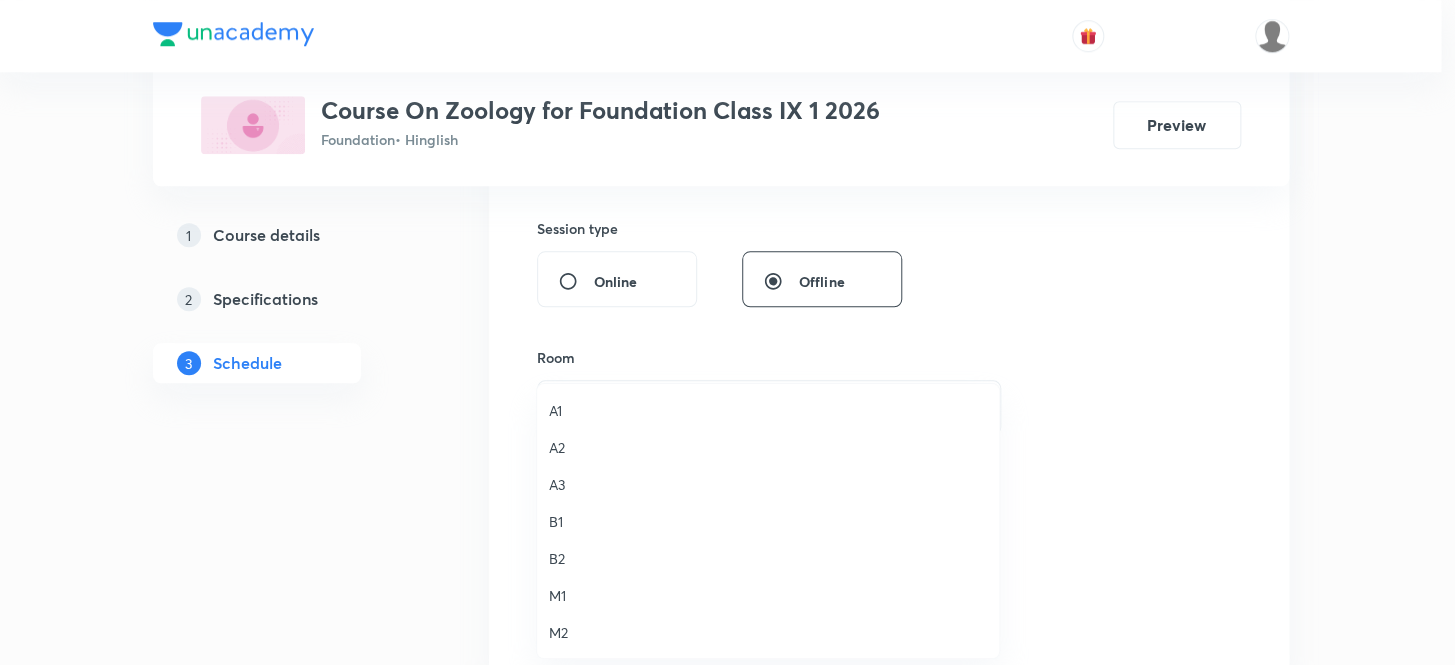 click on "M1" at bounding box center (768, 595) 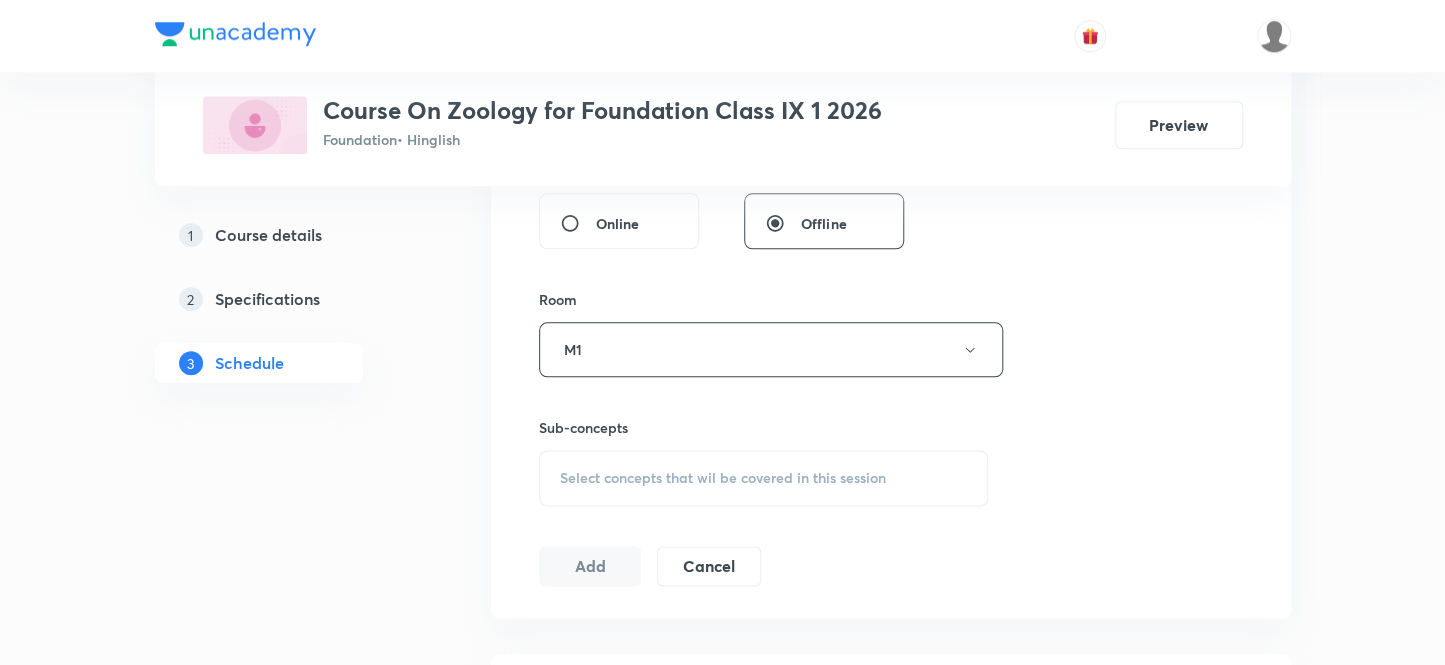 scroll, scrollTop: 818, scrollLeft: 0, axis: vertical 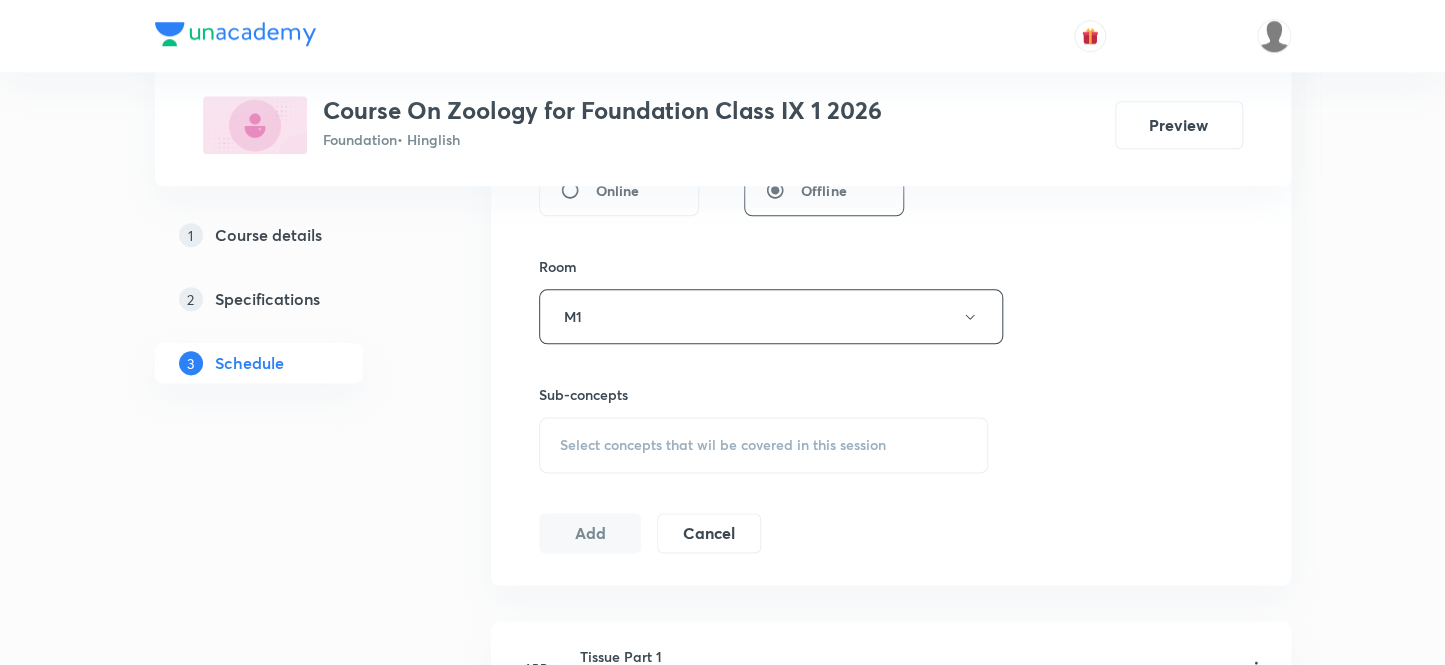 click on "Select concepts that wil be covered in this session" at bounding box center [764, 445] 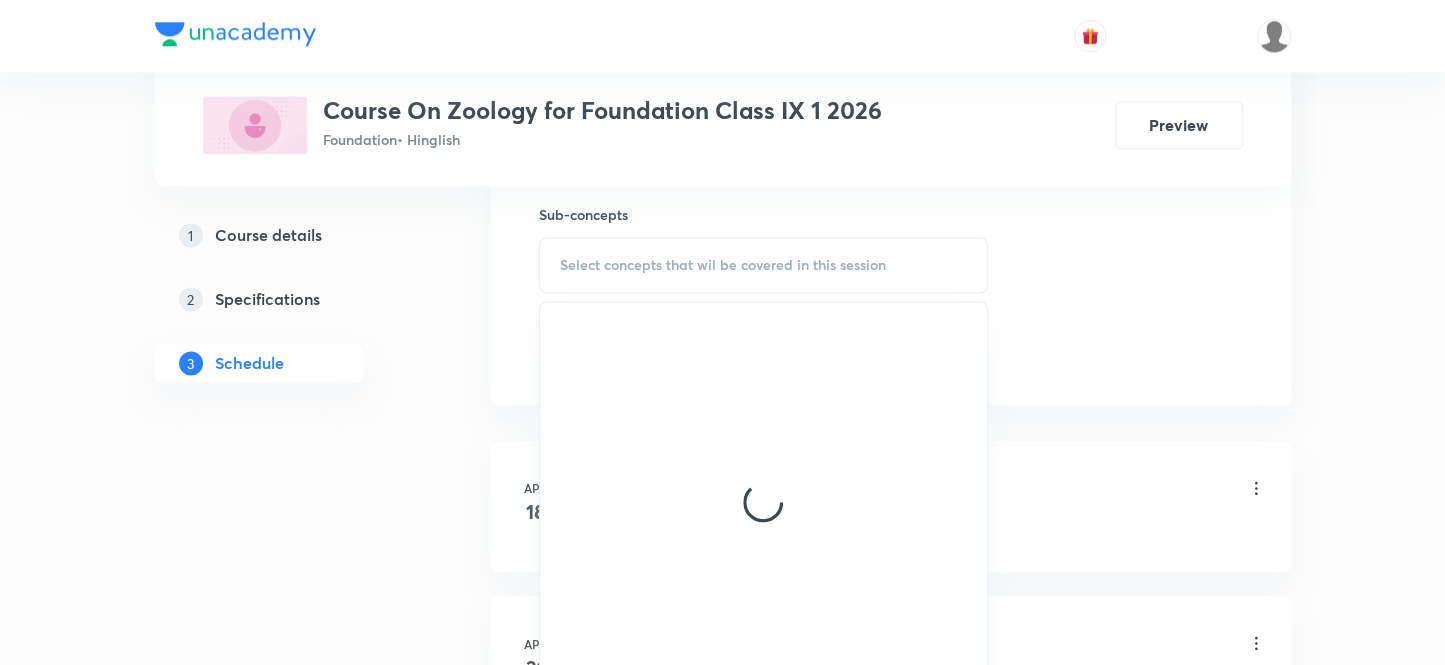 scroll, scrollTop: 1000, scrollLeft: 0, axis: vertical 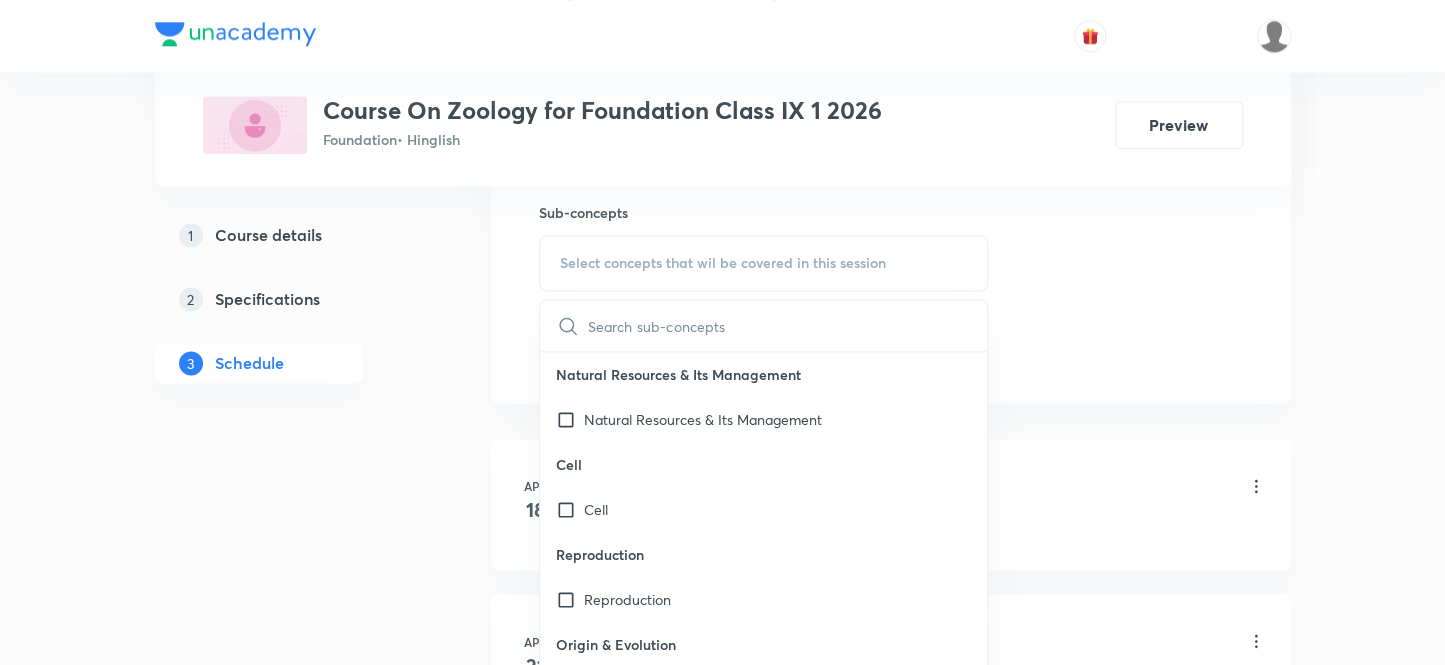 type on "Diversity in Living Organisms (Animal Kingdom) Part - 6" 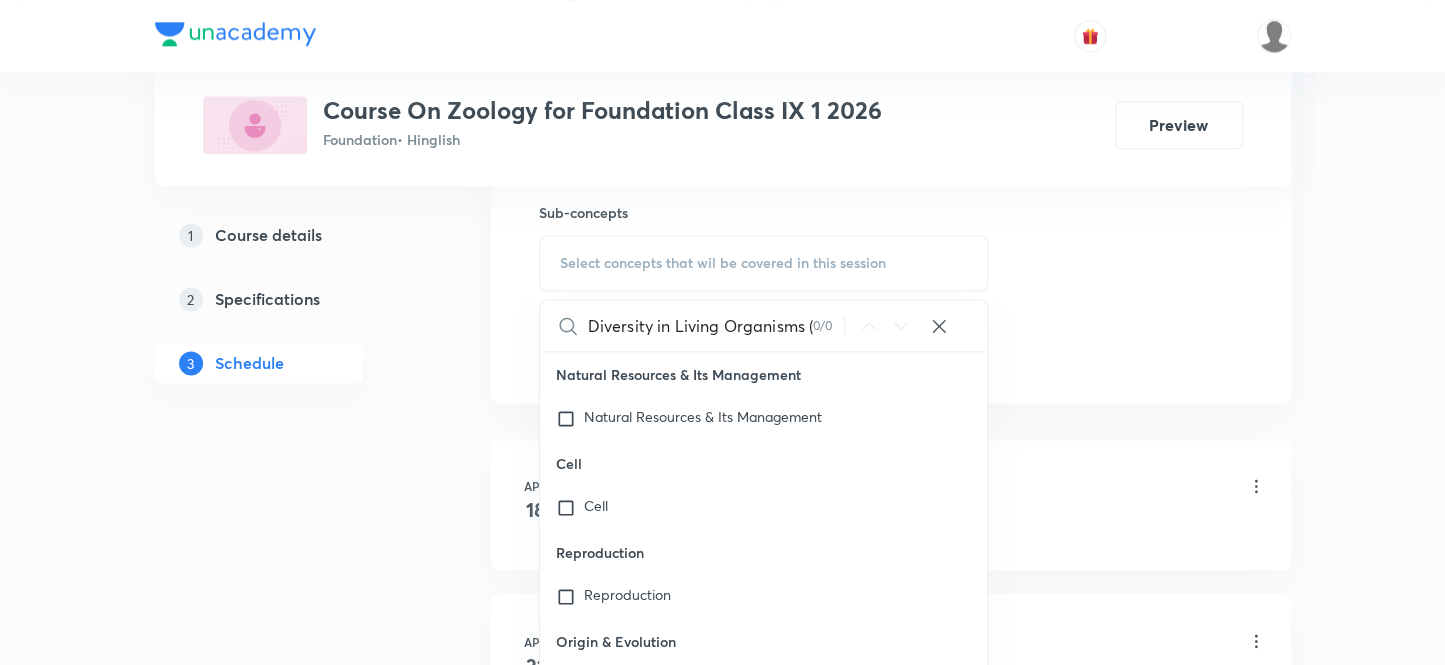 scroll, scrollTop: 0, scrollLeft: 190, axis: horizontal 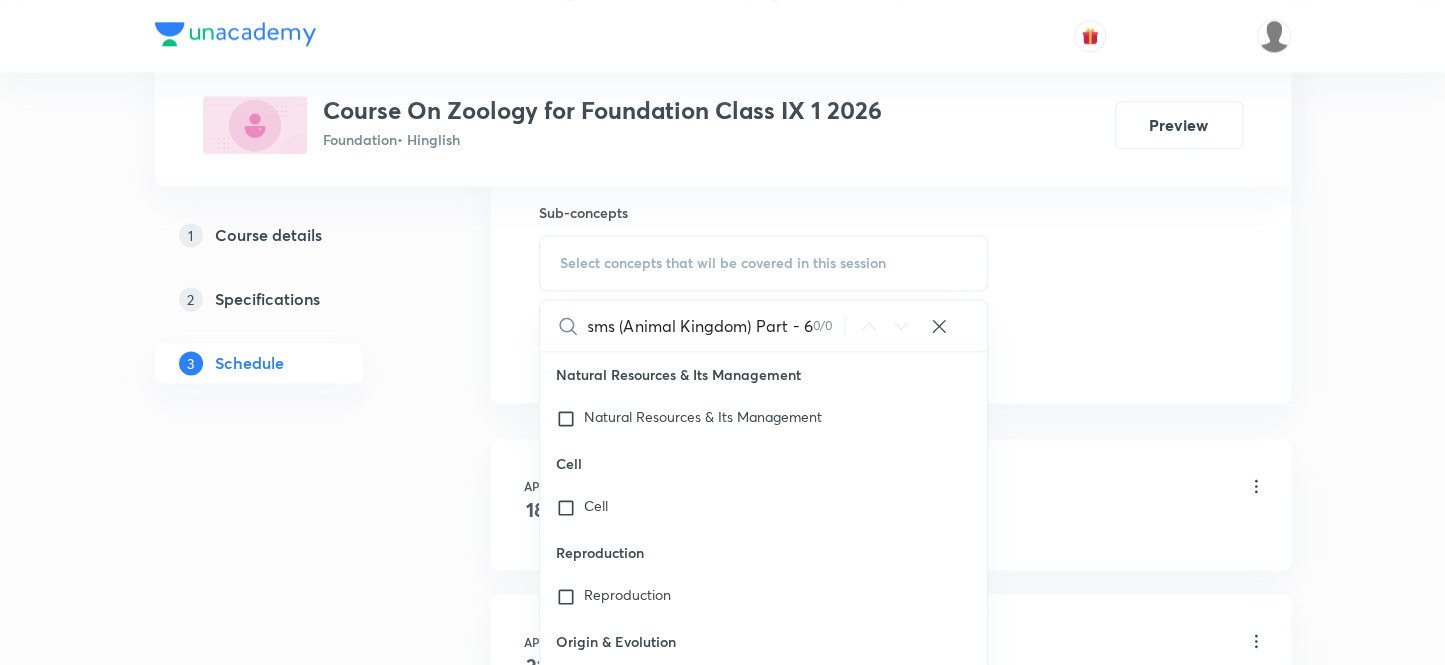drag, startPoint x: 730, startPoint y: 310, endPoint x: 823, endPoint y: 316, distance: 93.193344 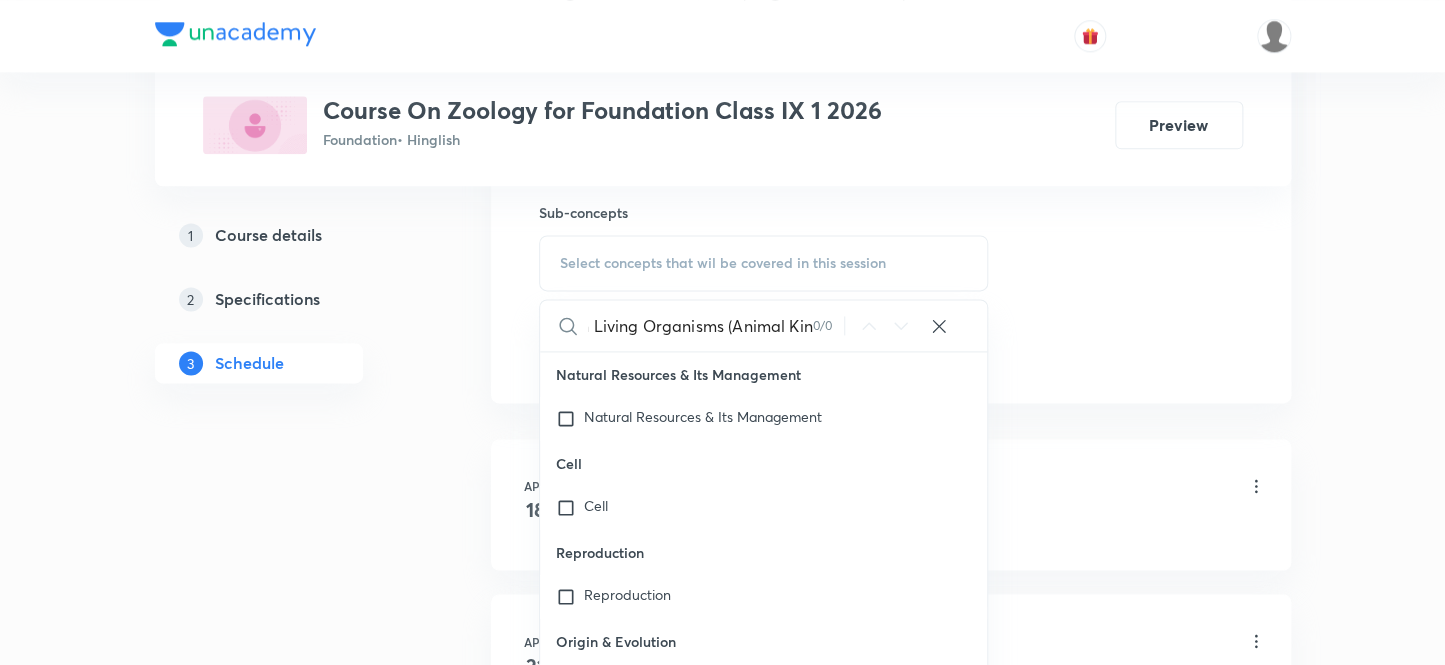 click on "Plus Courses Course On Zoology for Foundation Class IX 1 2026 Foundation  • Hinglish Preview 1 Course details 2 Specifications 3 Schedule Schedule 12  classes Session  13 Live class Session title 55/99 Diversity in Living Organisms (Animal Kingdom) Part - 7 ​ Schedule for Jul 18, 2025, 7:05 PM ​ Duration (in minutes) 55 ​   Session type Online Offline Room M1 Sub-concepts Select concepts that wil be covered in this session Diversity in Living Organisms (Animal Kin 0 / 0 ​ Natural Resources & Its Management Natural Resources & Its Management Cell Cell Reproduction Reproduction Origin & Evolution Origin & Evolution Heredity and Variation Heredity and Variation Improvement in Food Resources Improvement in Food Resources Diversity in Living Organisms Diversity in Living Organisms Covered previously Plant and Animal Nutrition Plant and Animal Nutrition Tissue Tissue Covered previously Human Disease Human Disease Our Environment Our Environment Respiration Respiration Transportation Transportation Ecology" at bounding box center [722, 731] 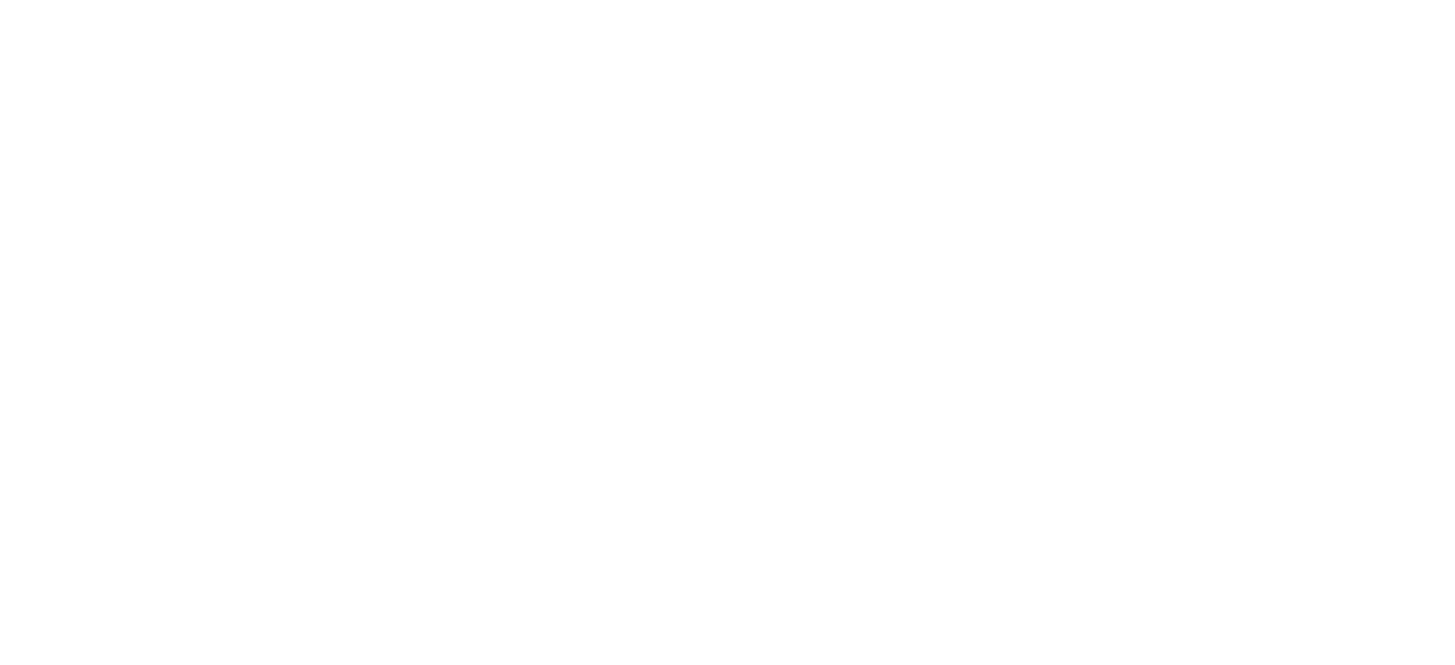 scroll, scrollTop: 0, scrollLeft: 0, axis: both 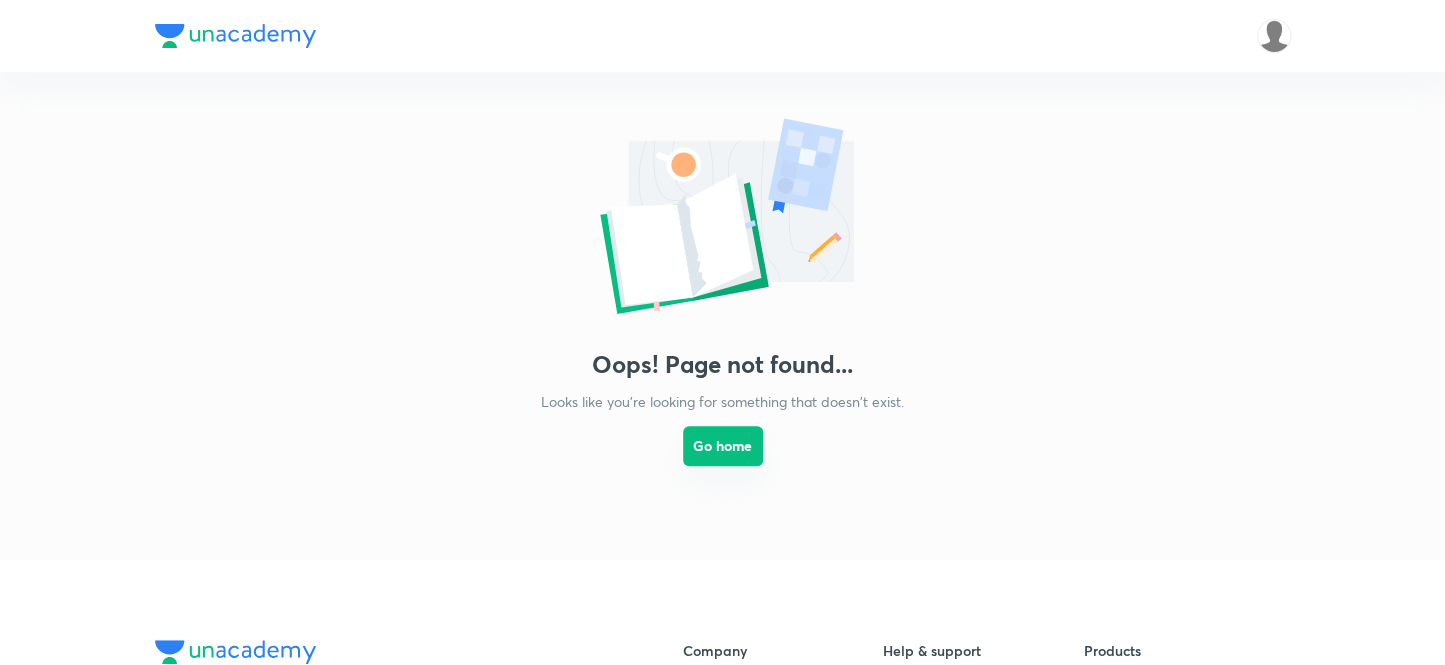 click on "Go home" at bounding box center (723, 446) 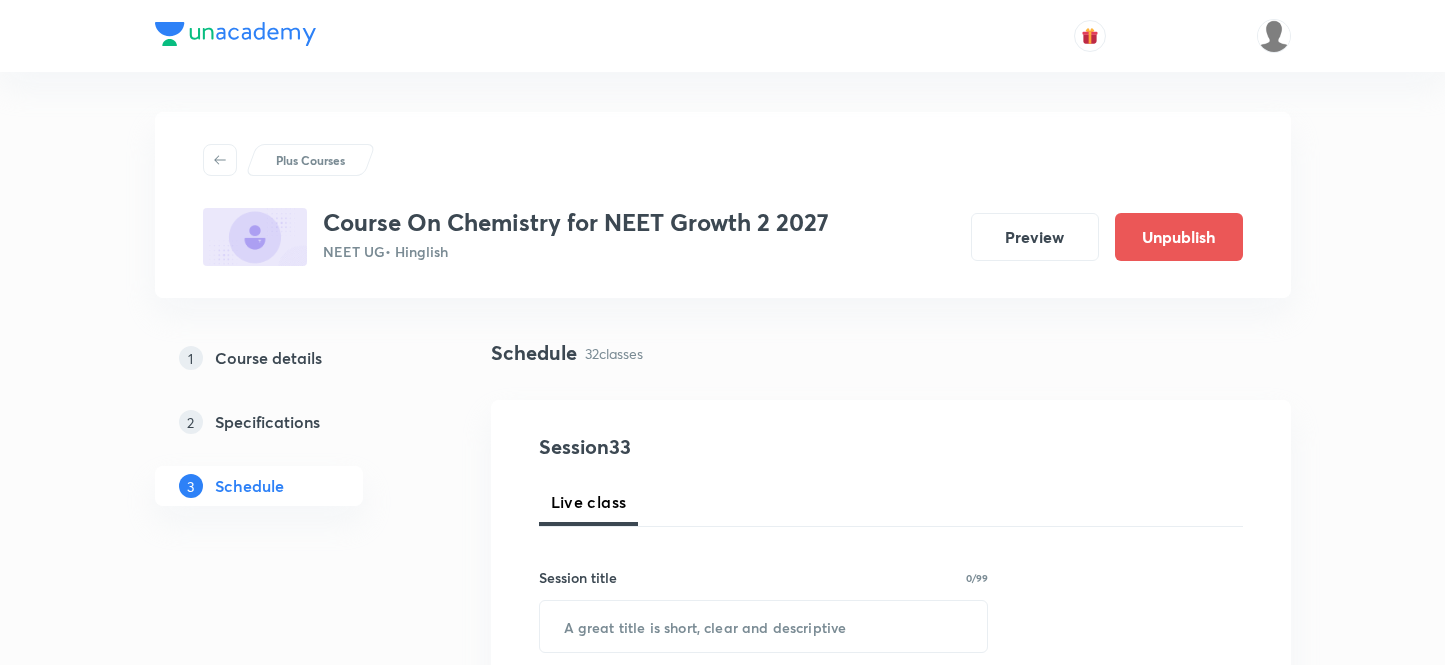 scroll, scrollTop: 0, scrollLeft: 0, axis: both 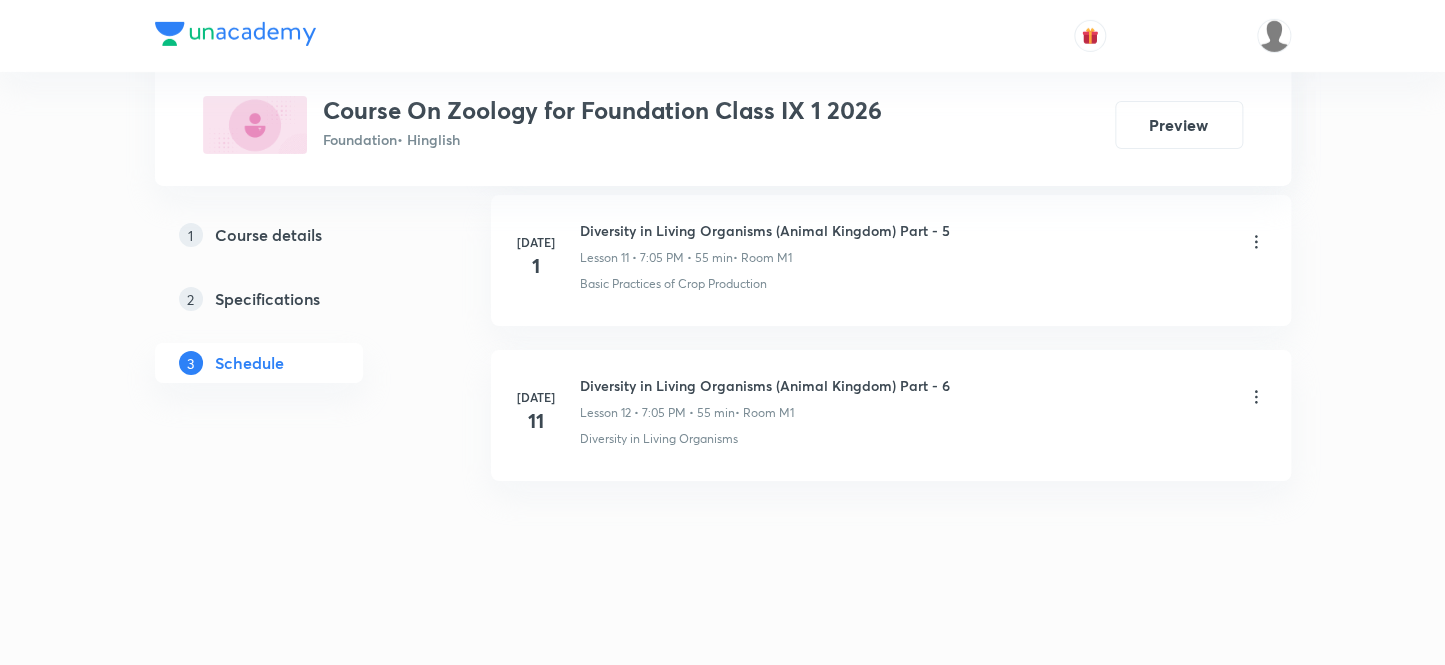 click on "Diversity in Living Organisms (Animal Kingdom) Part - 6" at bounding box center (765, 385) 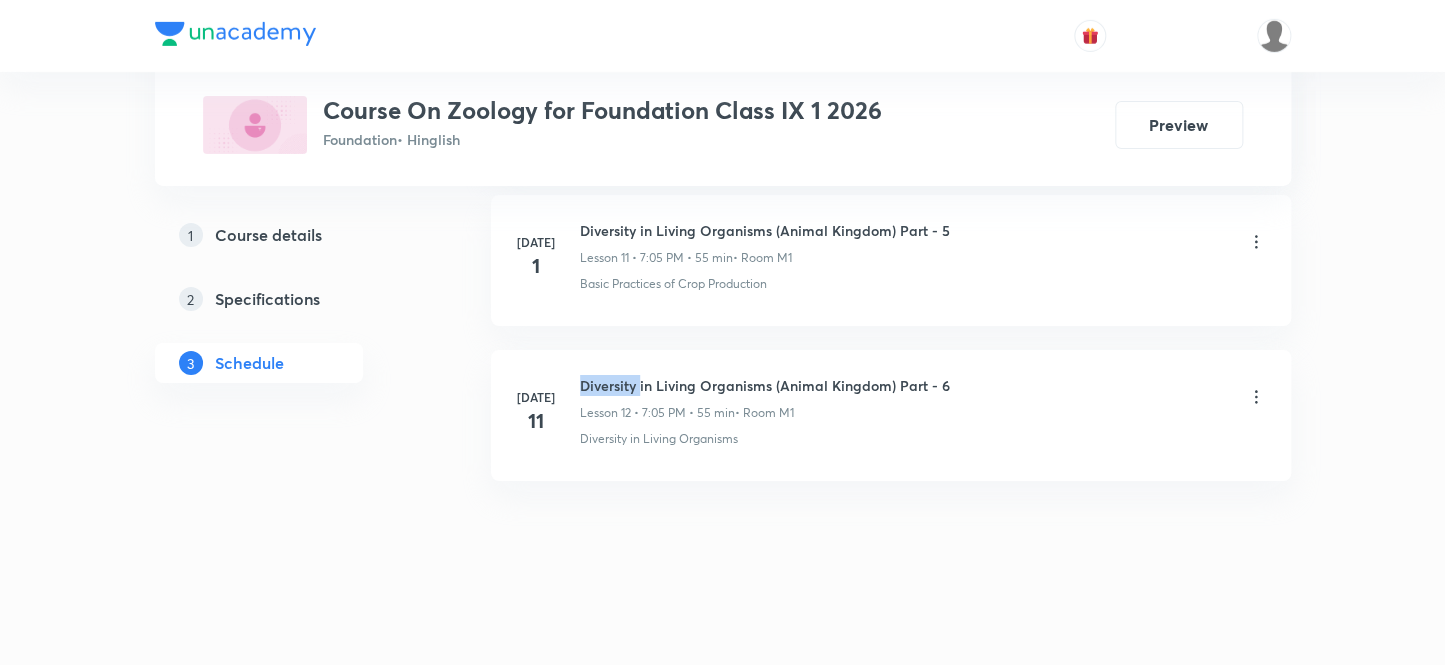 click on "Diversity in Living Organisms (Animal Kingdom) Part - 6" at bounding box center (765, 385) 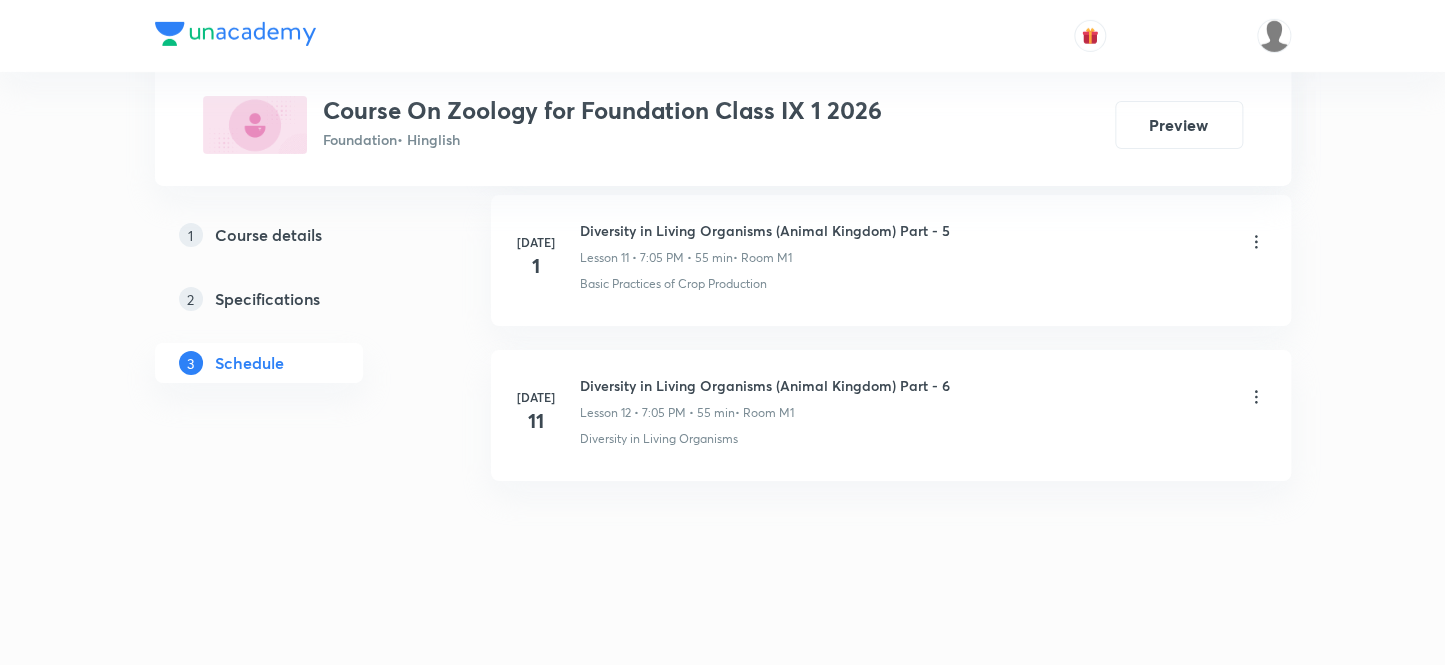 click on "[DATE] Diversity in Living Organisms (Animal Kingdom) Part - 6 Lesson 12 • 7:05 PM • 55 min  • Room M1 Diversity in Living Organisms" at bounding box center [891, 415] 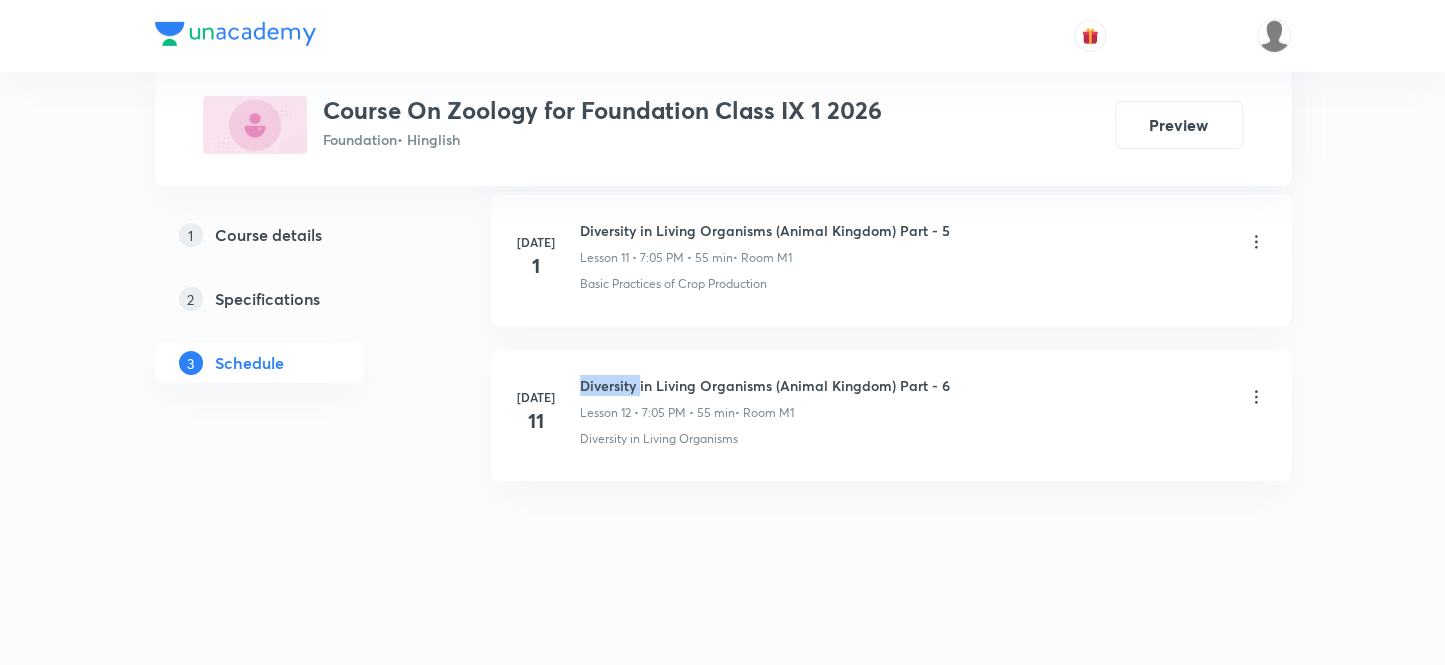click on "[DATE] Diversity in Living Organisms (Animal Kingdom) Part - 6 Lesson 12 • 7:05 PM • 55 min  • Room M1 Diversity in Living Organisms" at bounding box center [891, 415] 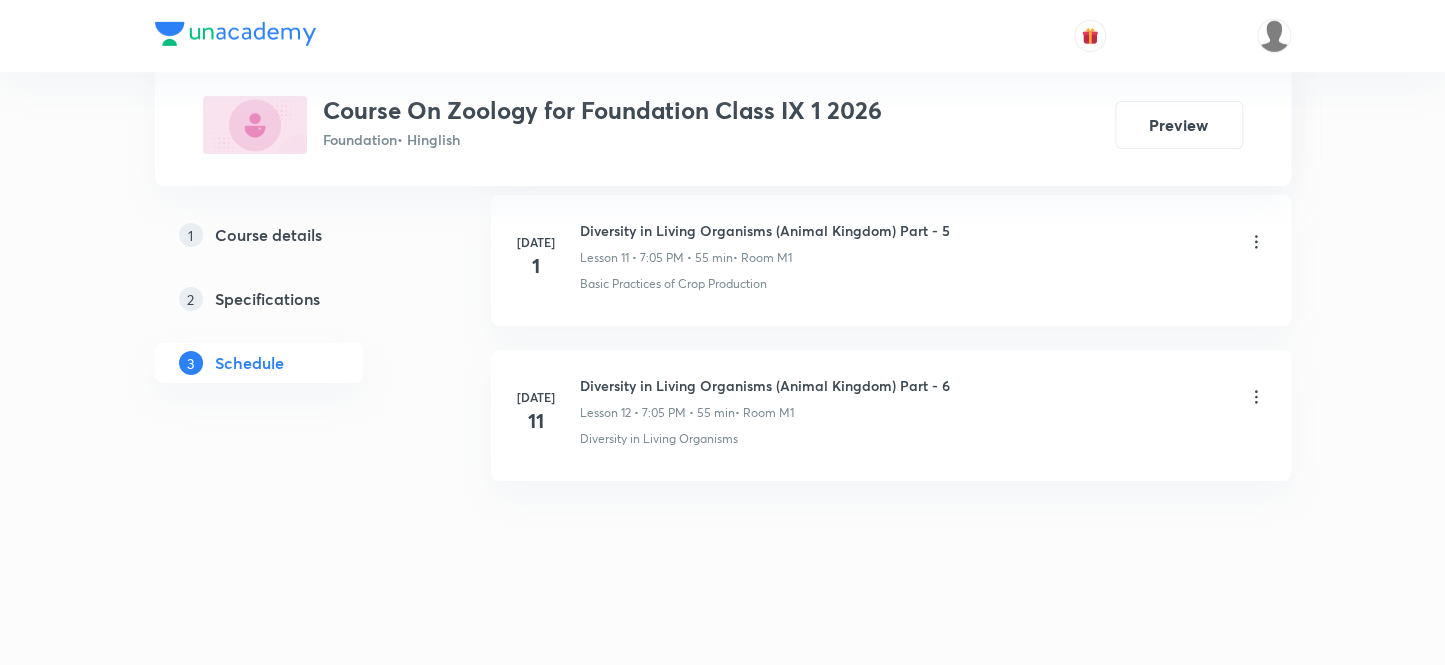 click on "[DATE] Diversity in Living Organisms (Animal Kingdom) Part - 6 Lesson 12 • 7:05 PM • 55 min  • Room M1 Diversity in Living Organisms" at bounding box center [891, 415] 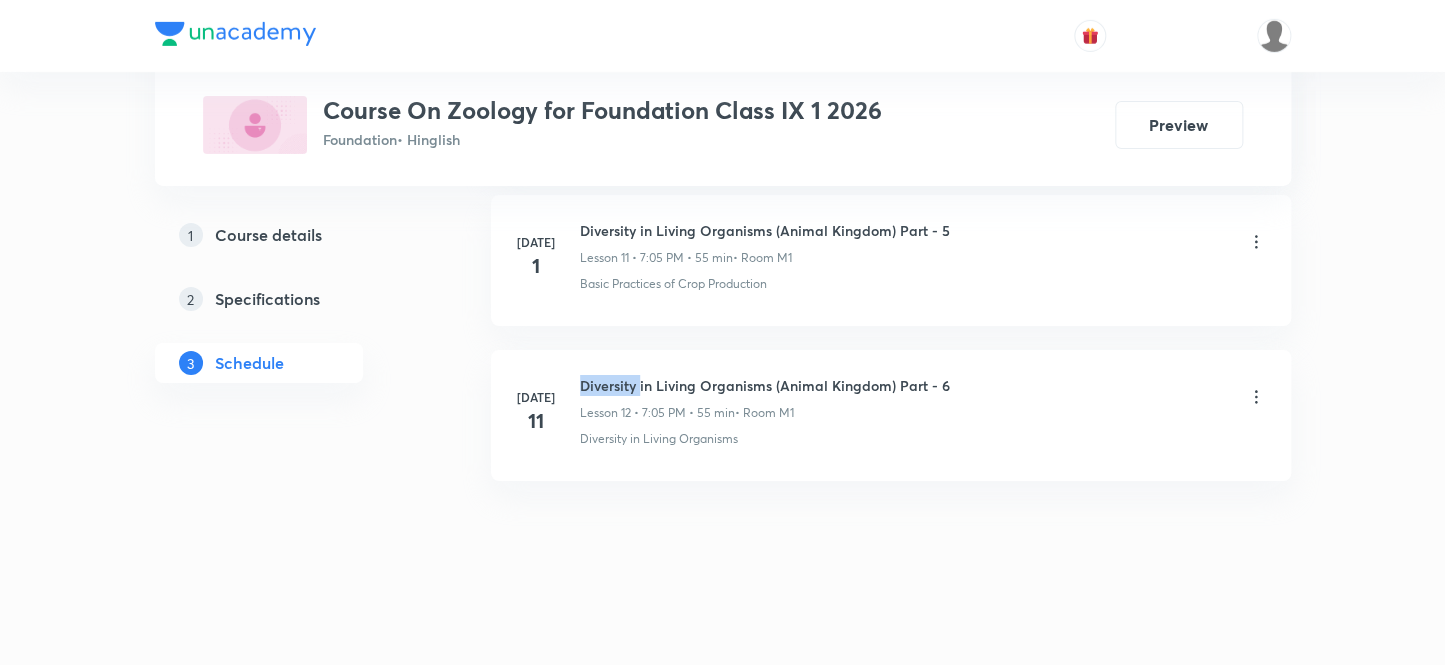 click on "[DATE] Diversity in Living Organisms (Animal Kingdom) Part - 6 Lesson 12 • 7:05 PM • 55 min  • Room M1 Diversity in Living Organisms" at bounding box center [891, 415] 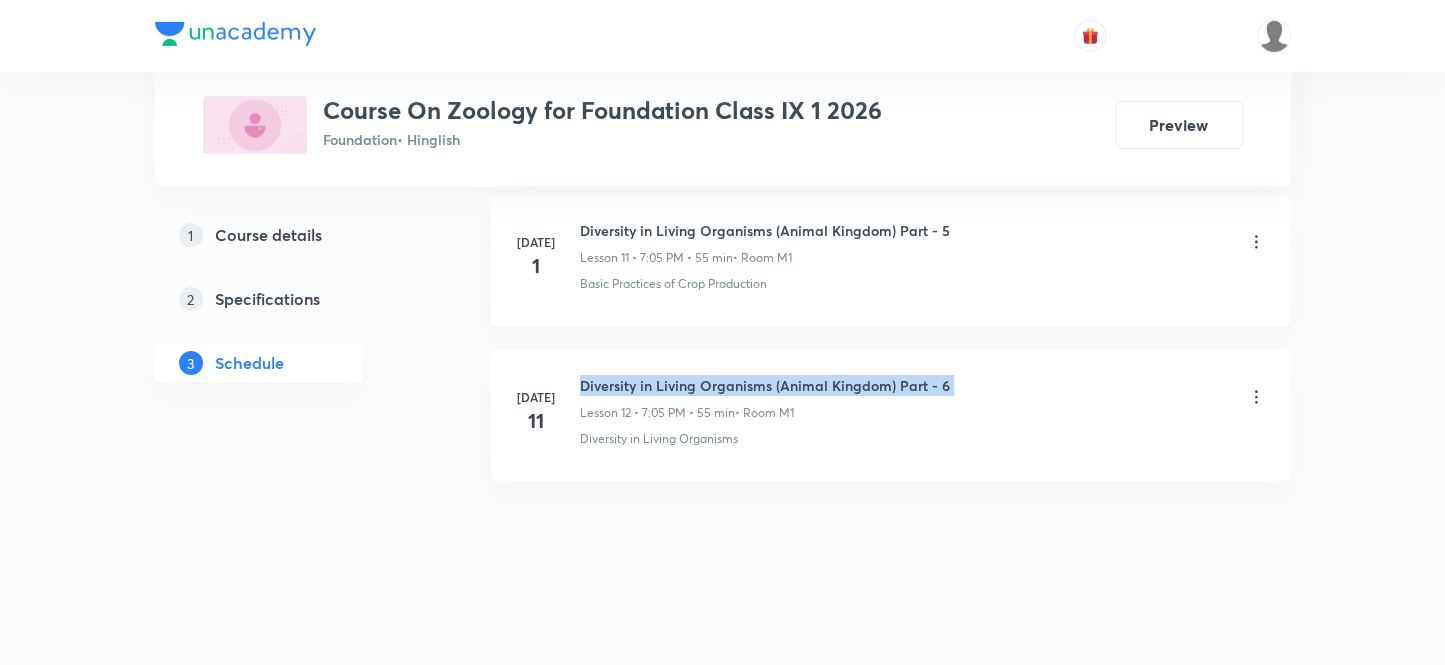 click on "[DATE] Diversity in Living Organisms (Animal Kingdom) Part - 6 Lesson 12 • 7:05 PM • 55 min  • Room M1 Diversity in Living Organisms" at bounding box center [891, 415] 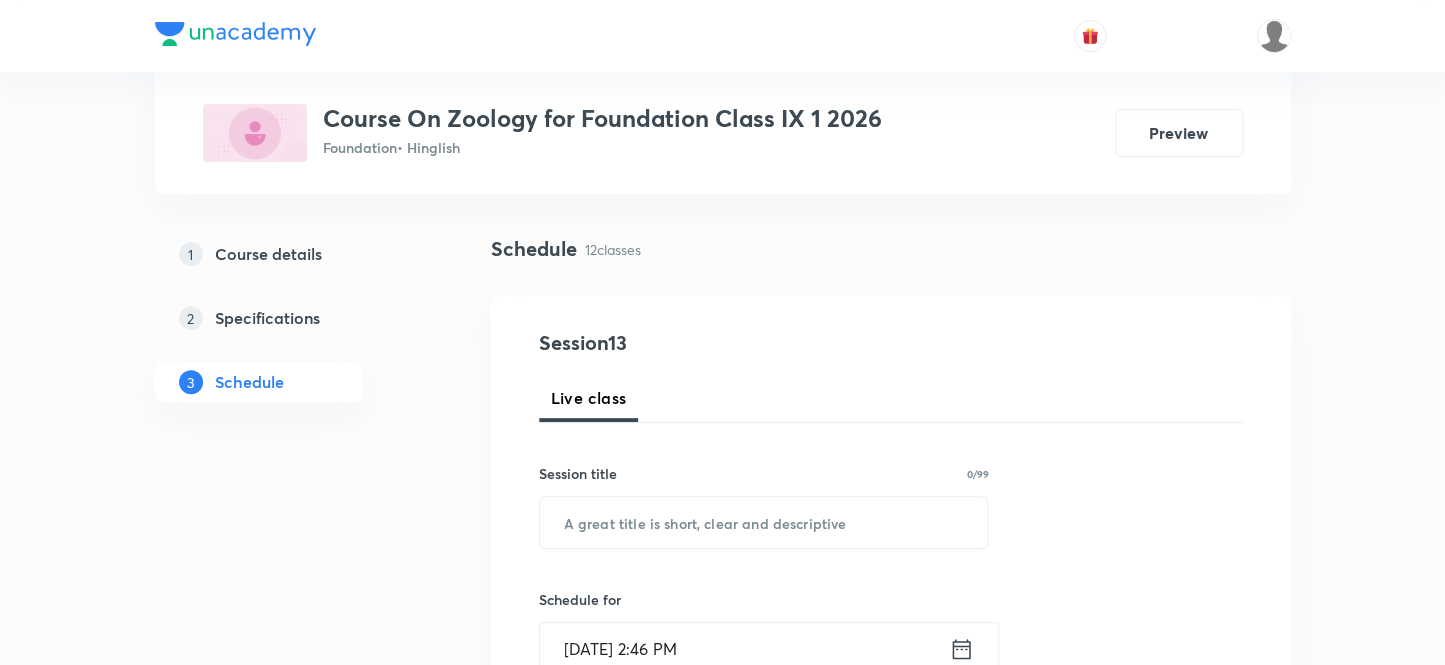 scroll, scrollTop: 181, scrollLeft: 0, axis: vertical 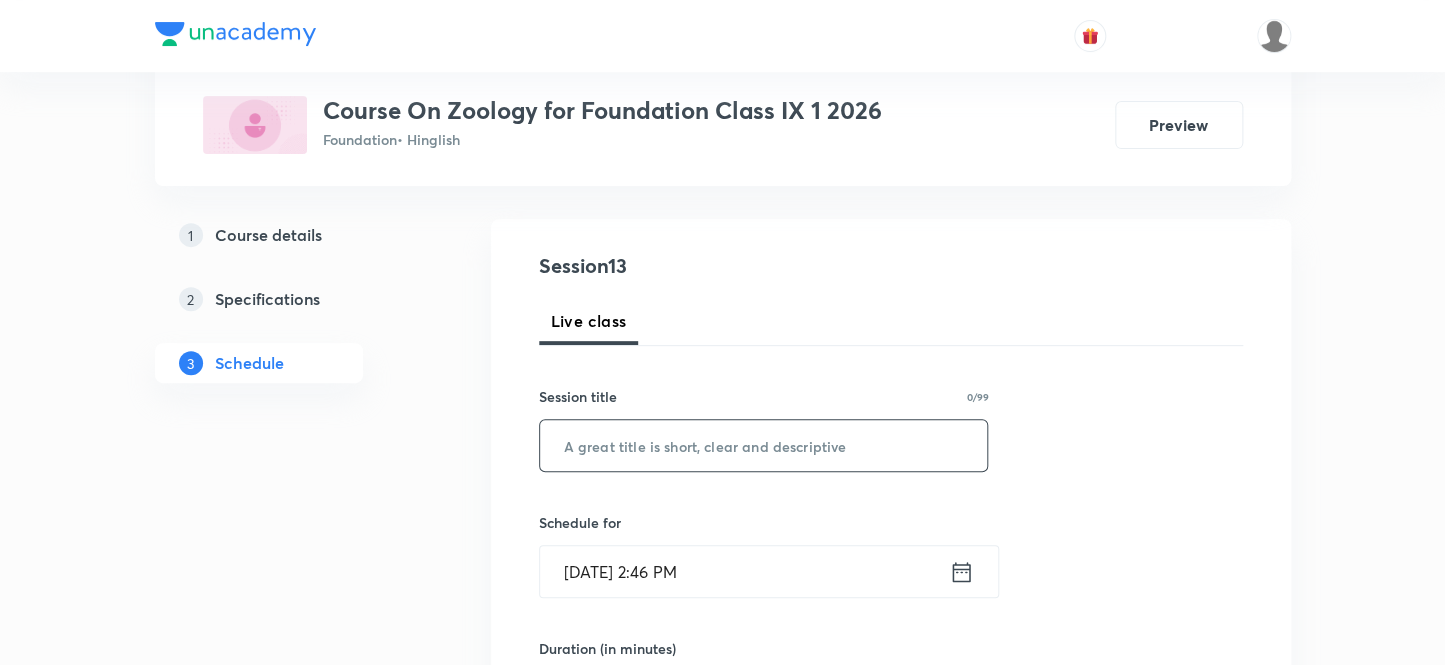 click at bounding box center (764, 445) 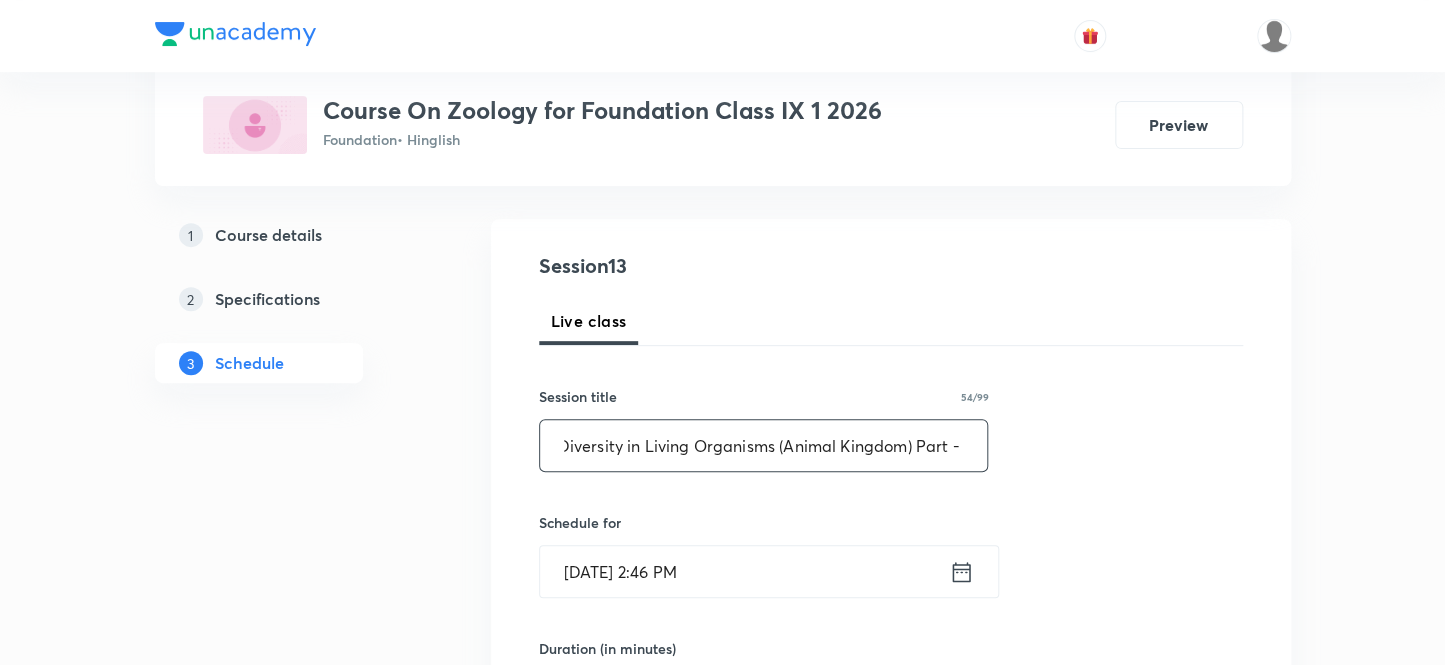 scroll, scrollTop: 0, scrollLeft: 13, axis: horizontal 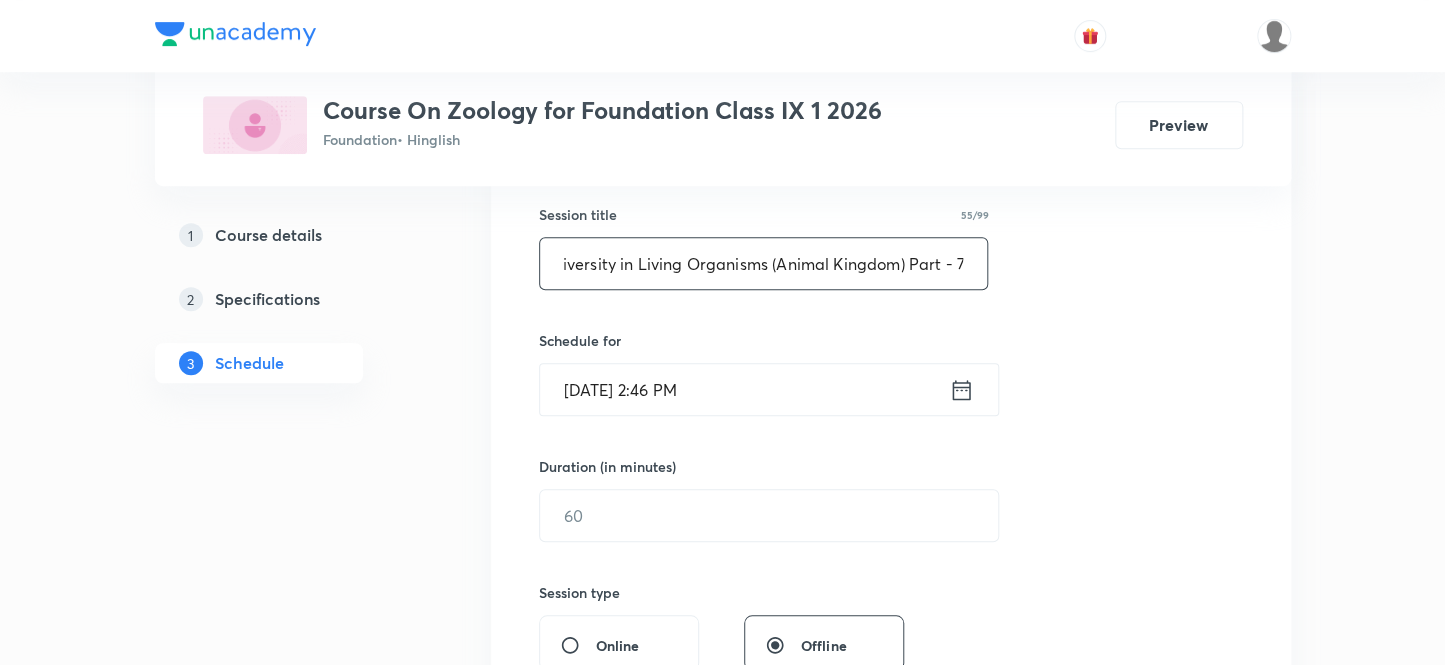 type on "Diversity in Living Organisms (Animal Kingdom) Part - 7" 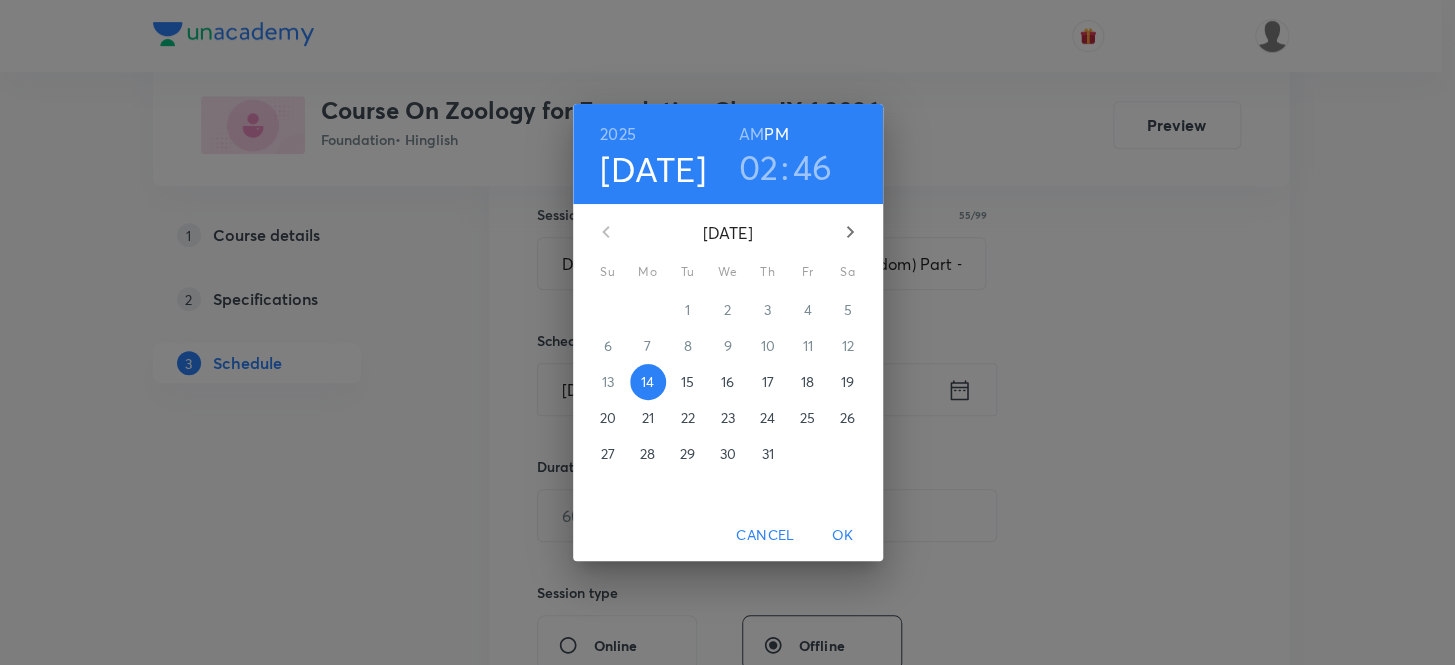 click on "18" at bounding box center (807, 382) 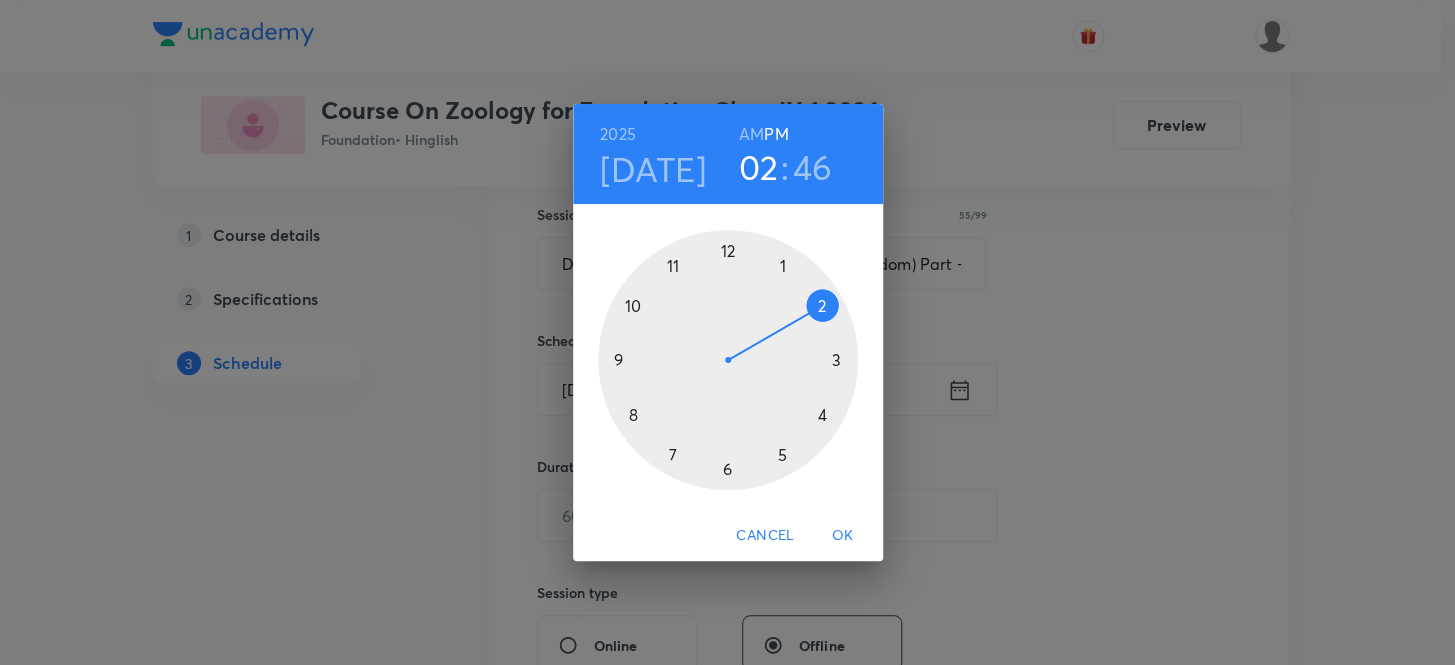 click at bounding box center [728, 360] 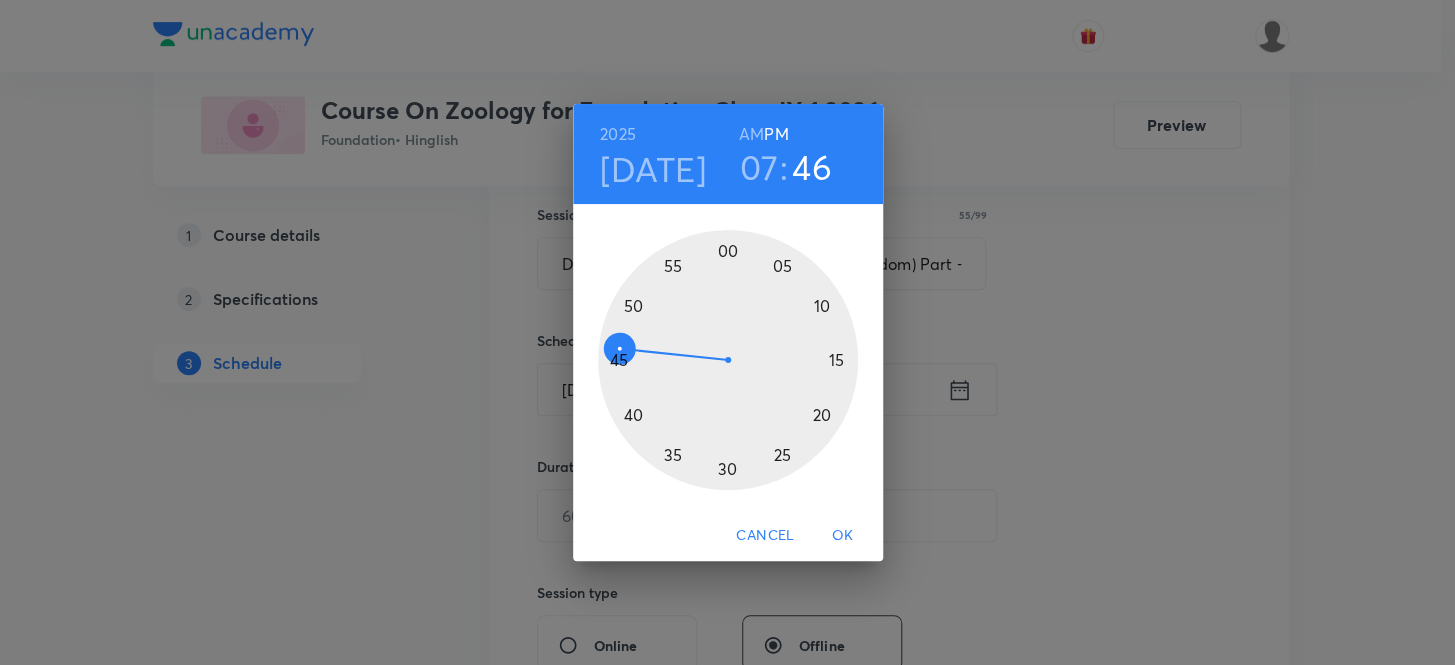 click at bounding box center [728, 360] 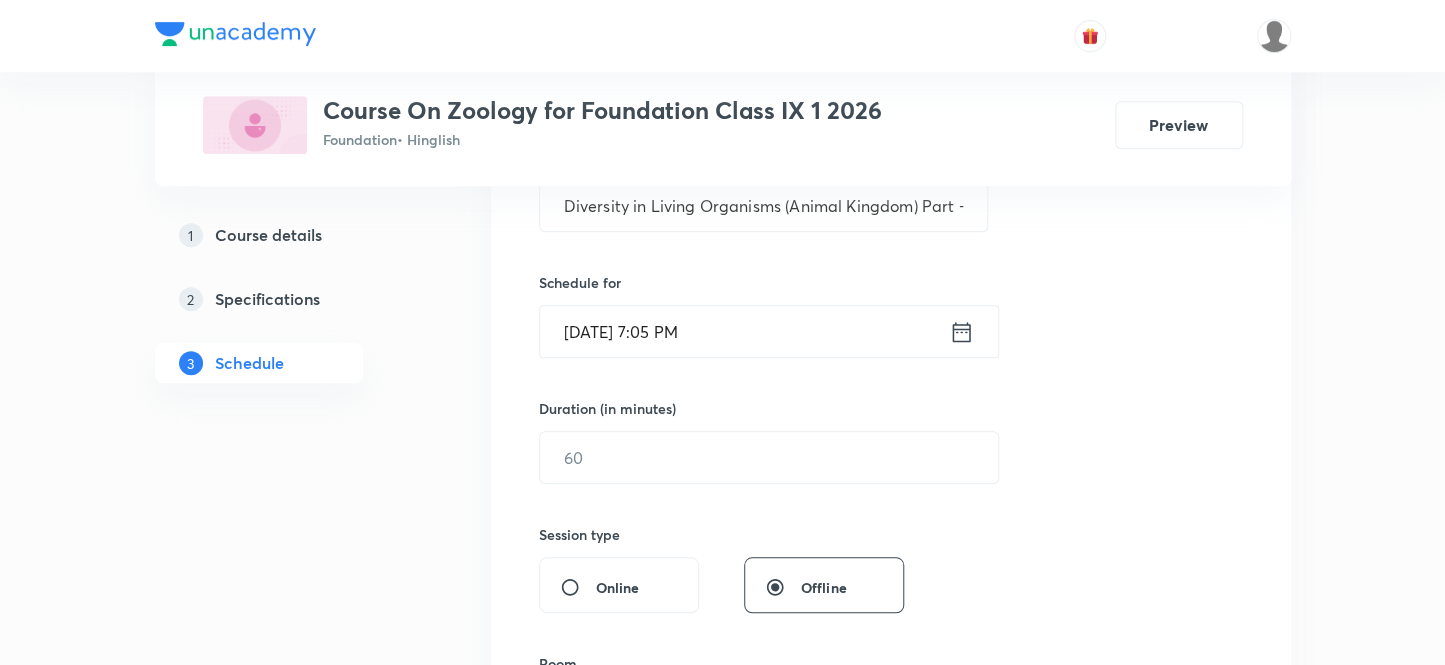 scroll, scrollTop: 454, scrollLeft: 0, axis: vertical 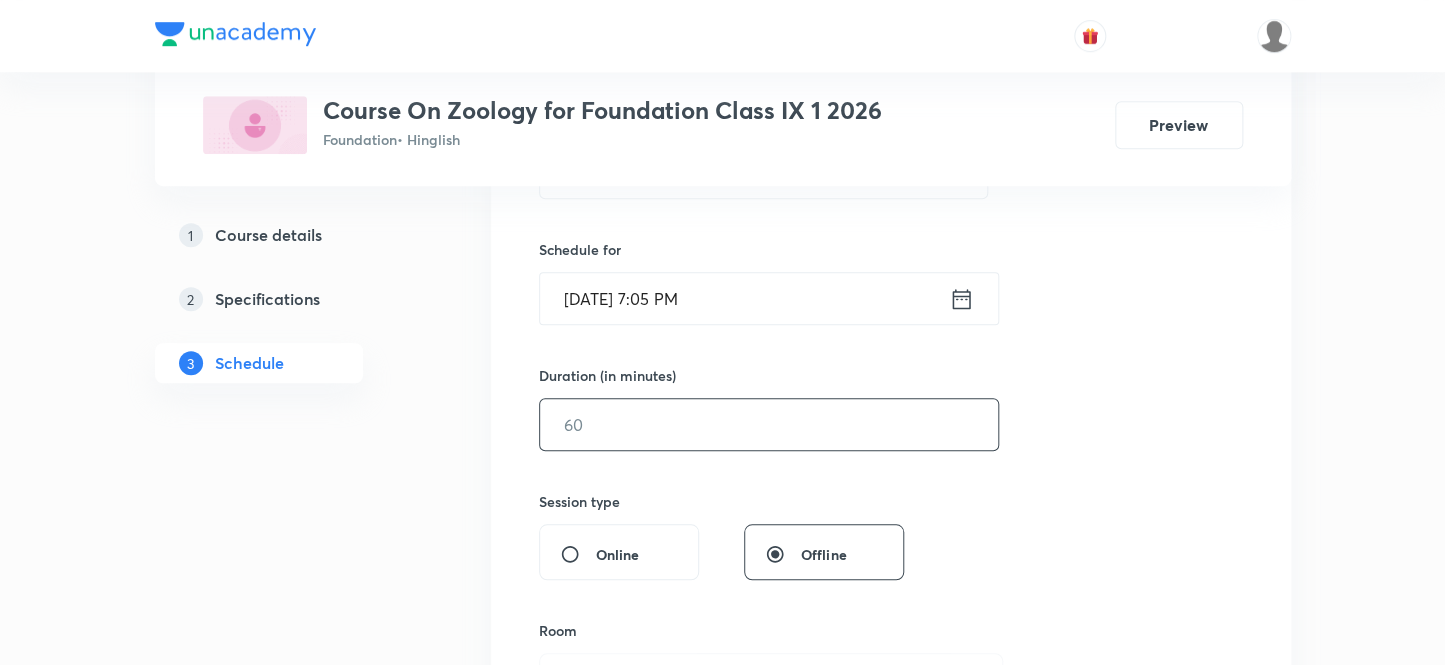click at bounding box center [769, 424] 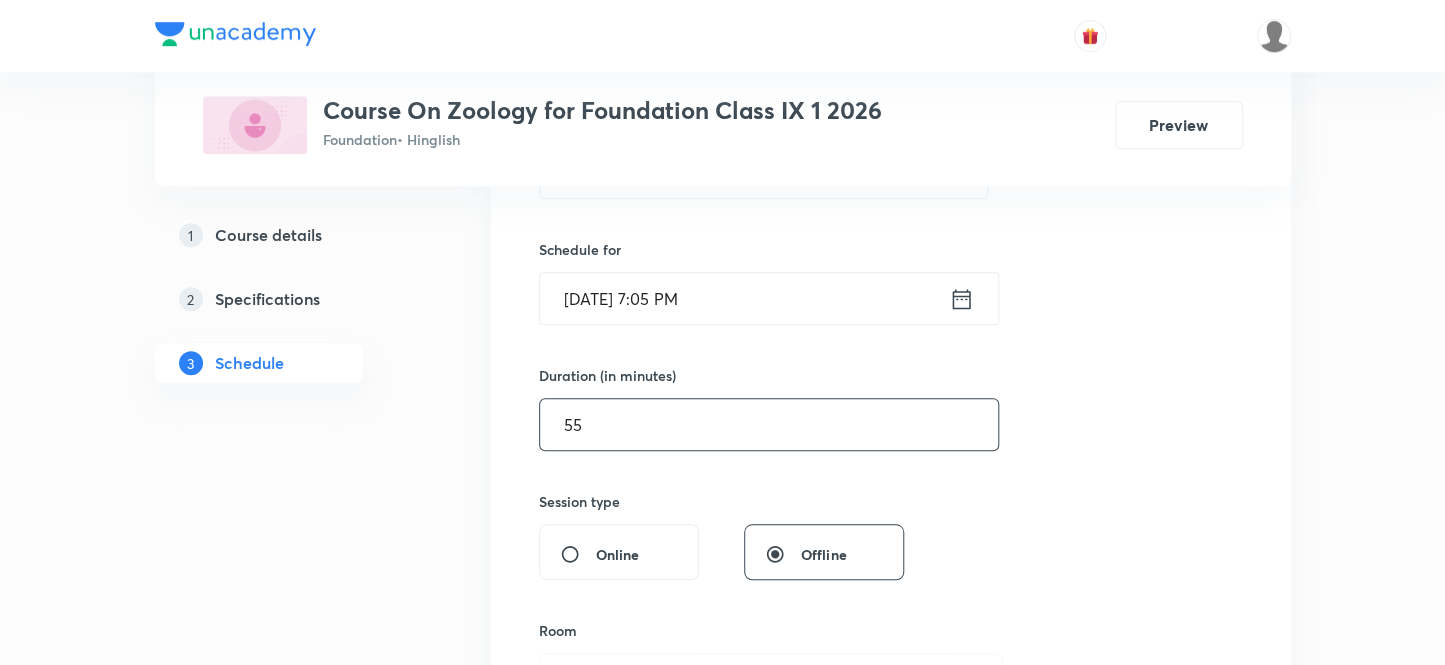 type on "55" 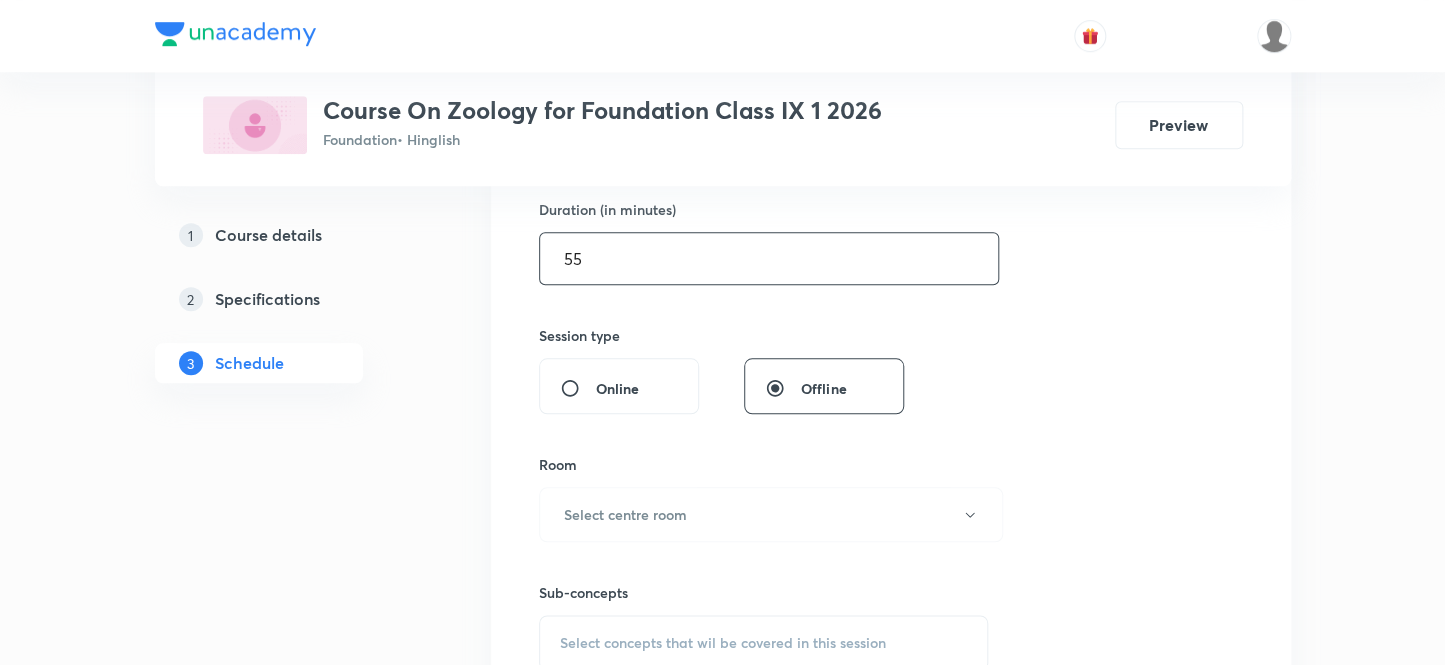 scroll, scrollTop: 727, scrollLeft: 0, axis: vertical 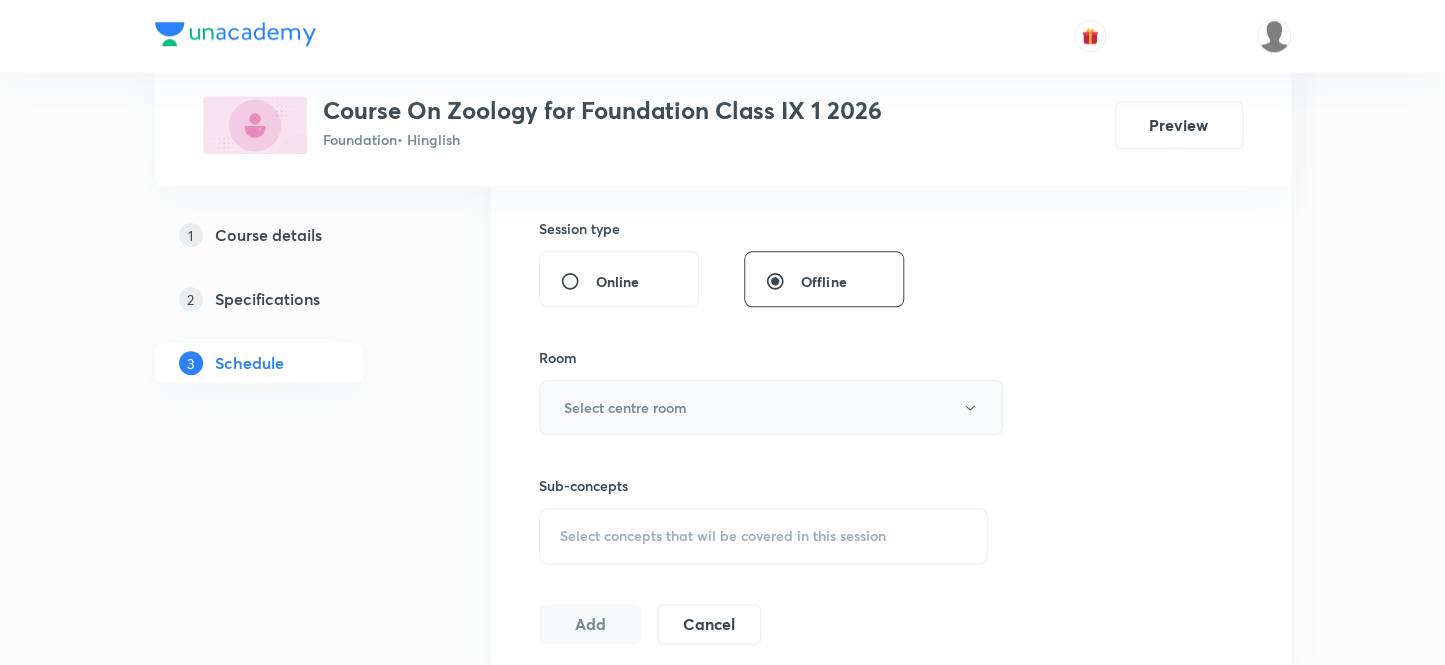 click on "Select centre room" at bounding box center (625, 407) 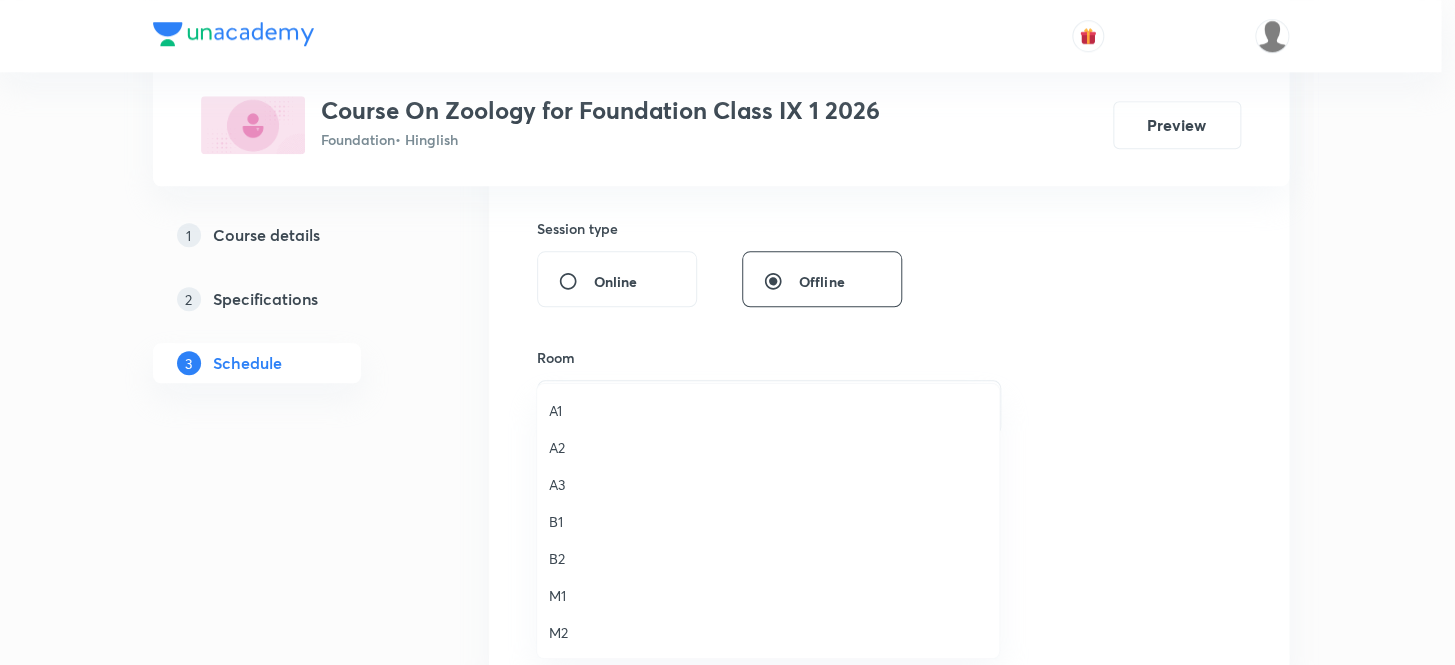 click on "M1" at bounding box center (768, 595) 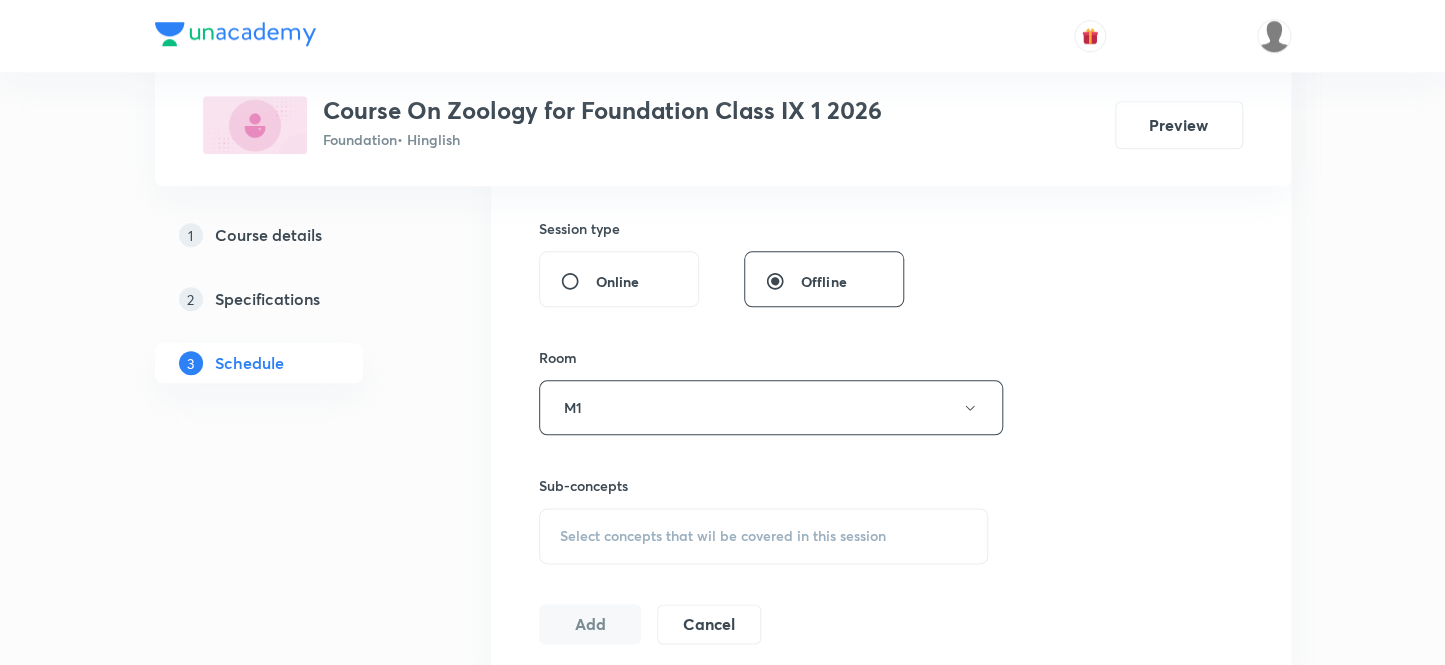 click on "Select concepts that wil be covered in this session" at bounding box center [764, 536] 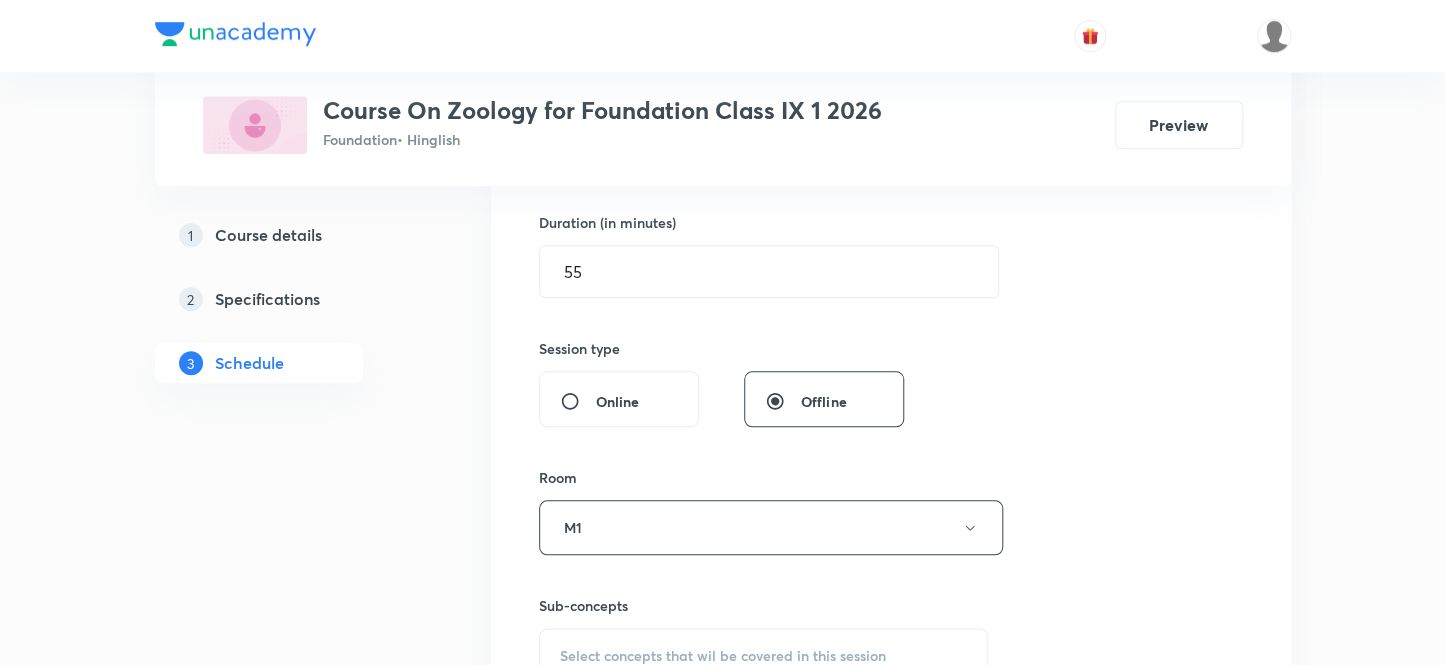 scroll, scrollTop: 727, scrollLeft: 0, axis: vertical 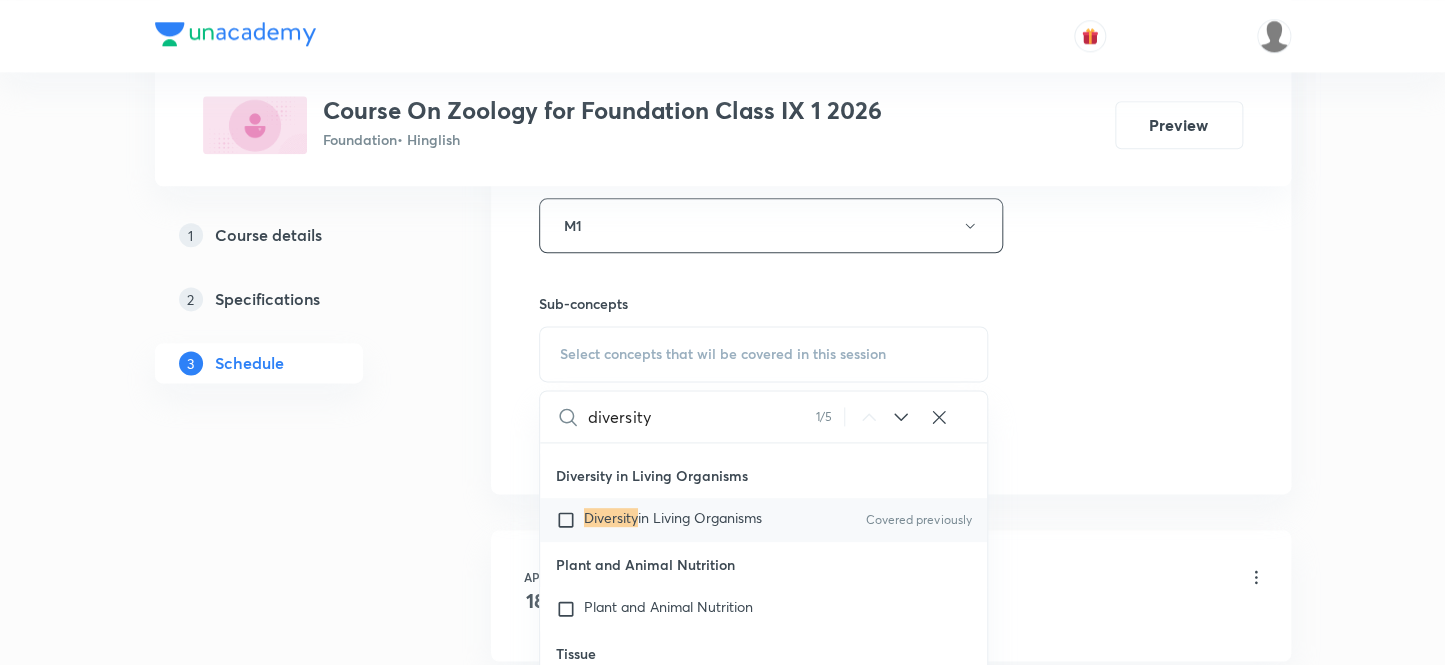 type on "diversity" 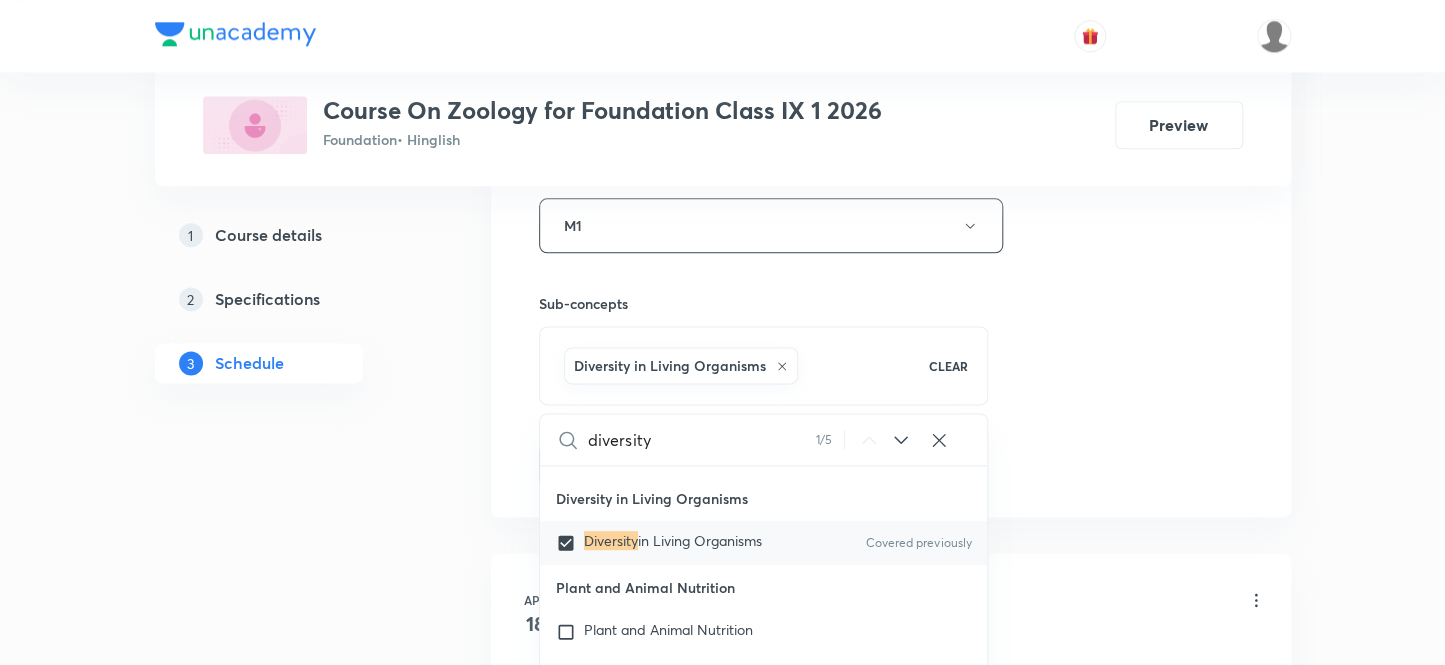 click on "1 Course details 2 Specifications 3 Schedule" at bounding box center (291, 985) 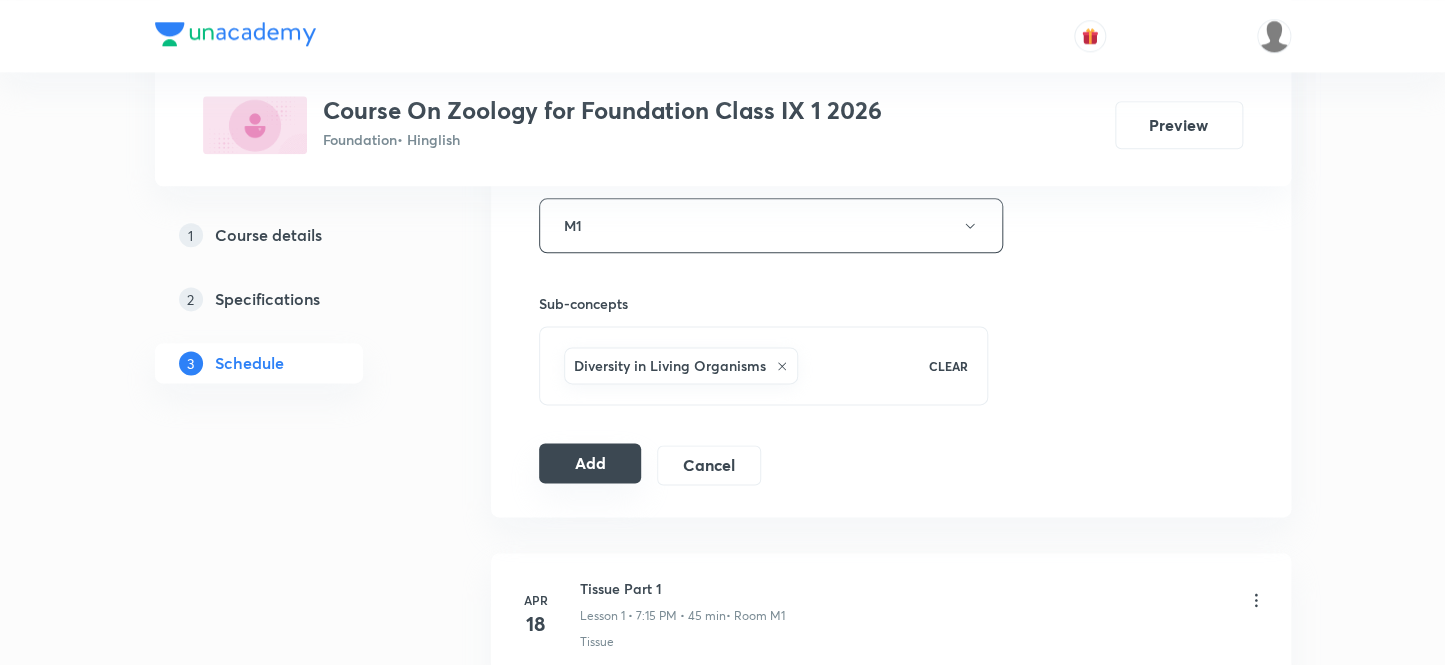 click on "Add" at bounding box center [590, 463] 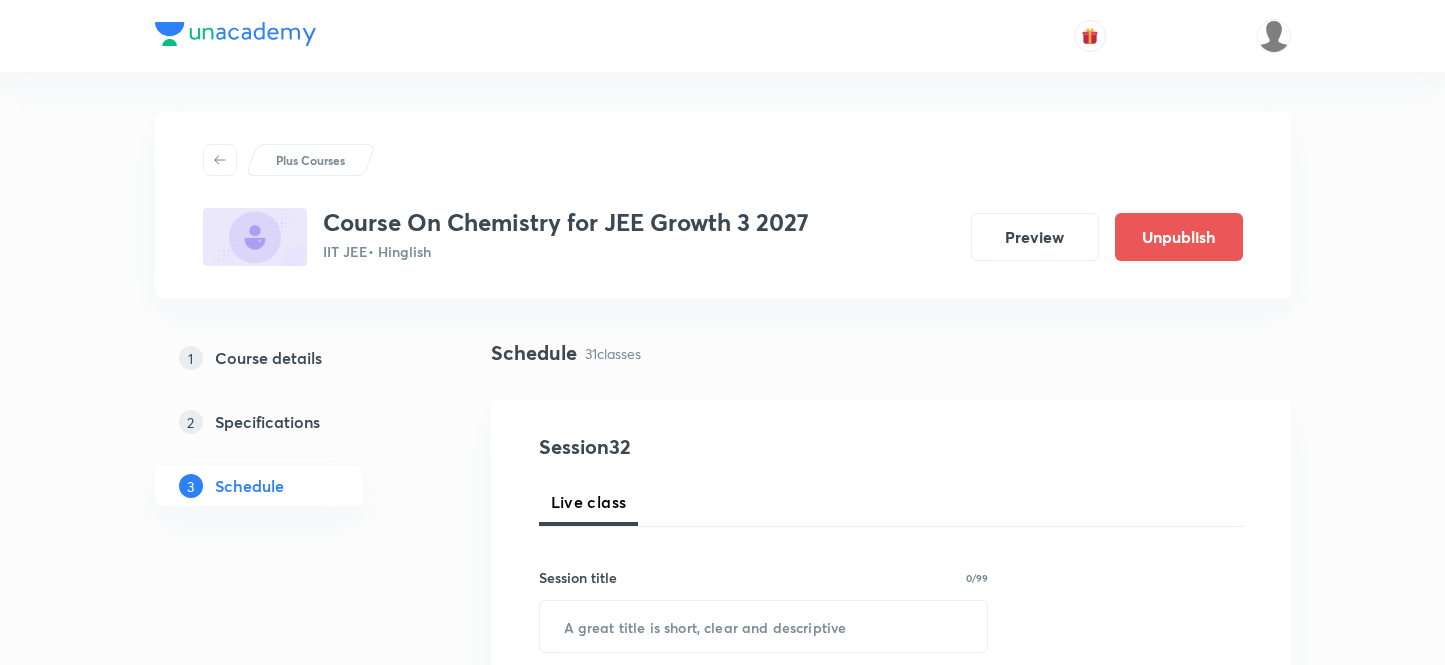 scroll, scrollTop: 0, scrollLeft: 0, axis: both 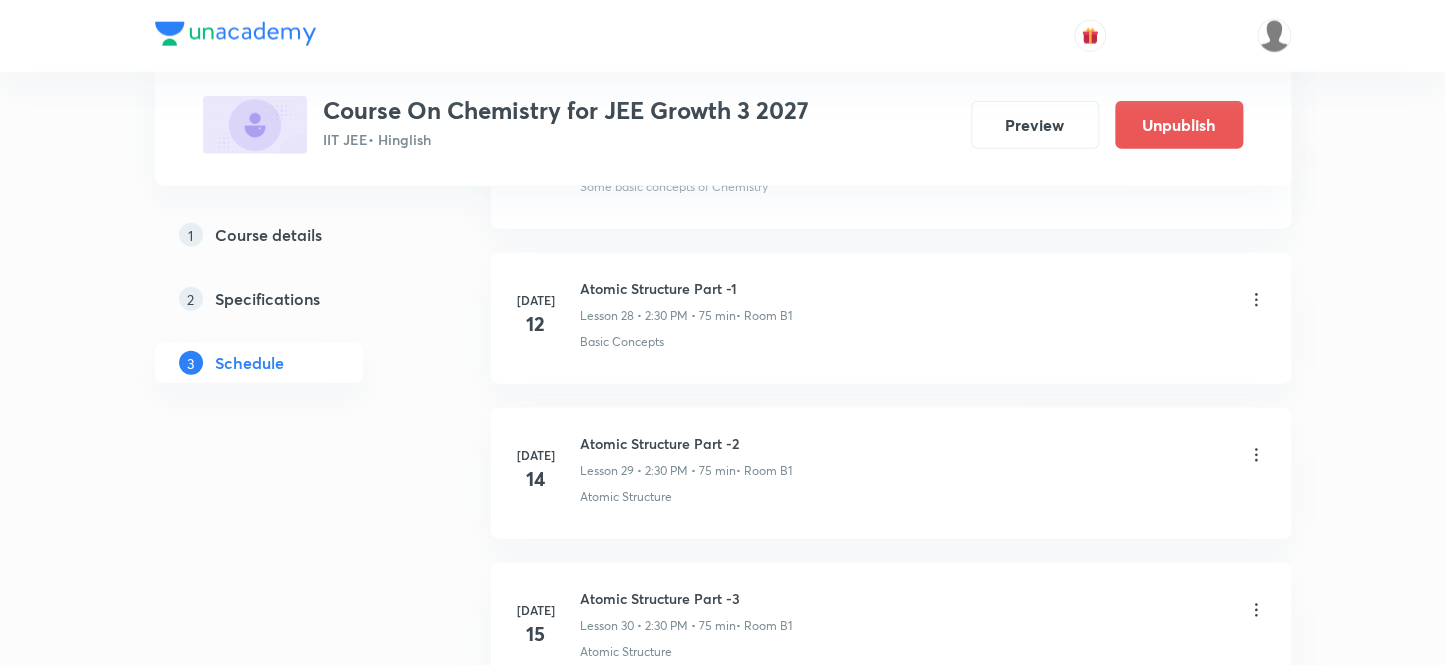 click 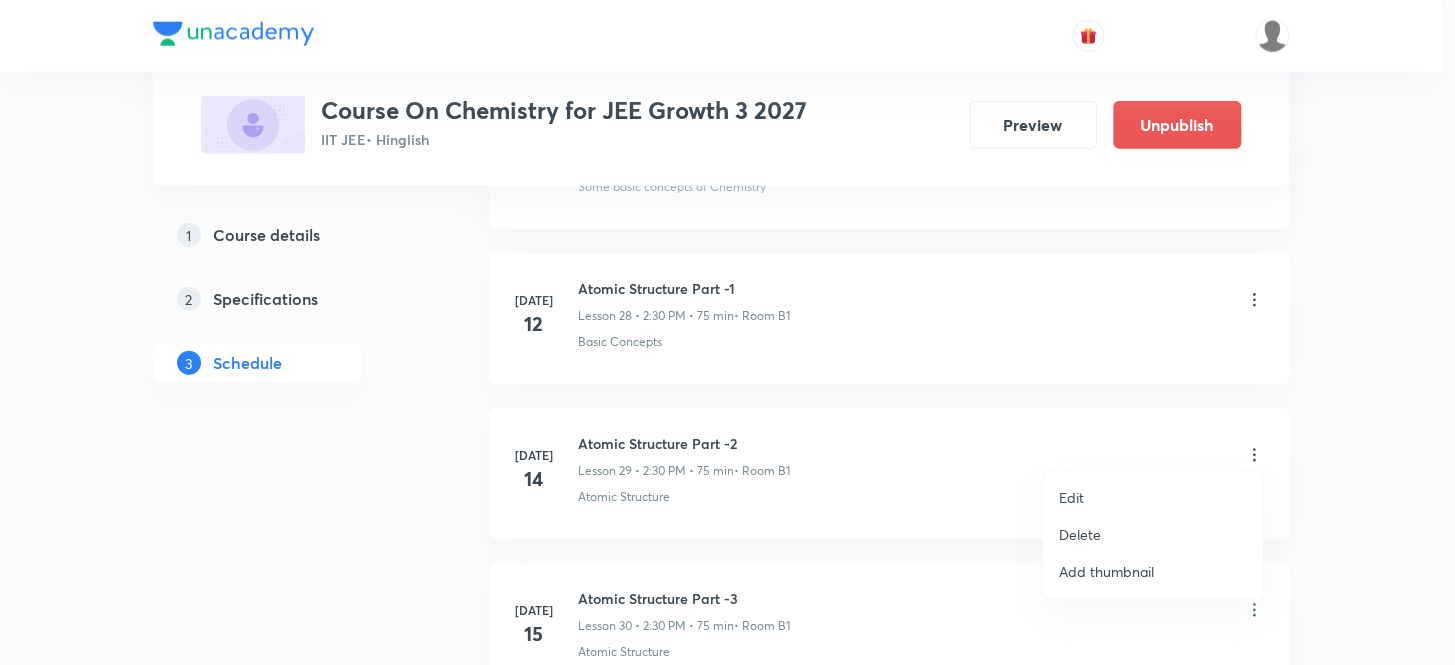 click on "Edit" at bounding box center (1152, 497) 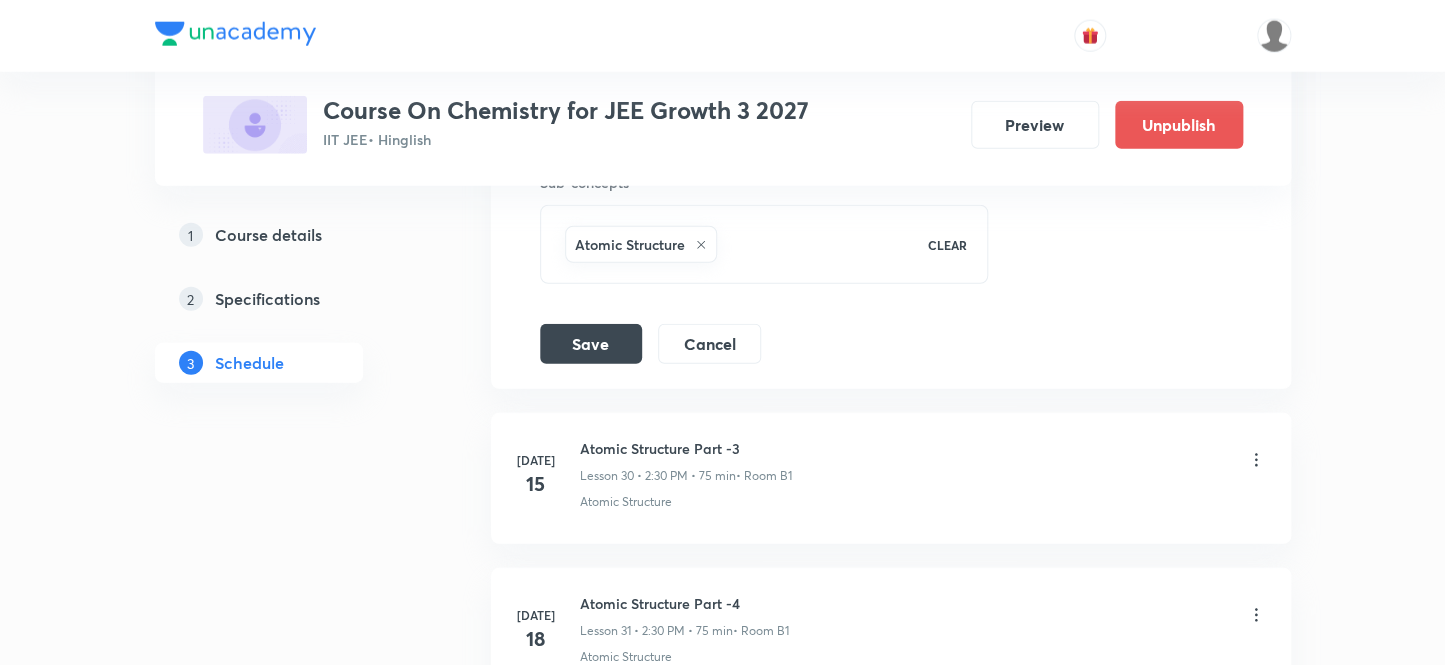 click on "Atomic Structure Part -3" at bounding box center (686, 448) 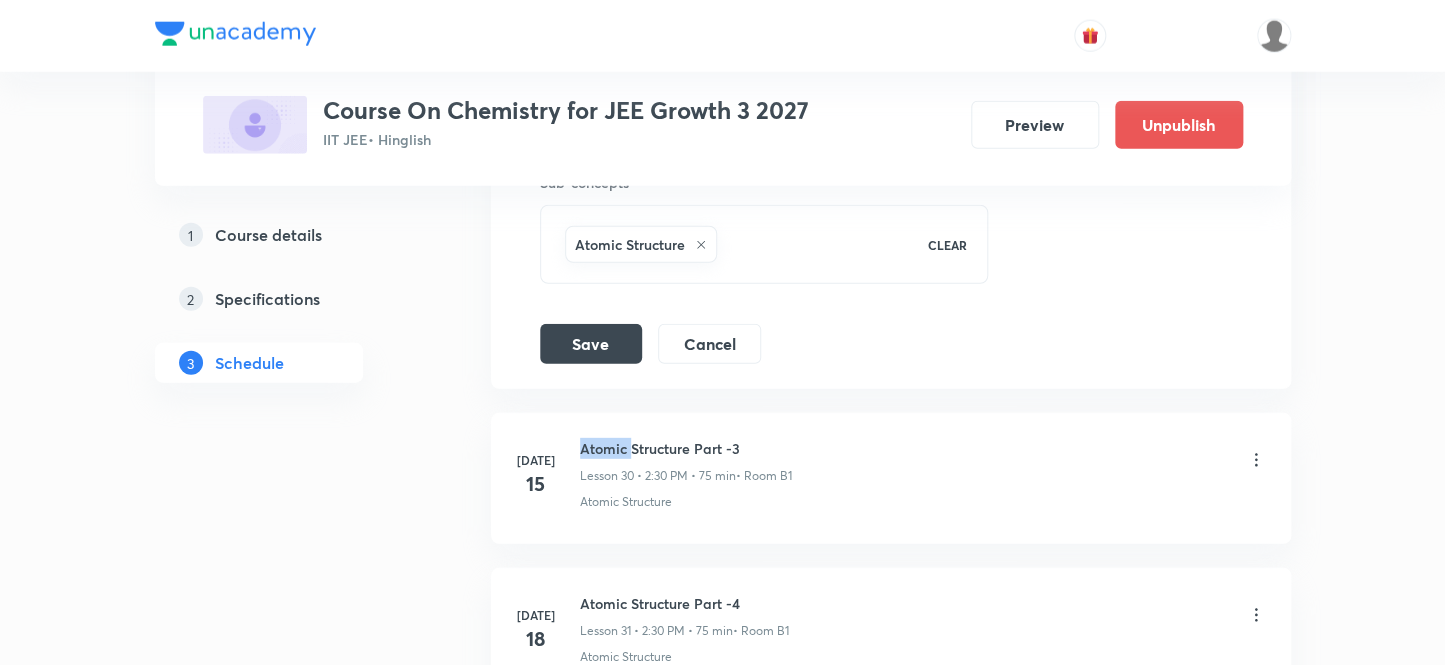 click on "Atomic Structure Part -3" at bounding box center (686, 448) 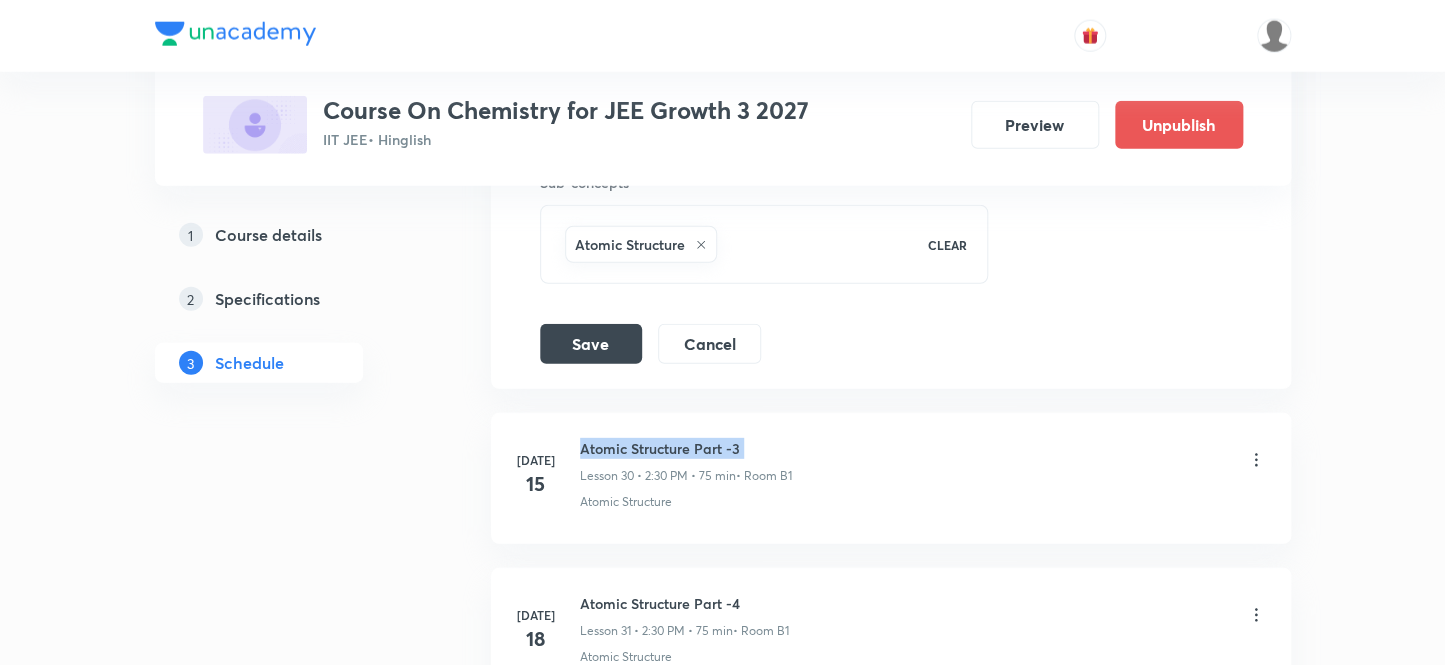 click on "Atomic Structure Part -3" at bounding box center (686, 448) 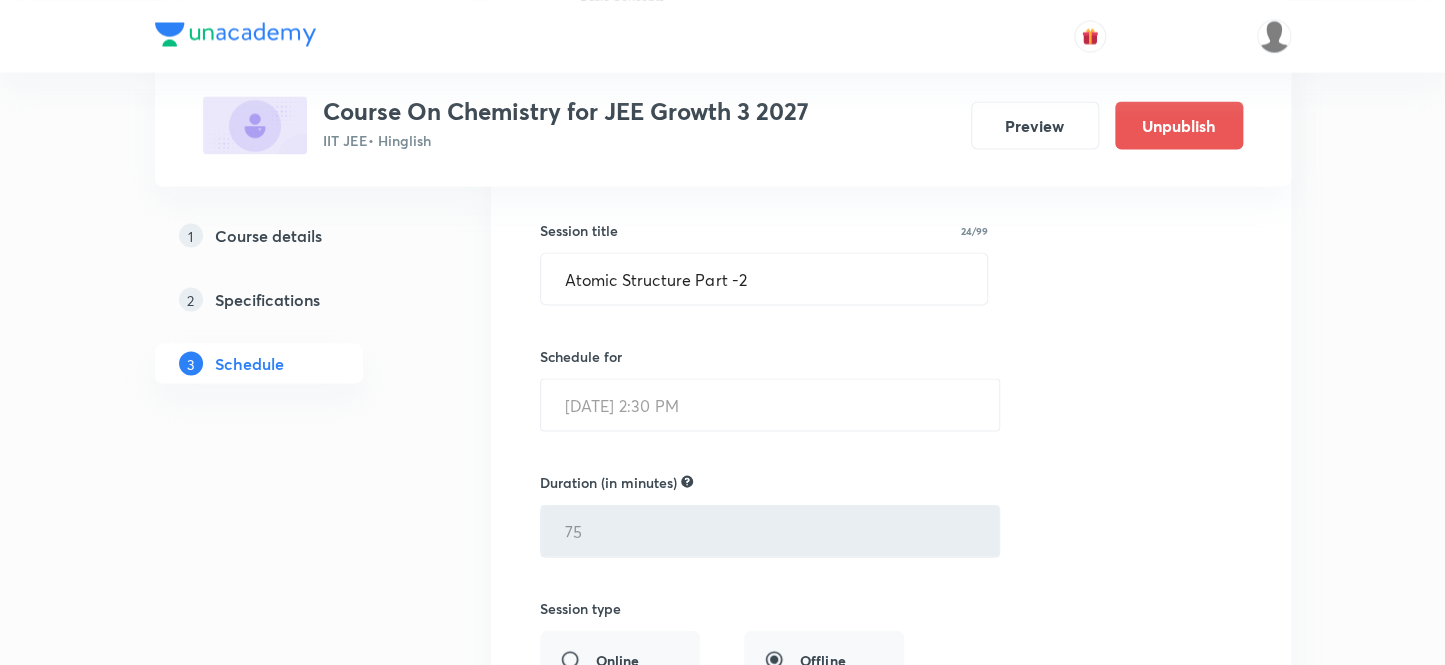 scroll, scrollTop: 4553, scrollLeft: 0, axis: vertical 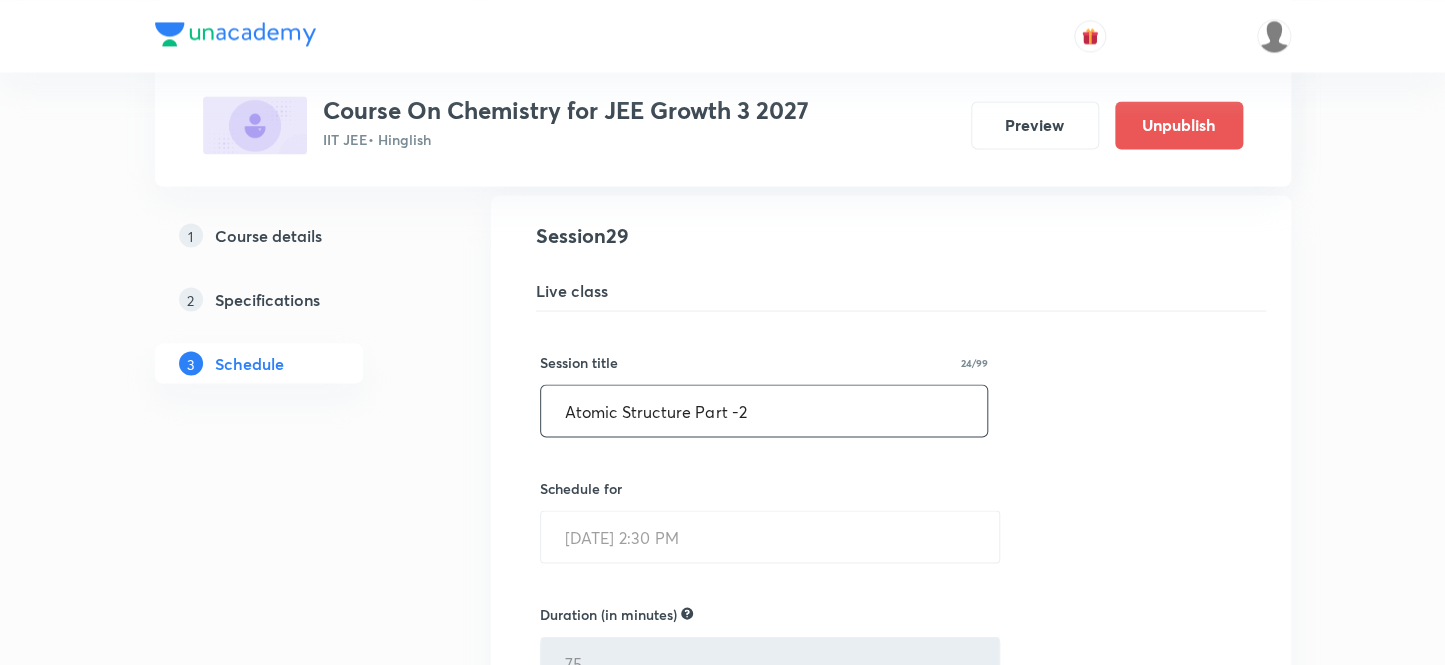 click on "Atomic Structure Part -2" at bounding box center (764, 410) 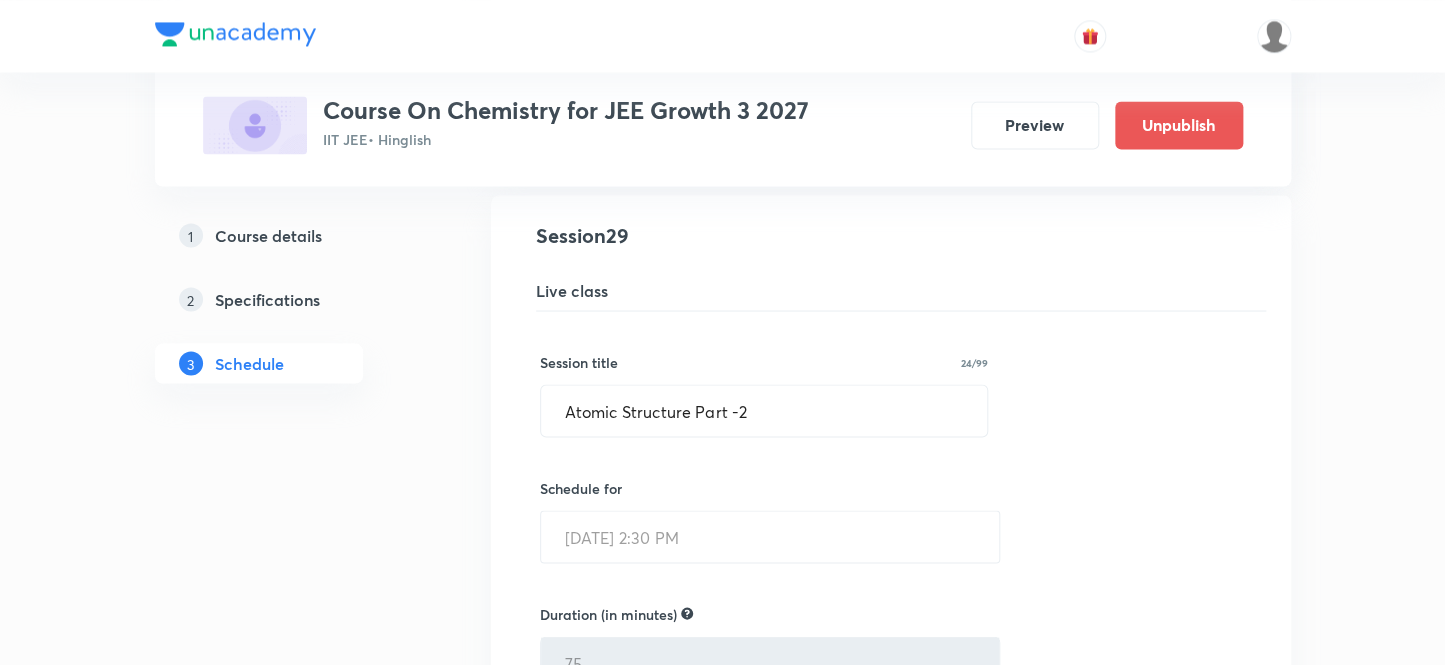 click on "1 Course details 2 Specifications 3 Schedule" at bounding box center [291, -1273] 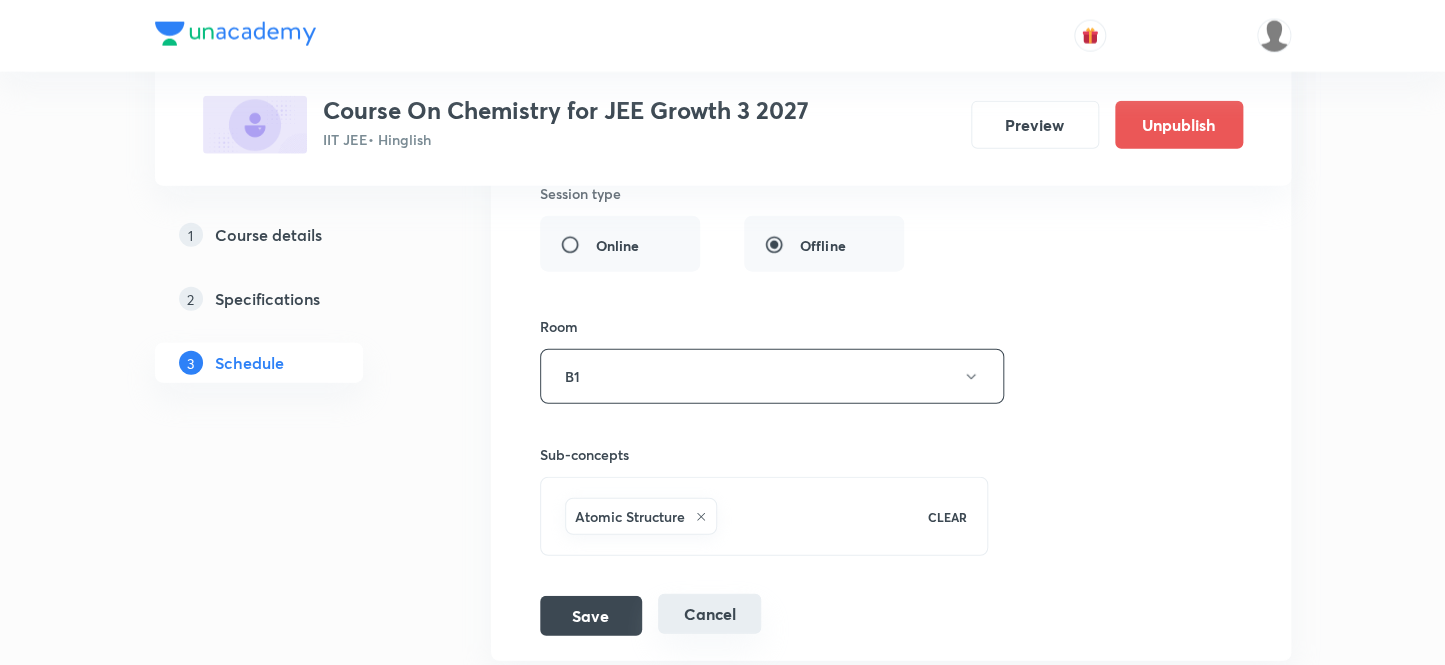 click on "Cancel" at bounding box center [709, 614] 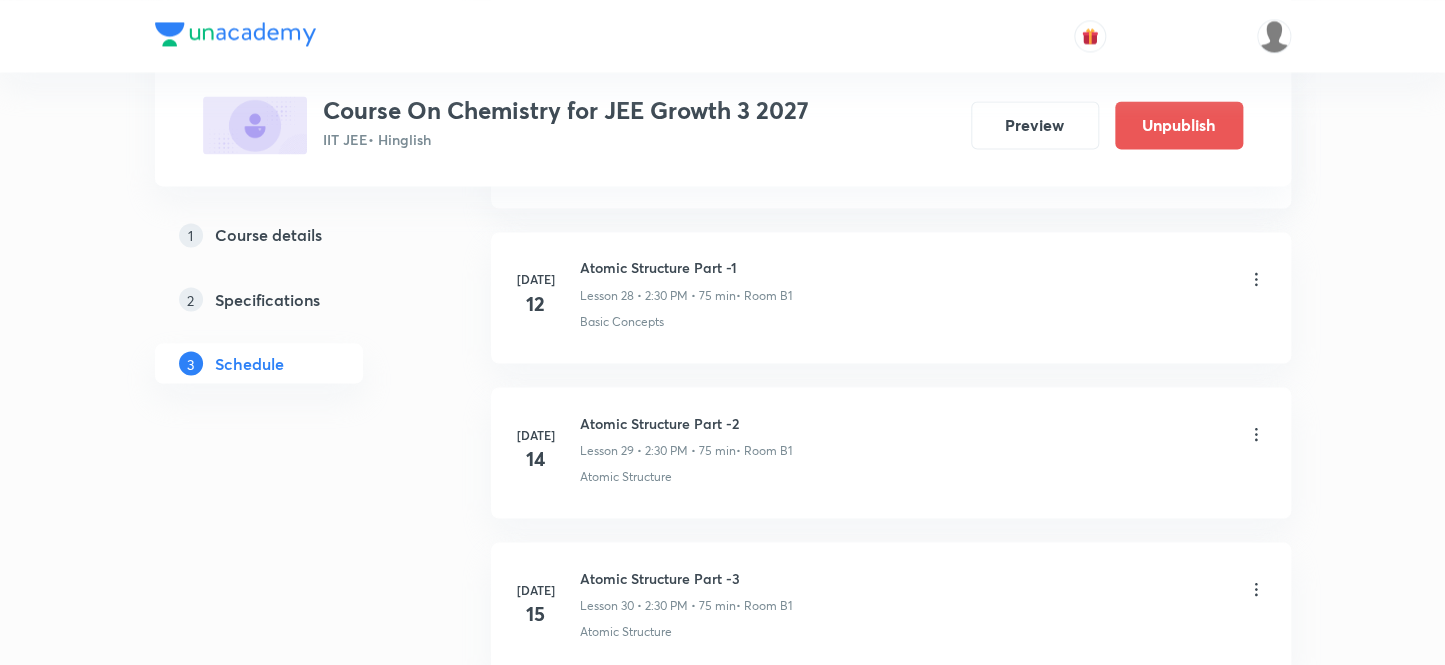 scroll, scrollTop: 4453, scrollLeft: 0, axis: vertical 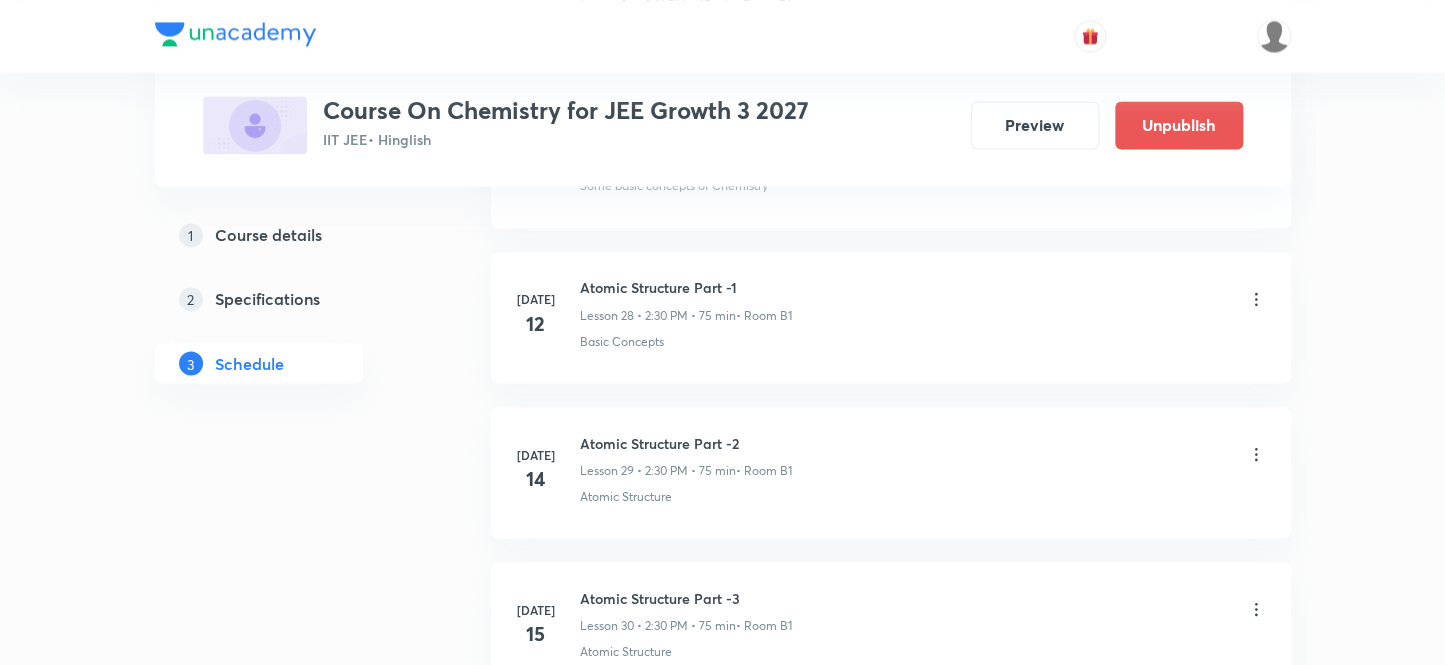 click on "Atomic Structure Part -2" at bounding box center [686, 442] 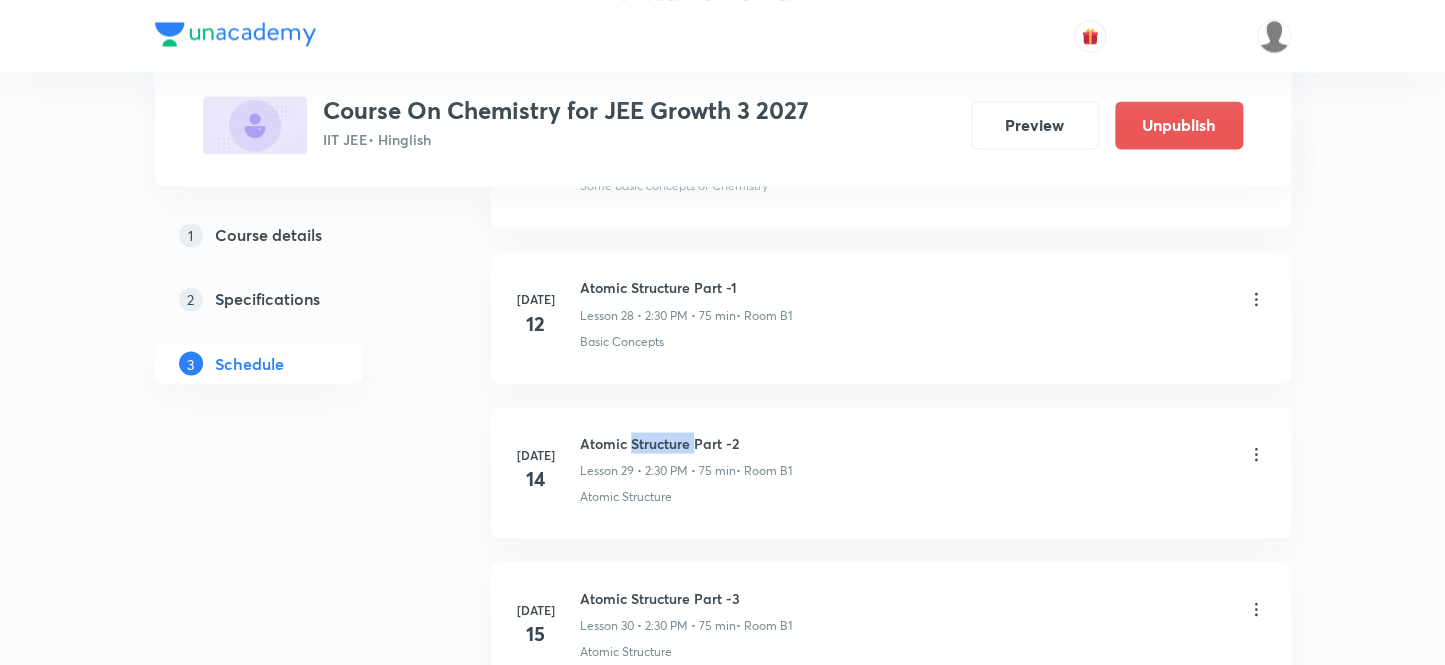 click on "Atomic Structure Part -2" at bounding box center [686, 442] 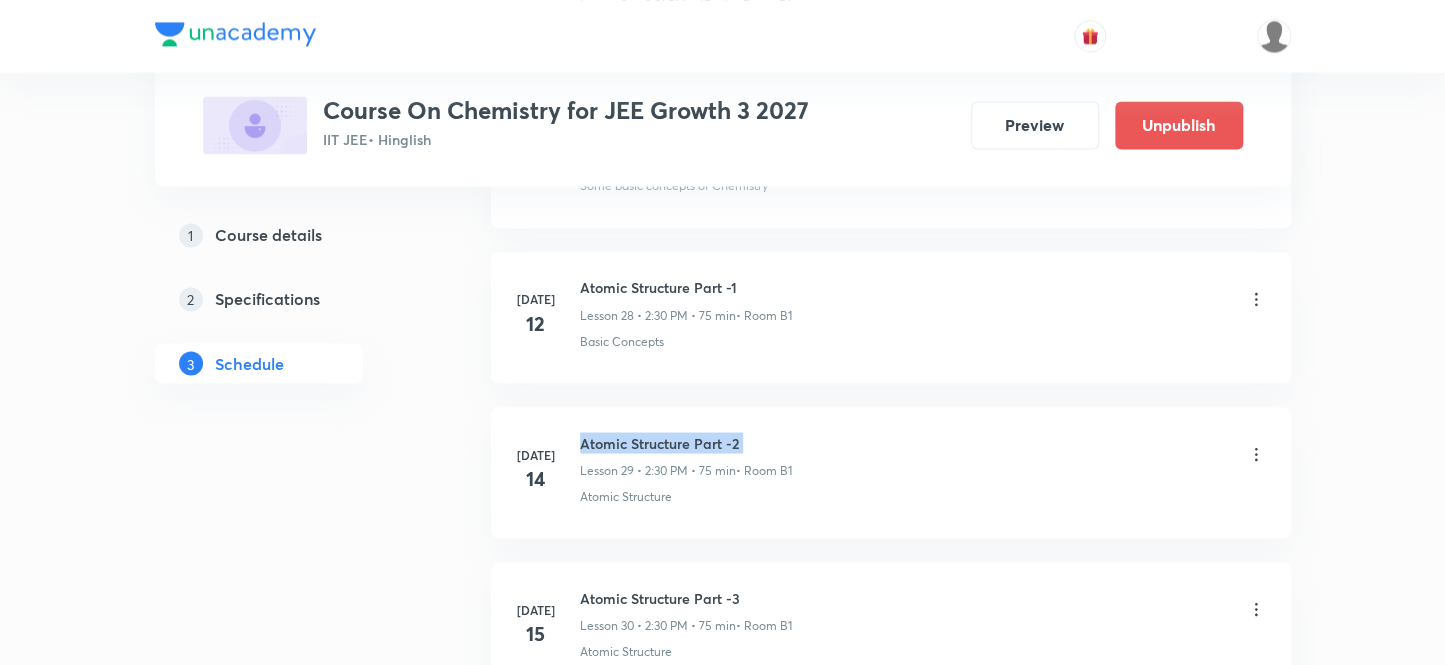 click on "Atomic Structure Part -2" at bounding box center [686, 442] 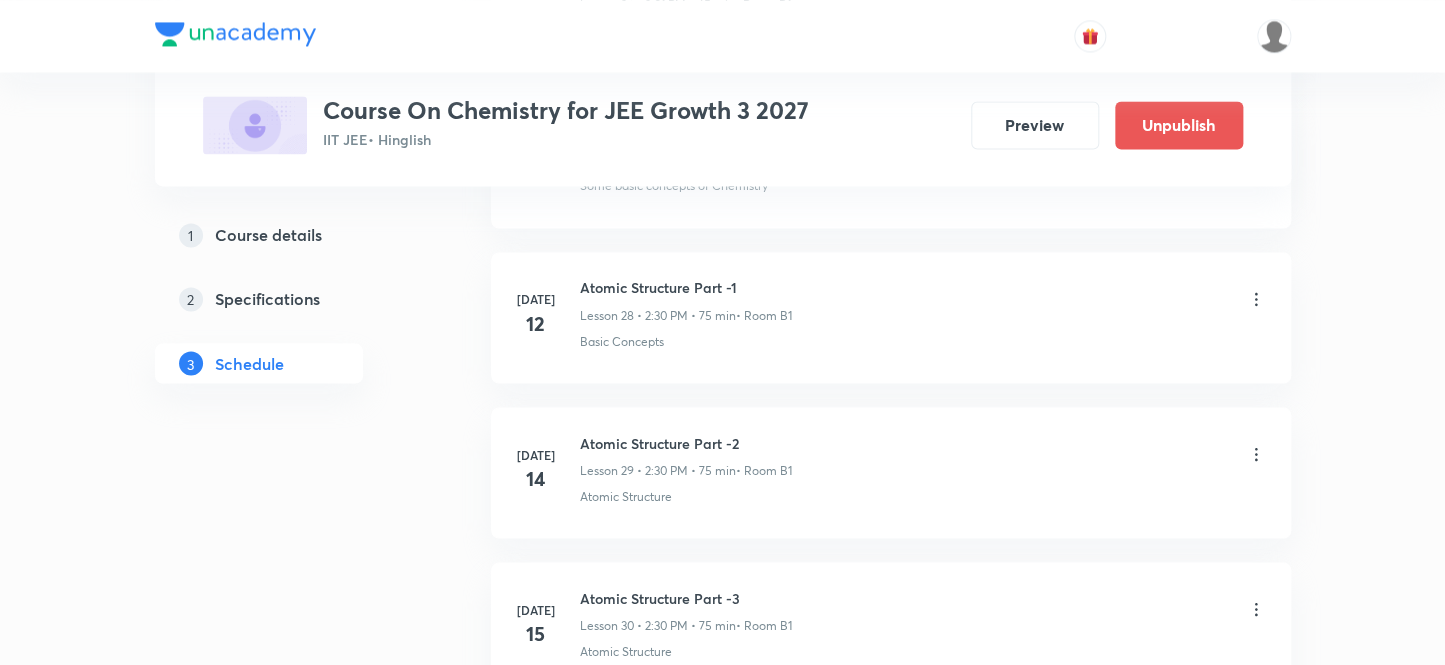 click 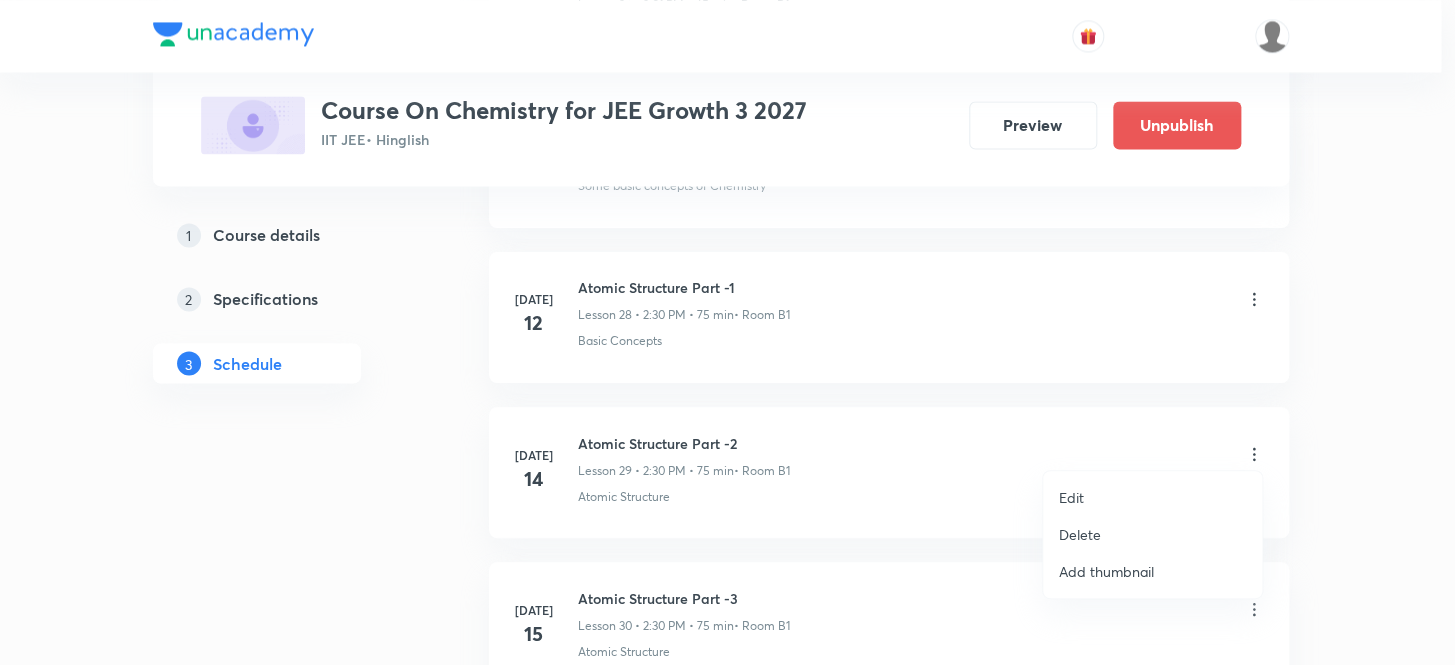 click on "Delete" at bounding box center (1080, 534) 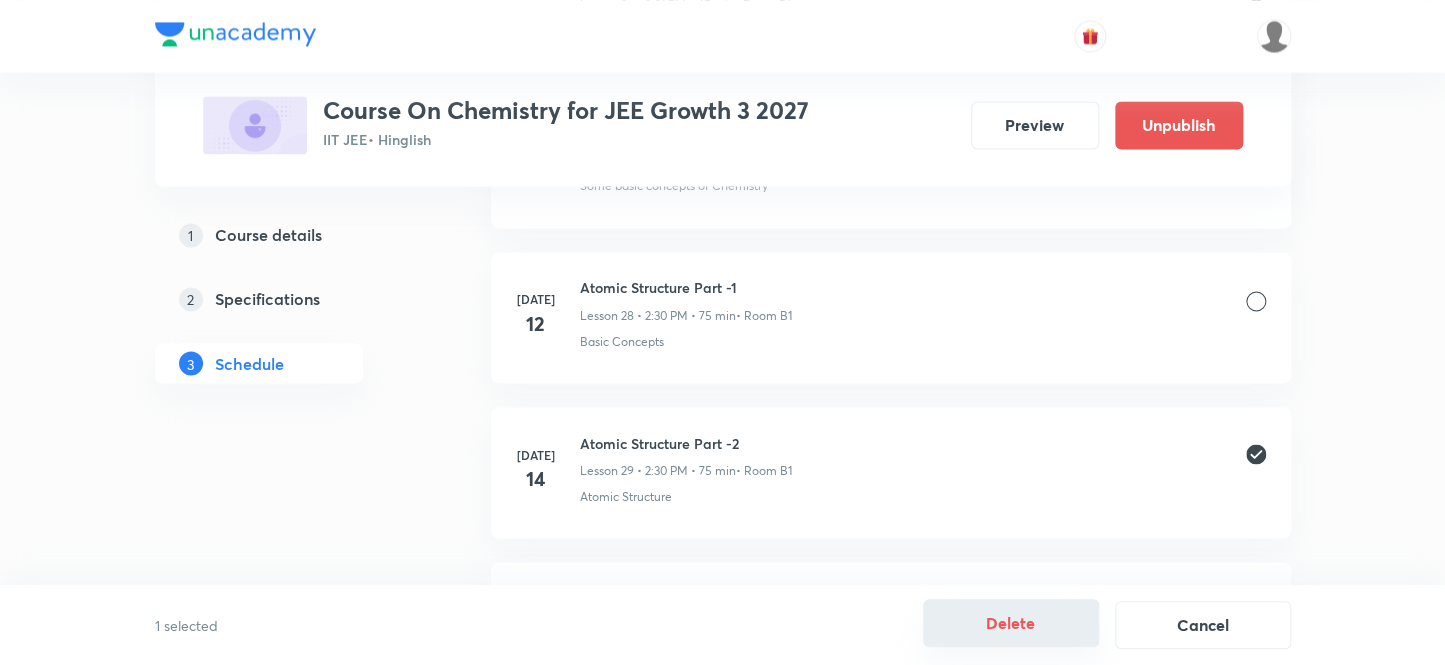 click on "Delete" at bounding box center [1011, 623] 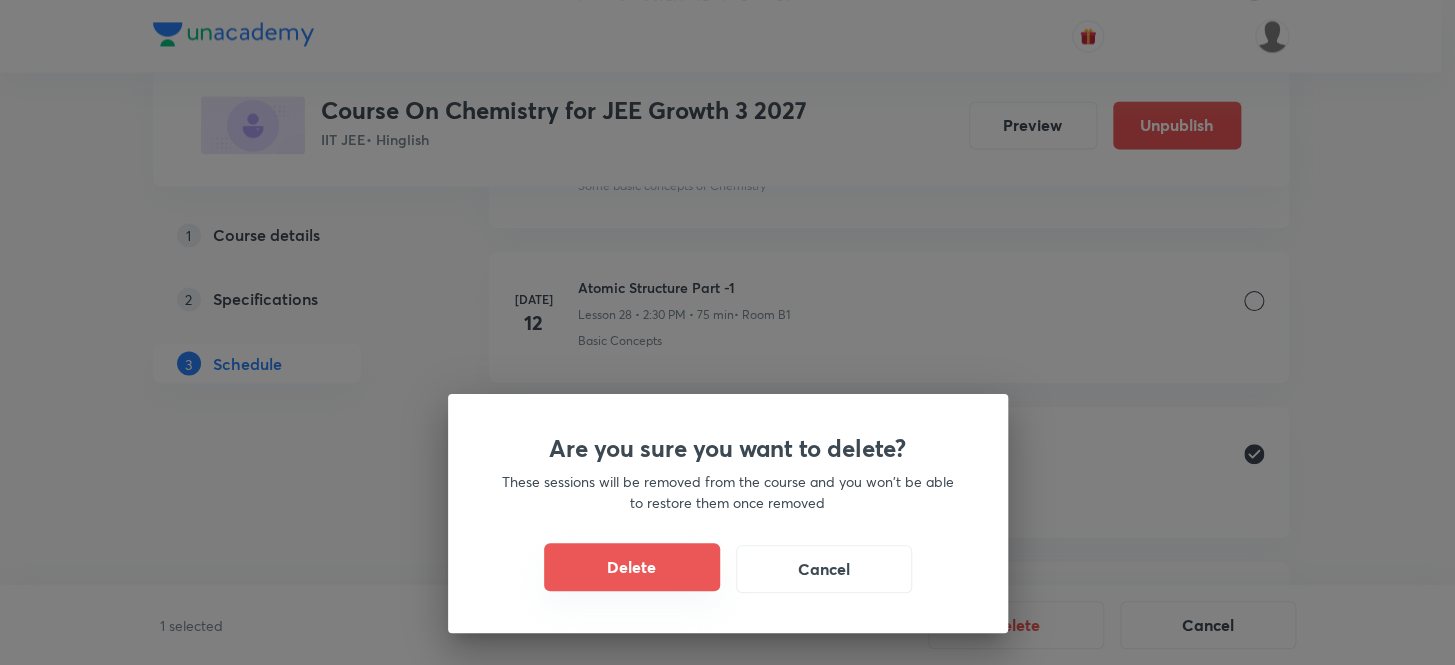 click on "Delete" at bounding box center (632, 567) 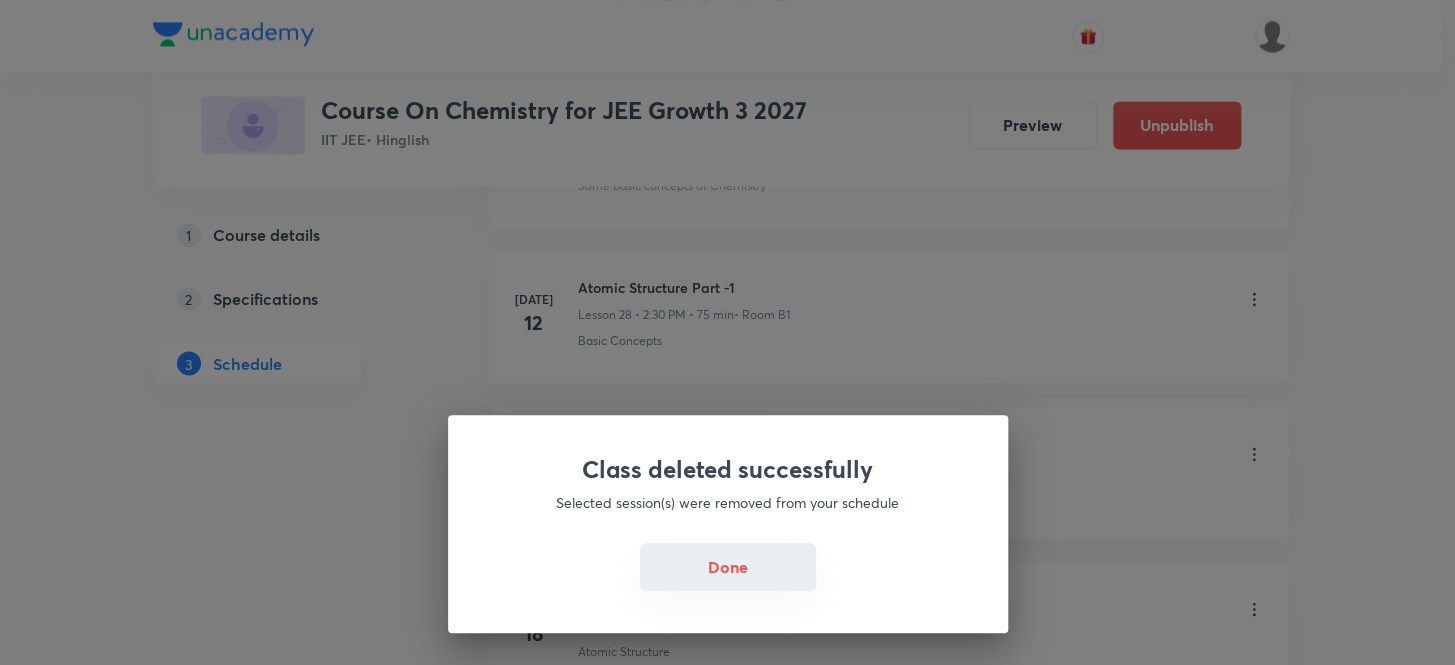 click on "Done" at bounding box center (728, 567) 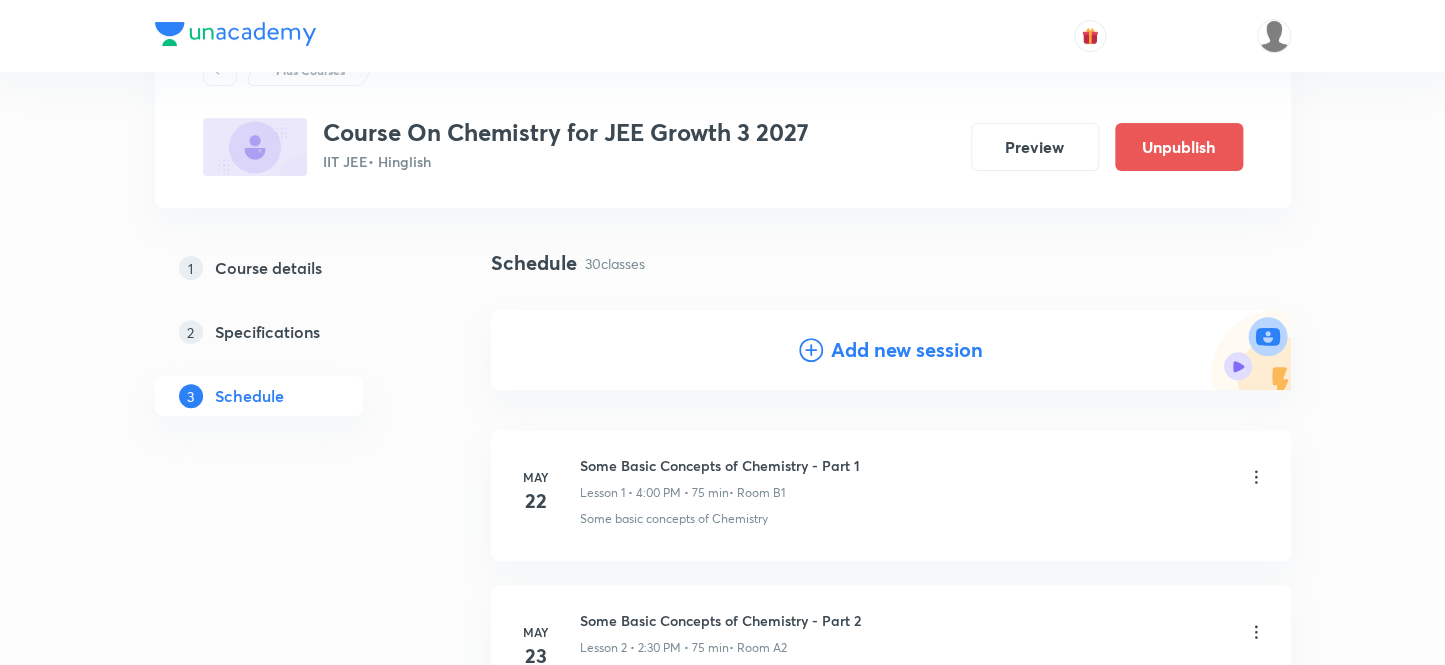 scroll, scrollTop: 0, scrollLeft: 0, axis: both 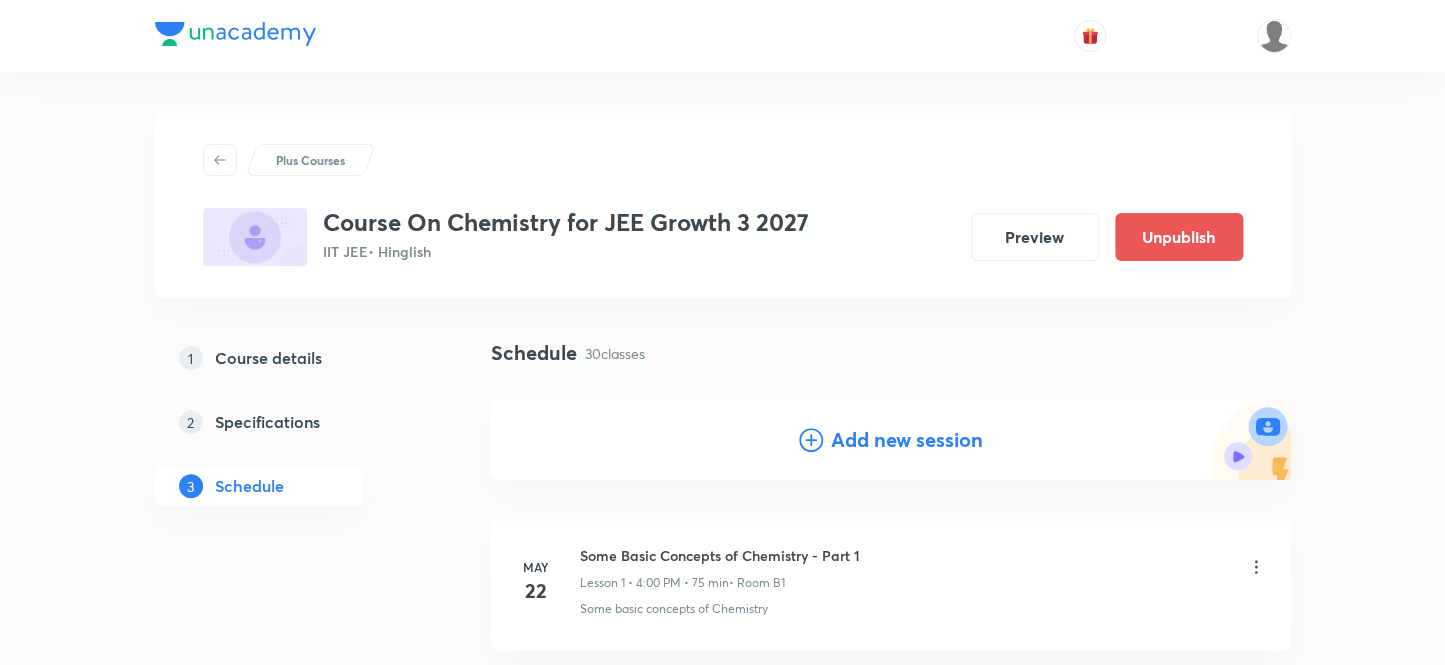 click on "Add new session" at bounding box center (907, 440) 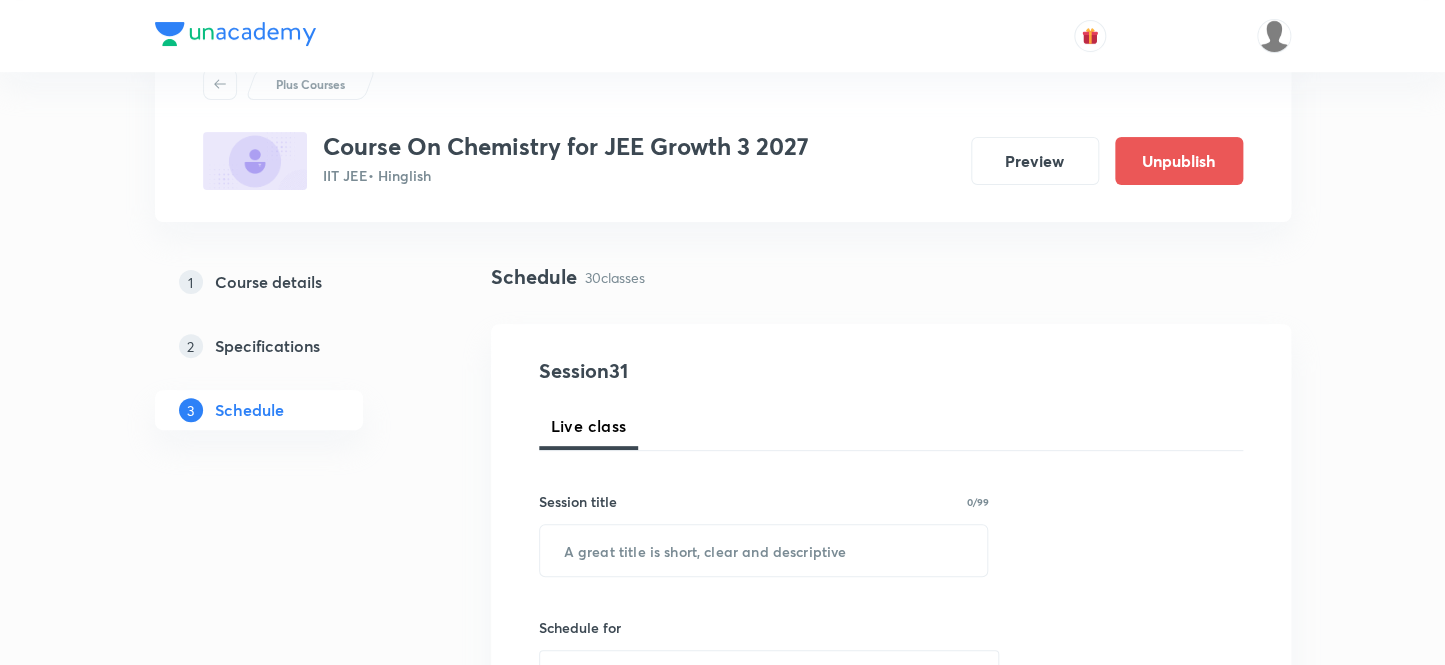 scroll, scrollTop: 181, scrollLeft: 0, axis: vertical 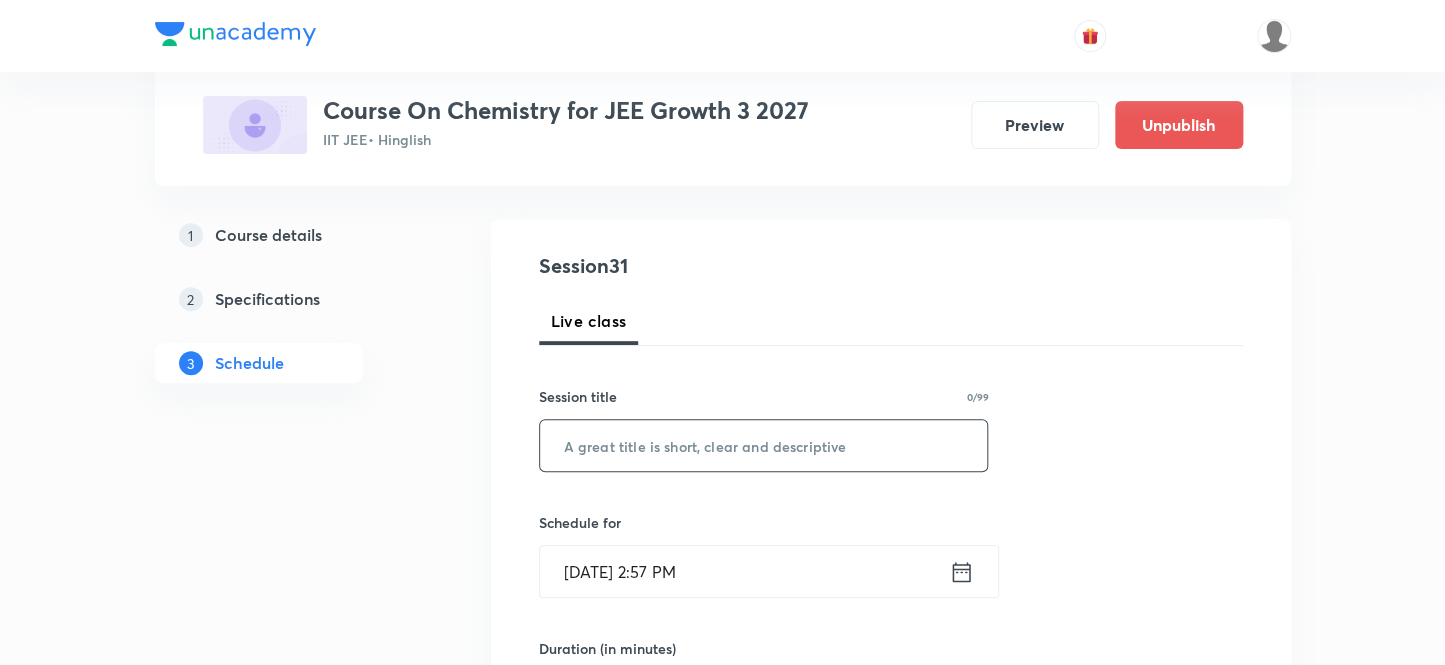click at bounding box center [764, 445] 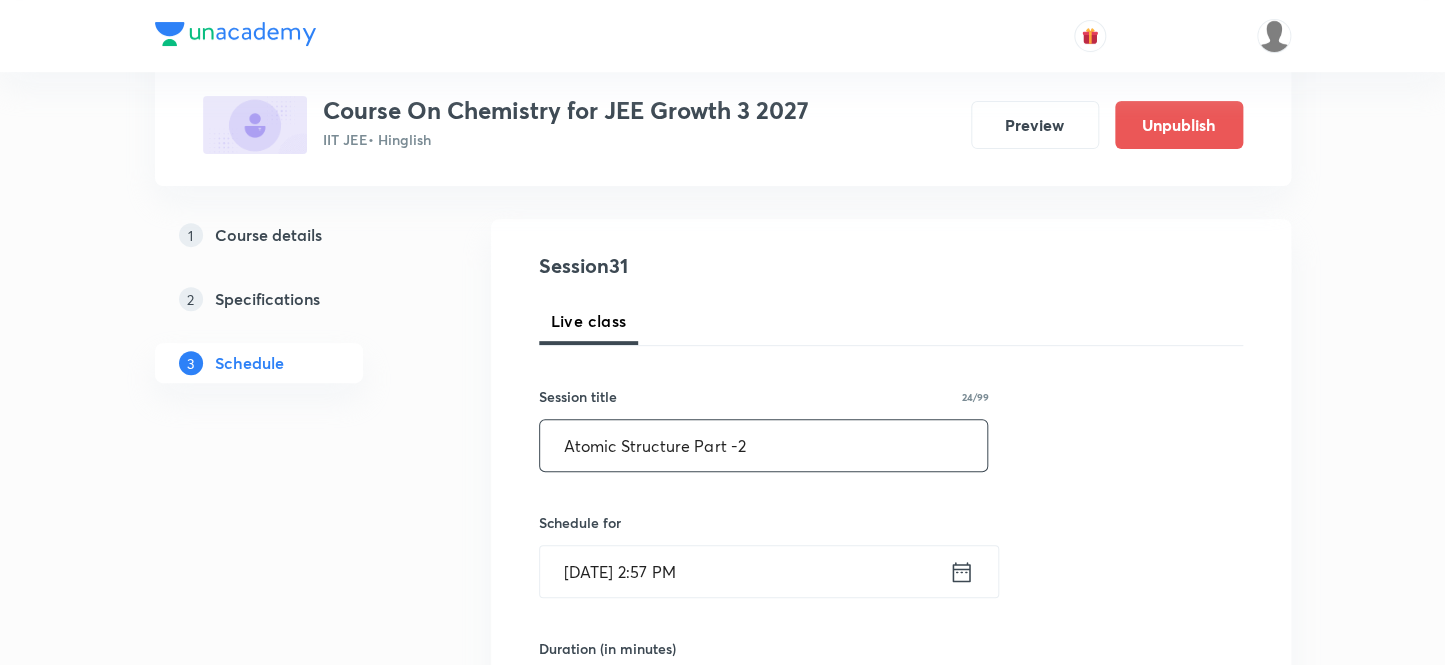 type on "Atomic Structure Part -2" 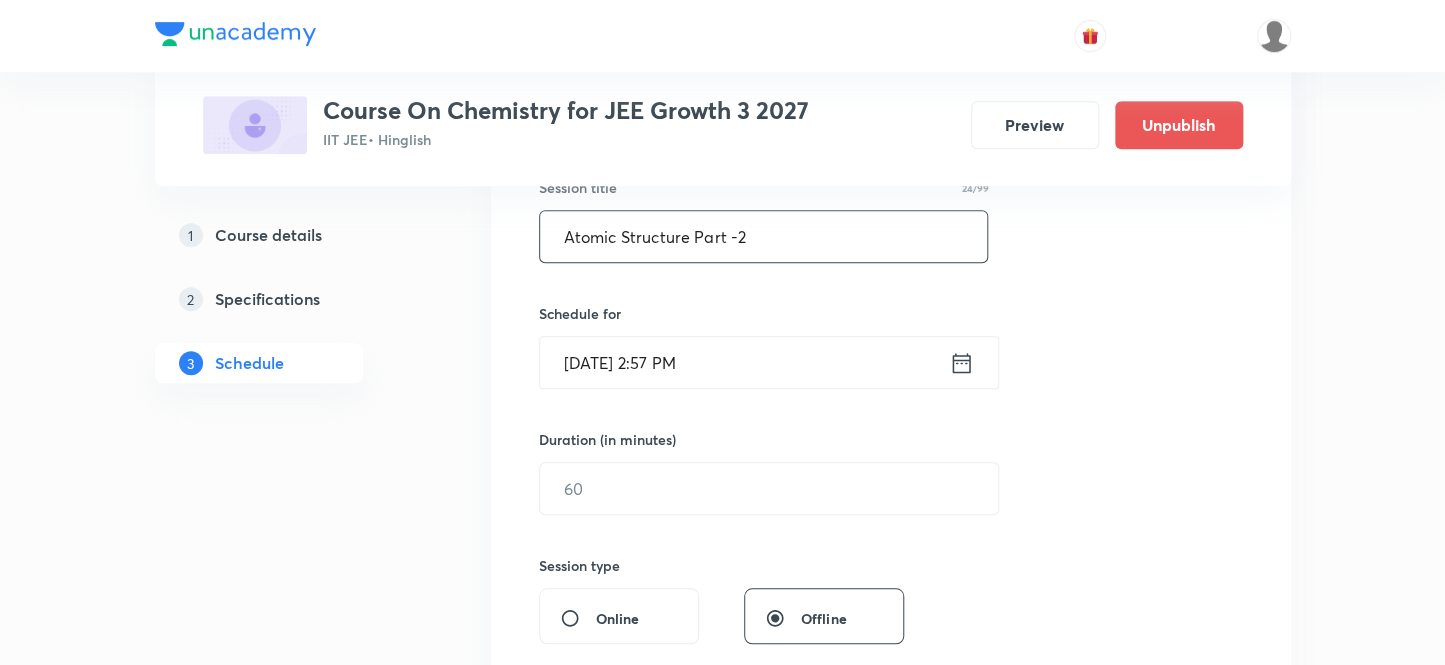 scroll, scrollTop: 454, scrollLeft: 0, axis: vertical 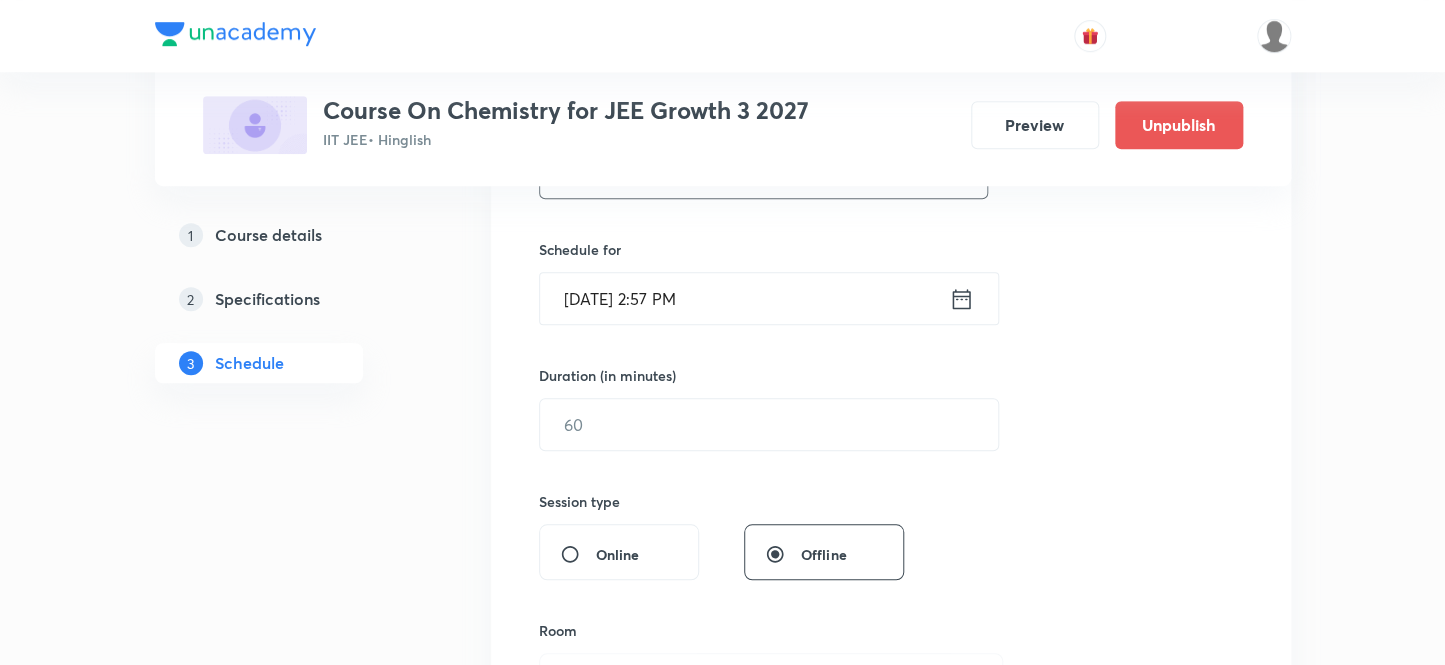 click on "Jul 14, 2025, 2:57 PM" at bounding box center [744, 298] 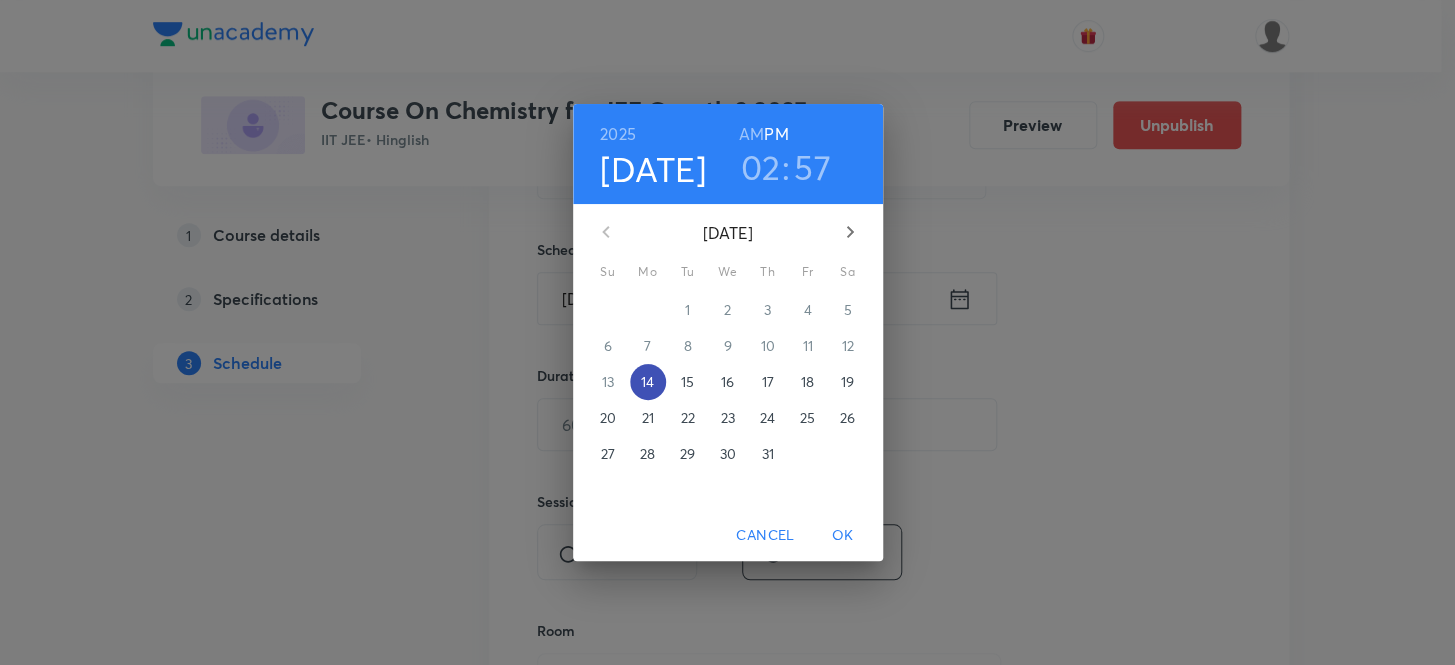 click on "14" at bounding box center [647, 382] 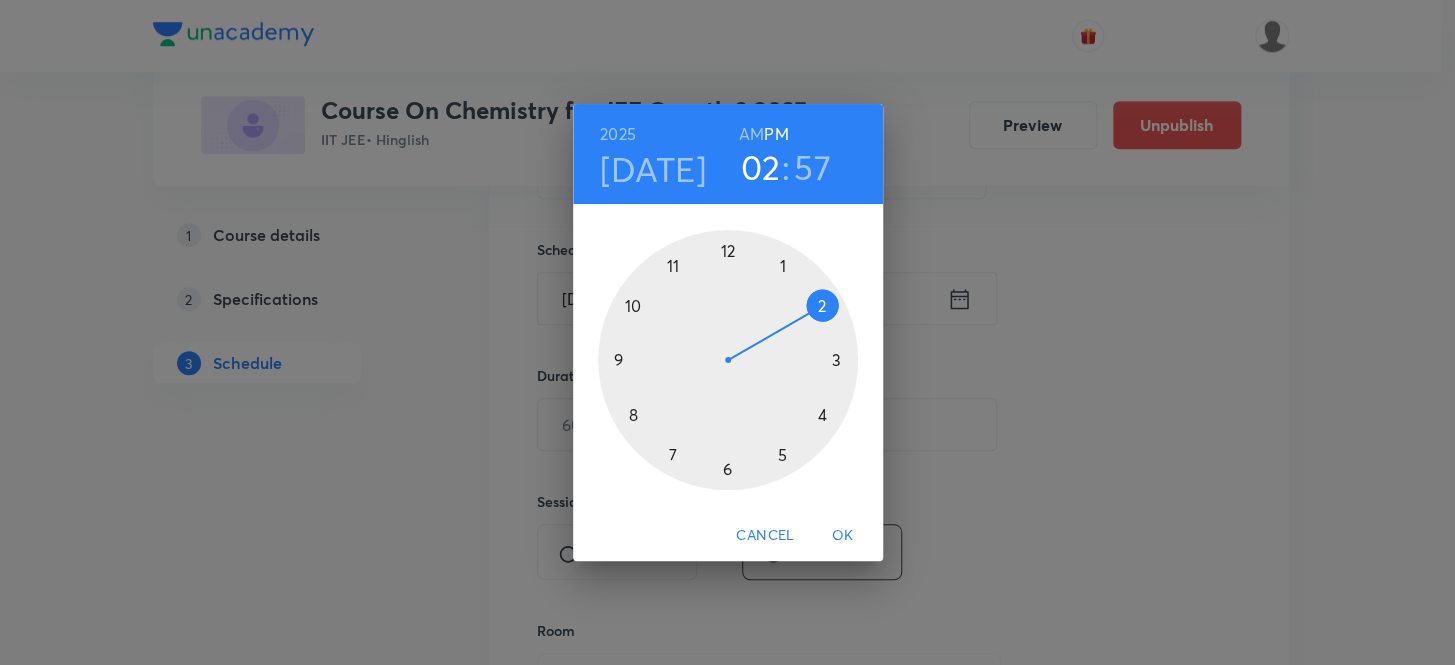 click at bounding box center [728, 360] 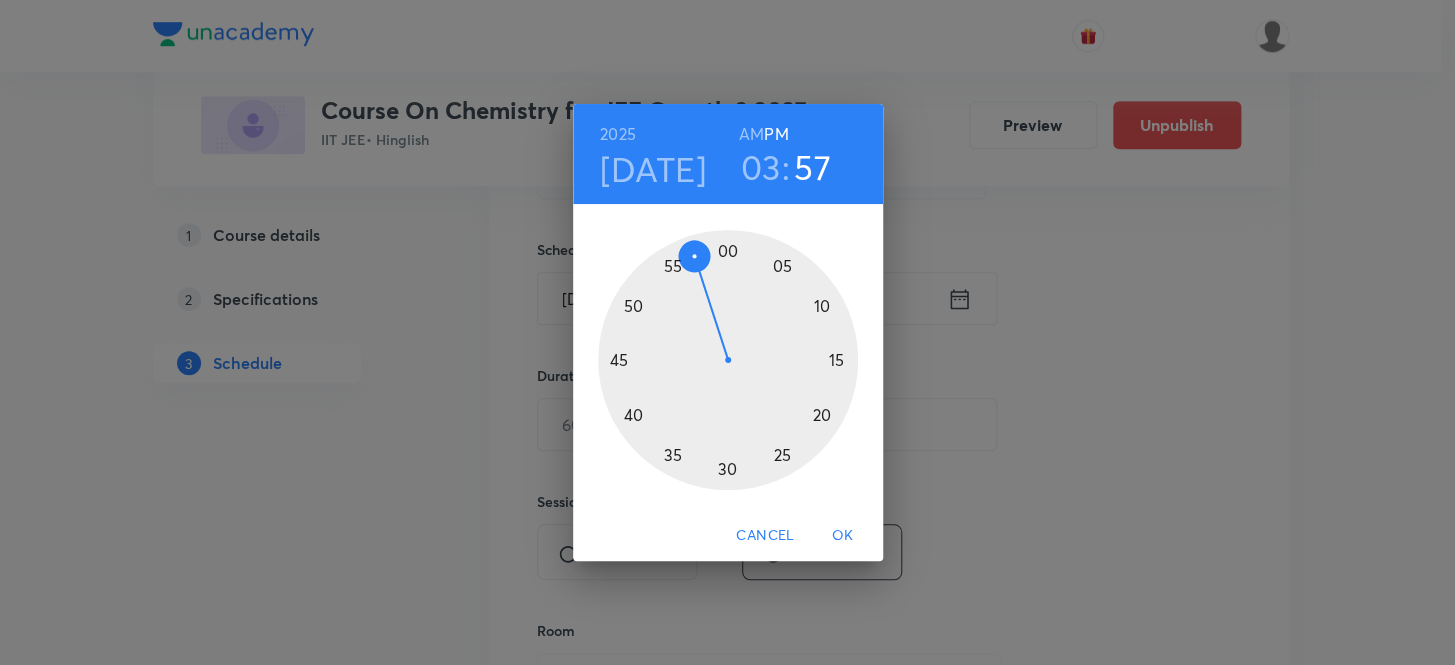 click at bounding box center (728, 360) 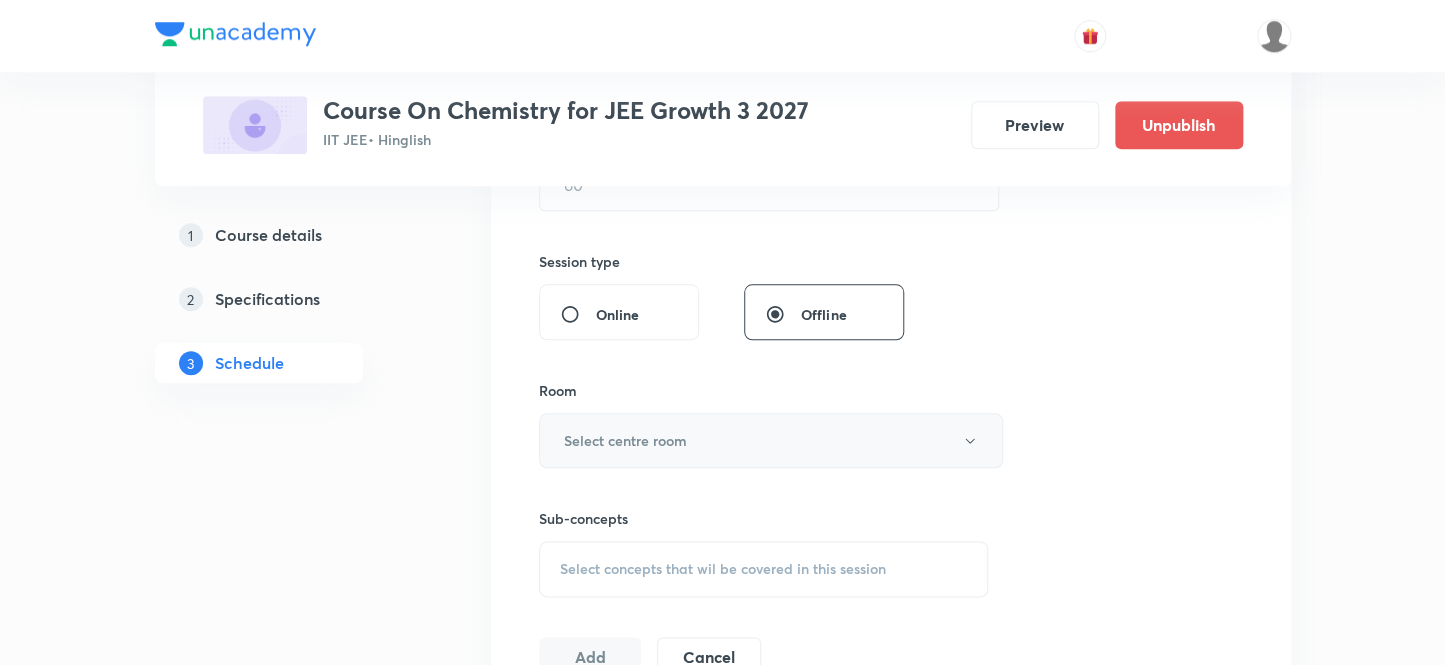 scroll, scrollTop: 727, scrollLeft: 0, axis: vertical 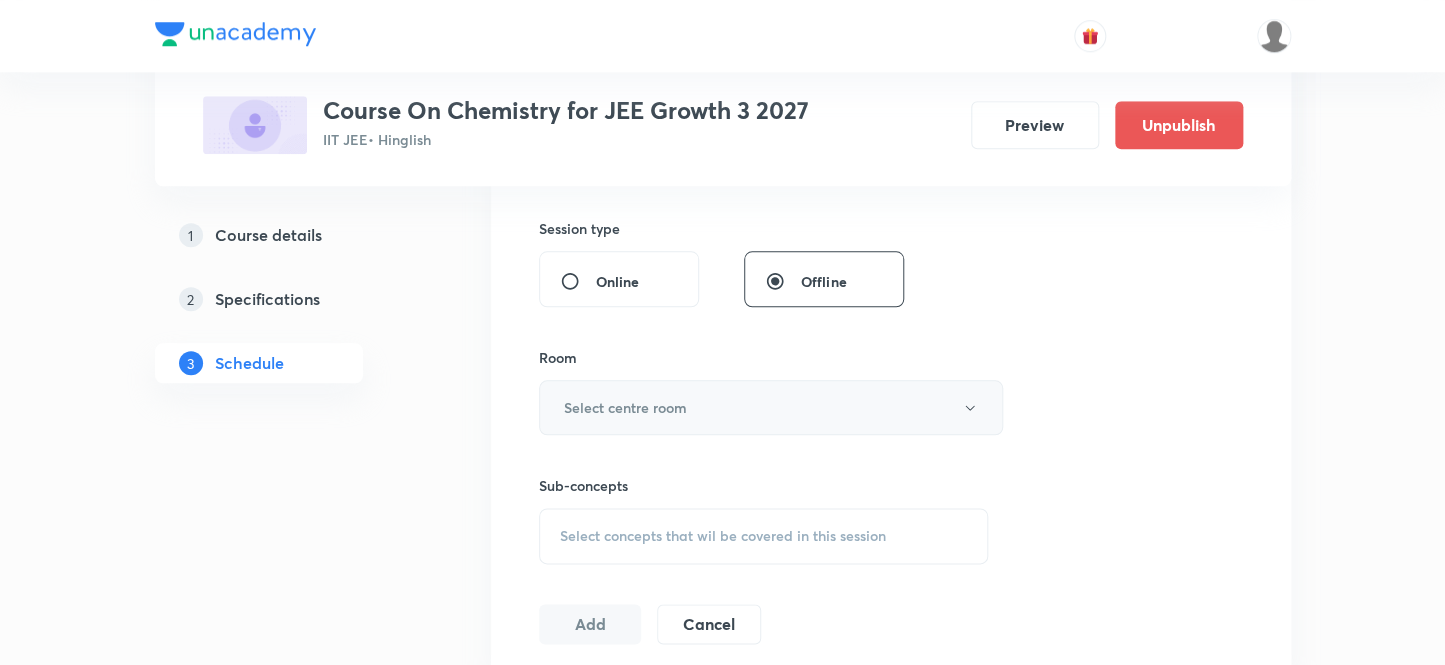 click on "Select centre room" at bounding box center (771, 407) 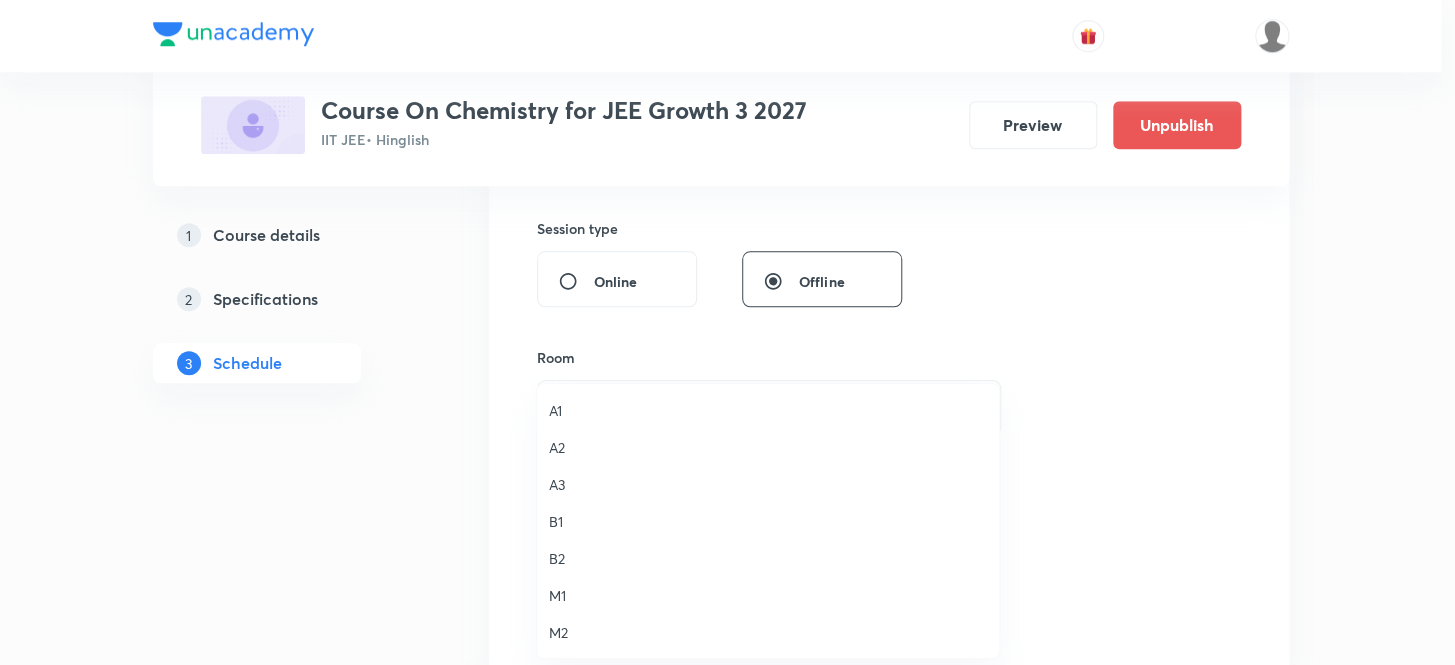 click on "B1" at bounding box center [768, 521] 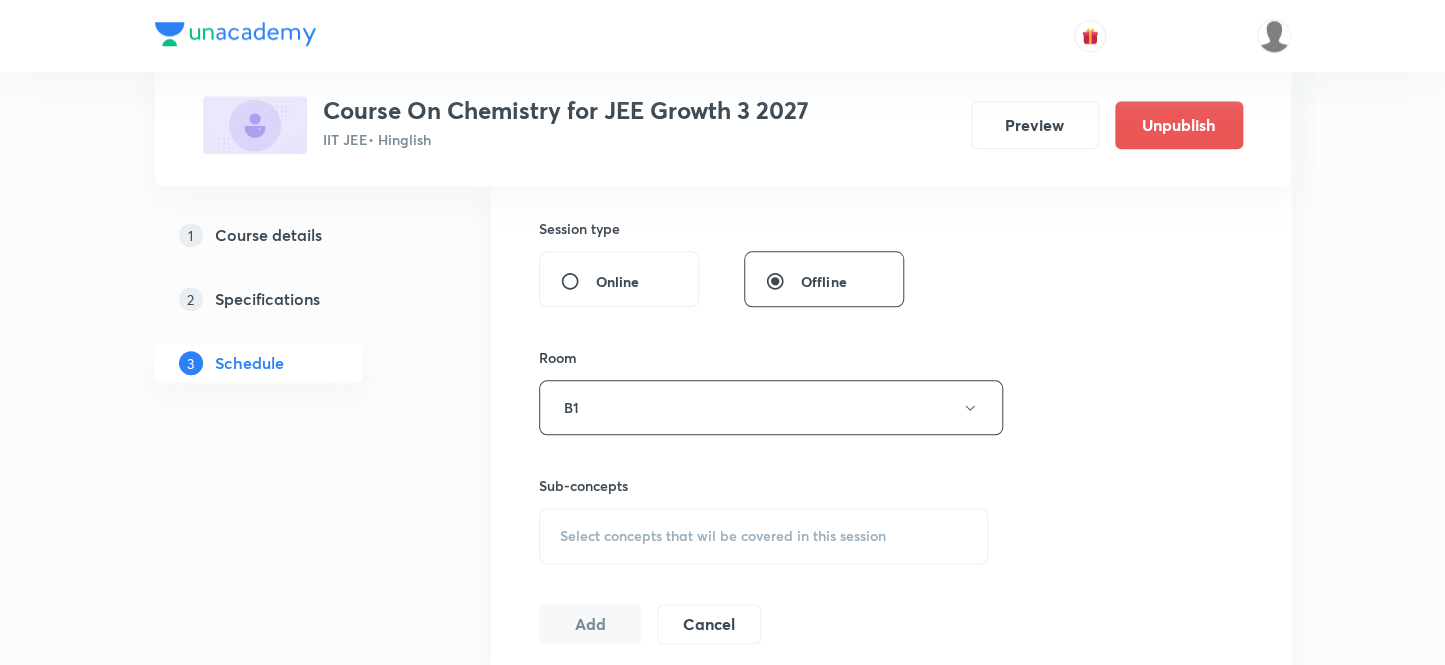 click on "Select concepts that wil be covered in this session" at bounding box center [723, 536] 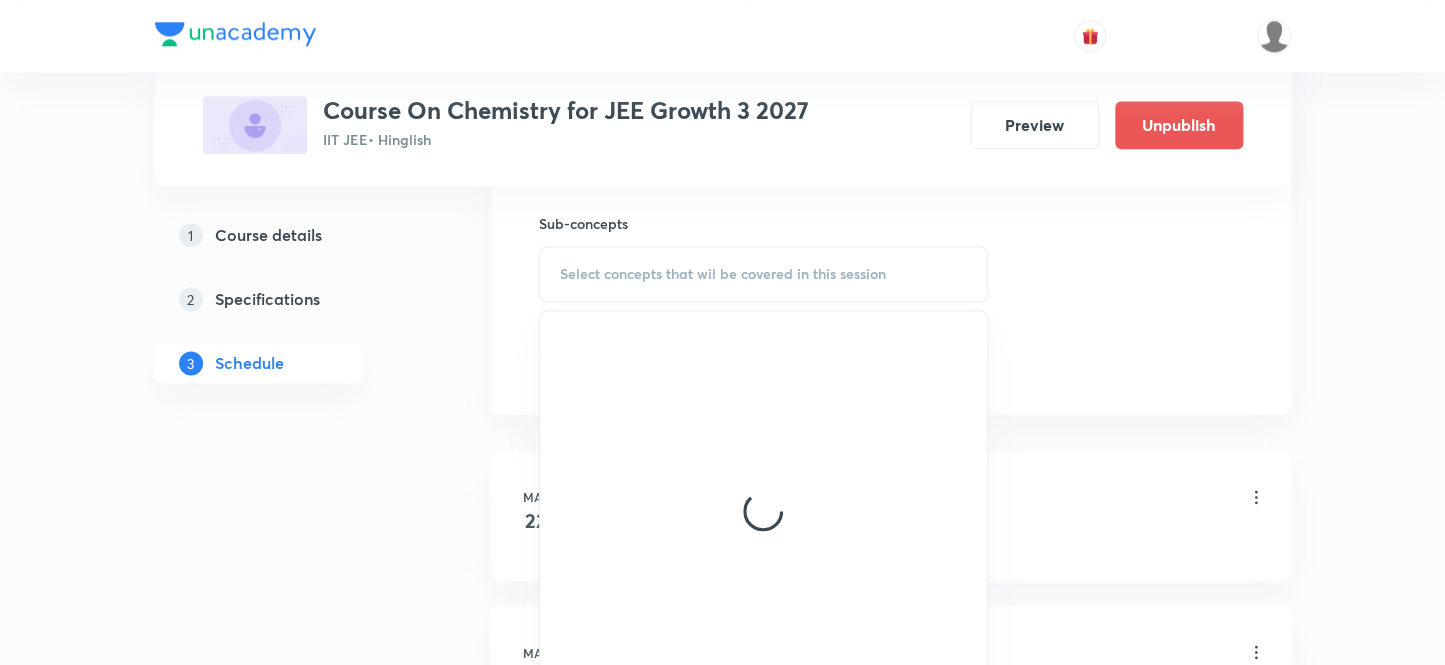 scroll, scrollTop: 1000, scrollLeft: 0, axis: vertical 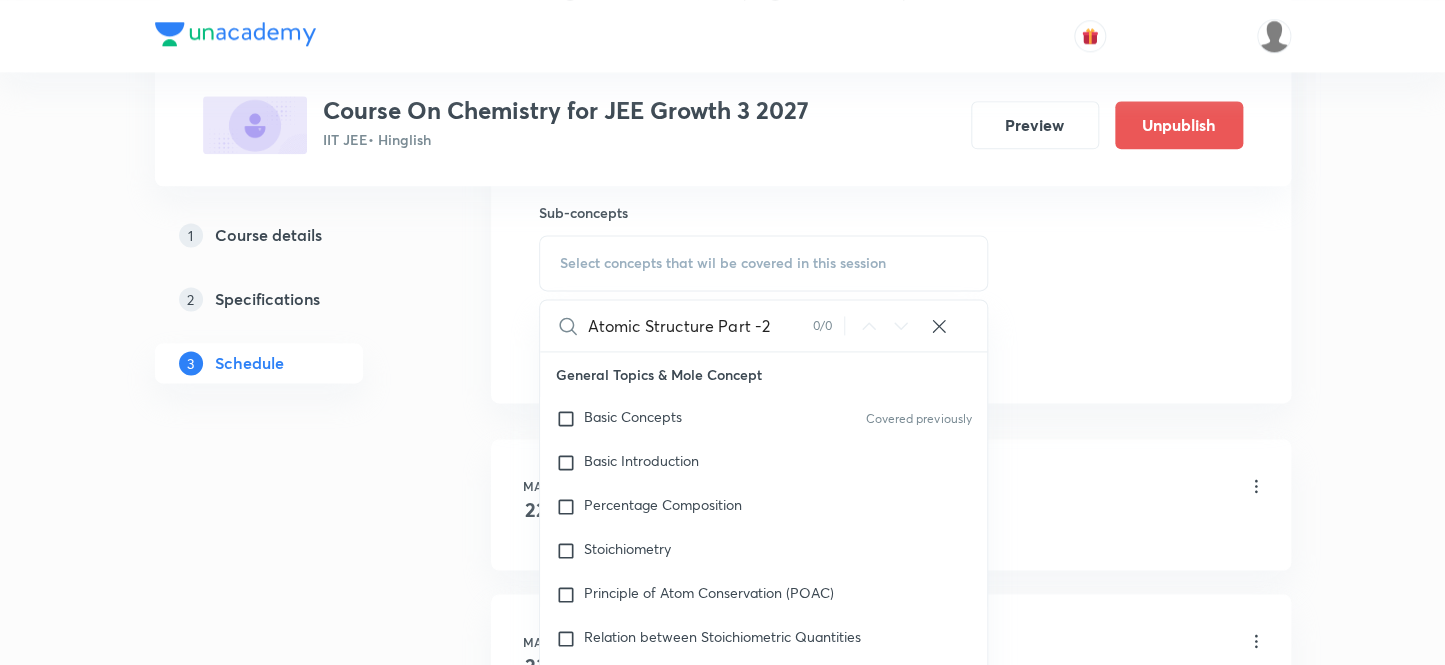drag, startPoint x: 714, startPoint y: 321, endPoint x: 770, endPoint y: 328, distance: 56.435802 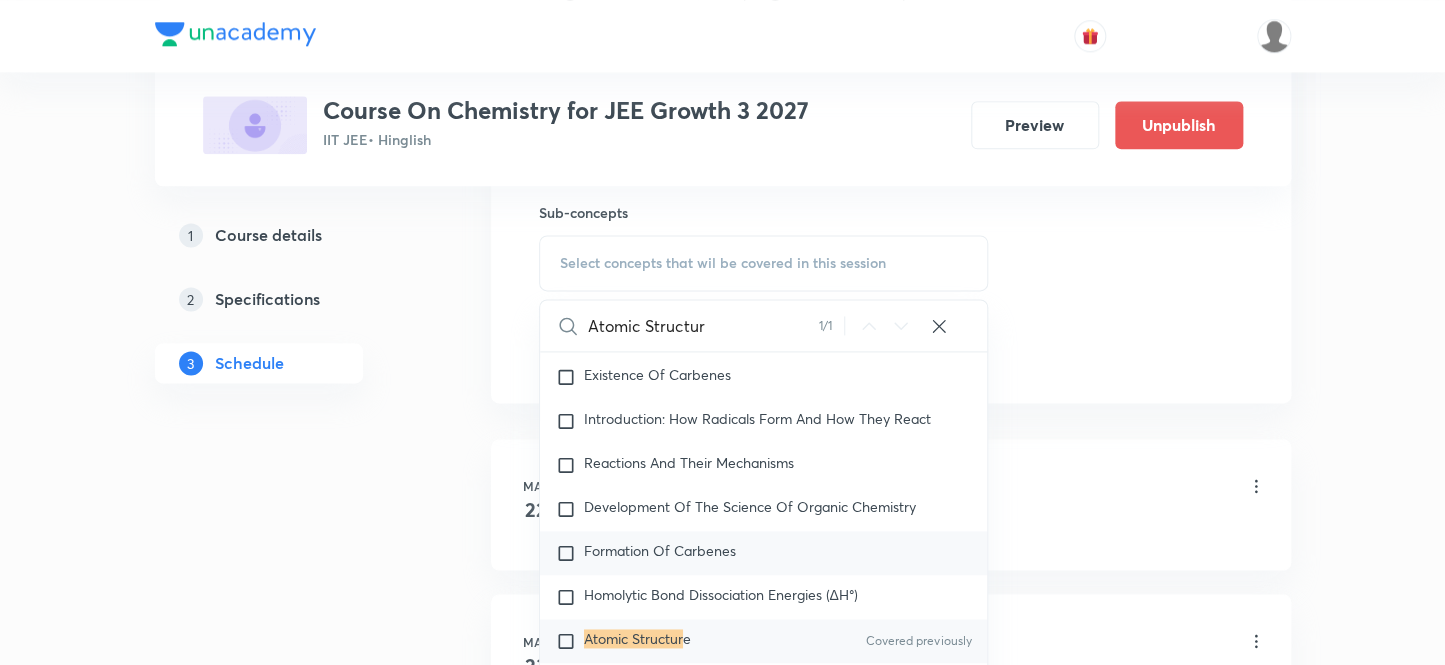 scroll, scrollTop: 32943, scrollLeft: 0, axis: vertical 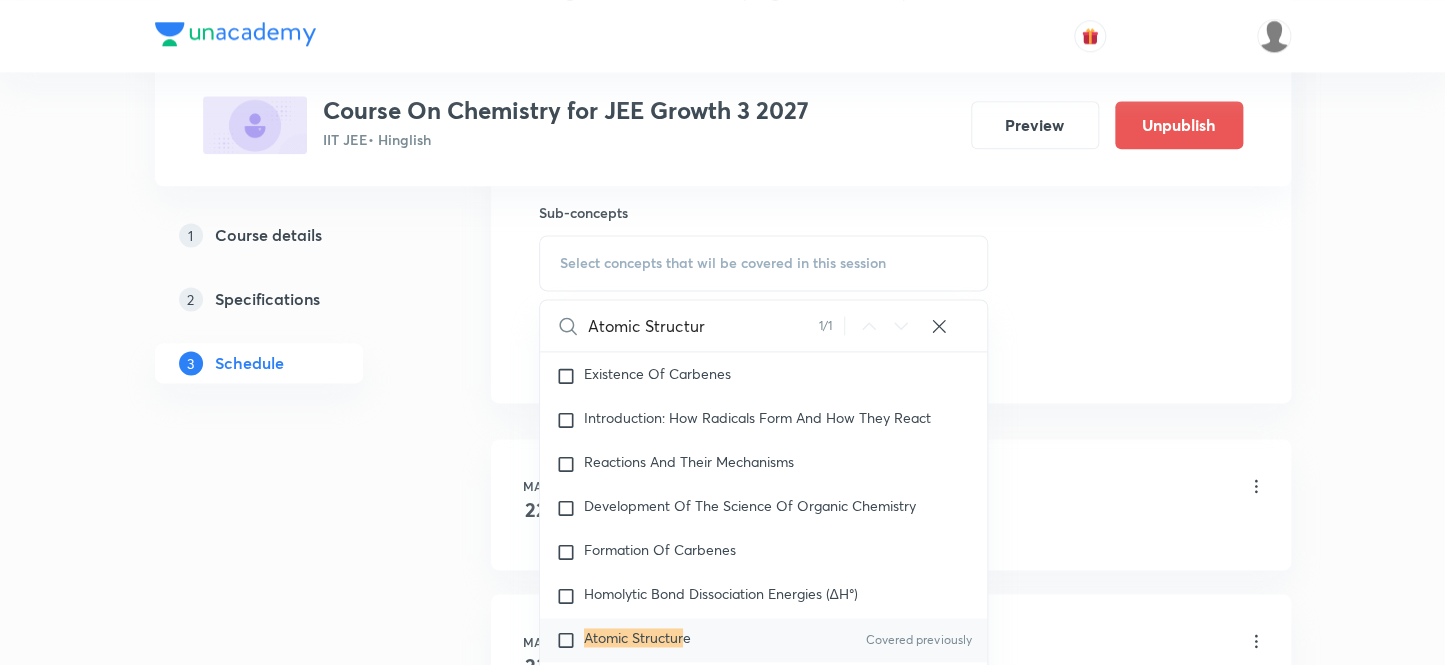 type on "Atomic Structur" 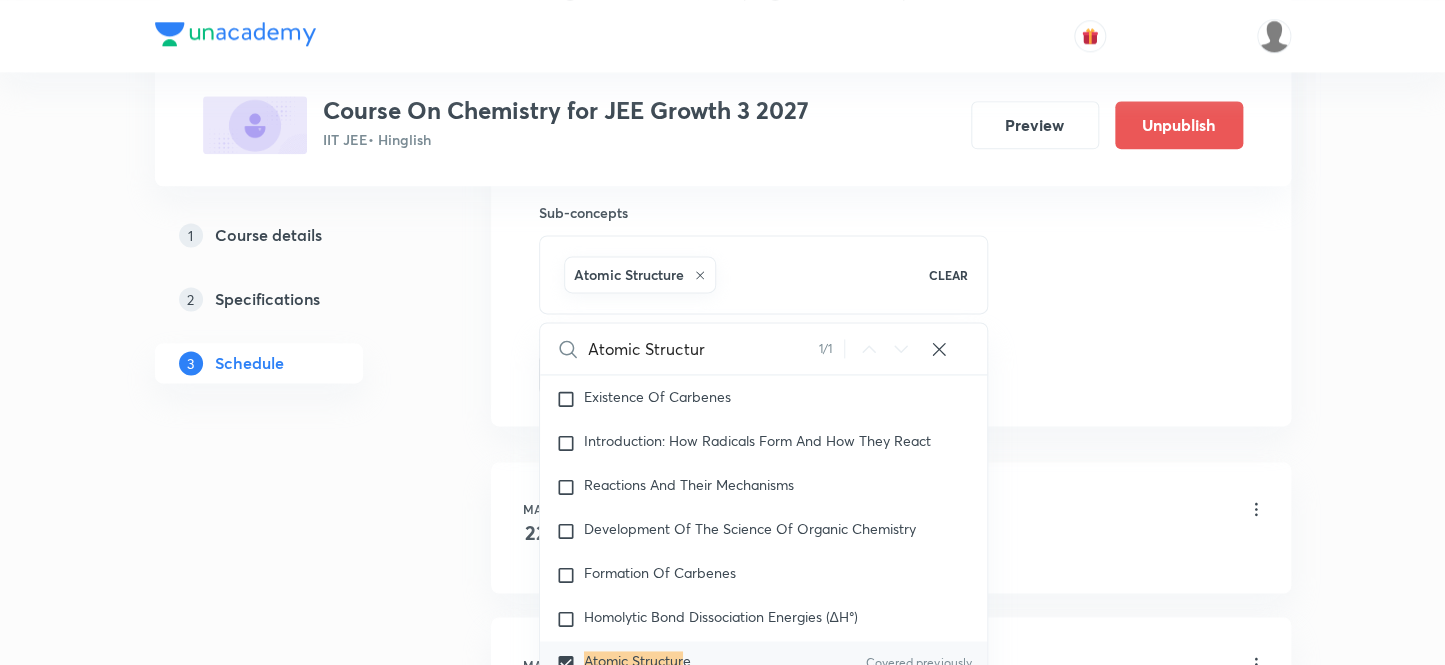 click on "Plus Courses Course On Chemistry for JEE Growth 3 2027 IIT JEE  • Hinglish Preview Unpublish 1 Course details 2 Specifications 3 Schedule Schedule 30  classes Session  31 Live class Session title 24/99 Atomic Structure Part -2 ​ Schedule for Jul 14, 2025, 3:00 PM ​ Duration (in minutes) ​   Session type Online Offline Room B1 Sub-concepts Atomic Structure CLEAR Atomic Structur 1 / 1 ​ General Topics & Mole Concept Basic Concepts Covered previously Basic Introduction Percentage Composition Stoichiometry Principle of Atom Conservation (POAC) Relation between Stoichiometric Quantities Application of Mole Concept: Gravimetric Analysis Different Laws Formula and Composition Concentration Terms Some basic concepts of Chemistry Covered previously Atomic Structure Discovery Of Electron Some Prerequisites of Physics Discovery Of Protons And Neutrons Atomic Models and Theories  Representation Of Atom With Electrons And Neutrons Nature of Waves Nature Of Electromagnetic Radiation Planck’S Quantum Theory e 22" at bounding box center (723, 2176) 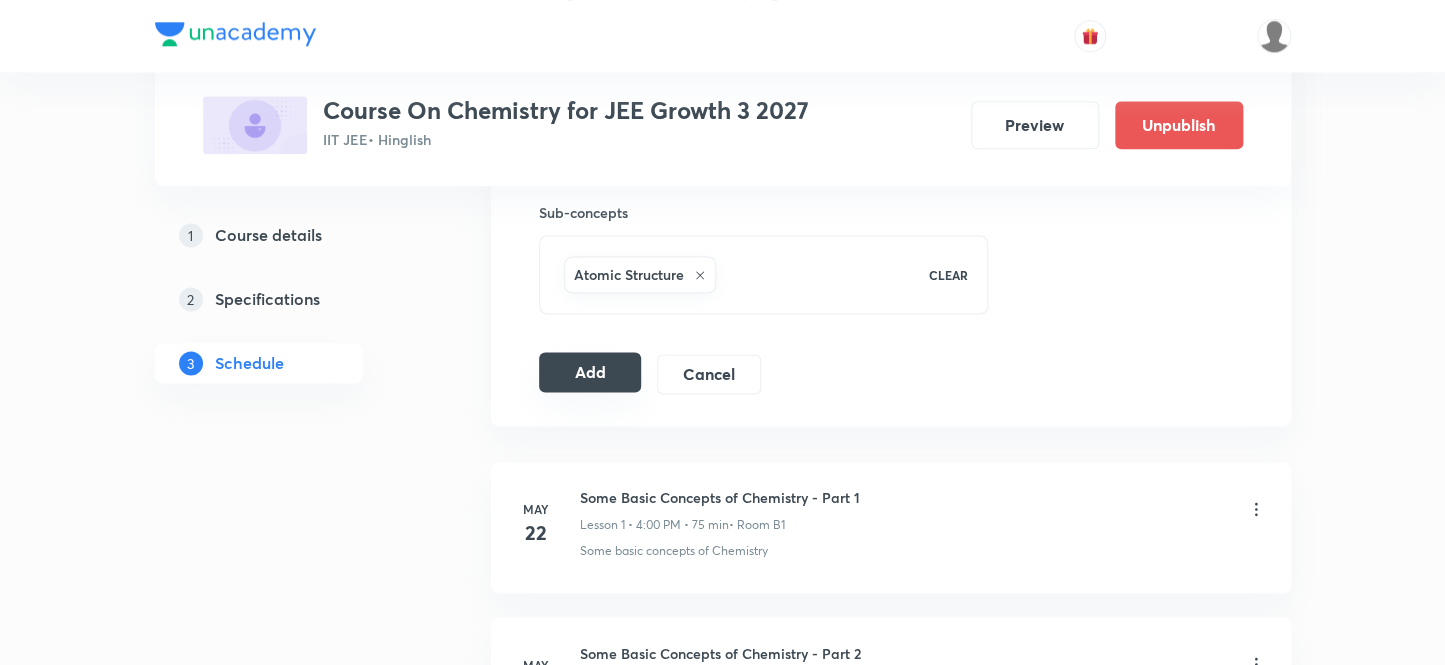 click on "Add" at bounding box center [590, 372] 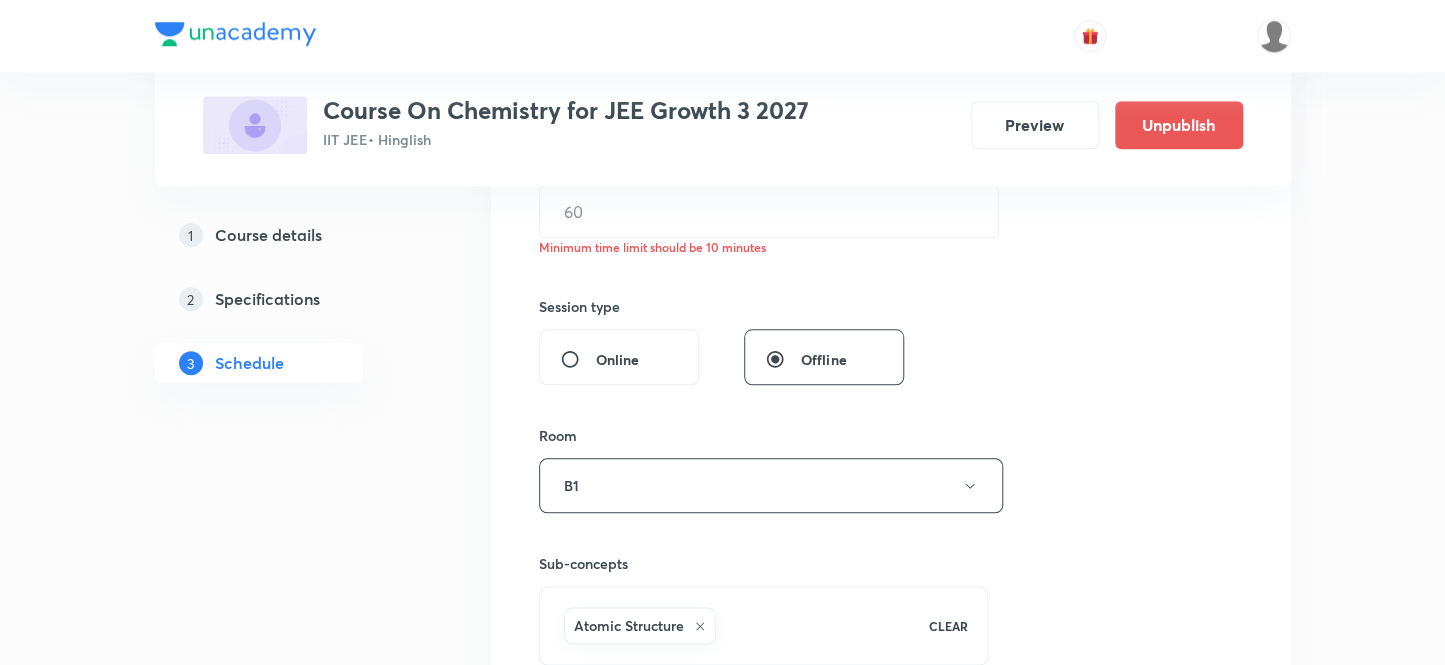 scroll, scrollTop: 636, scrollLeft: 0, axis: vertical 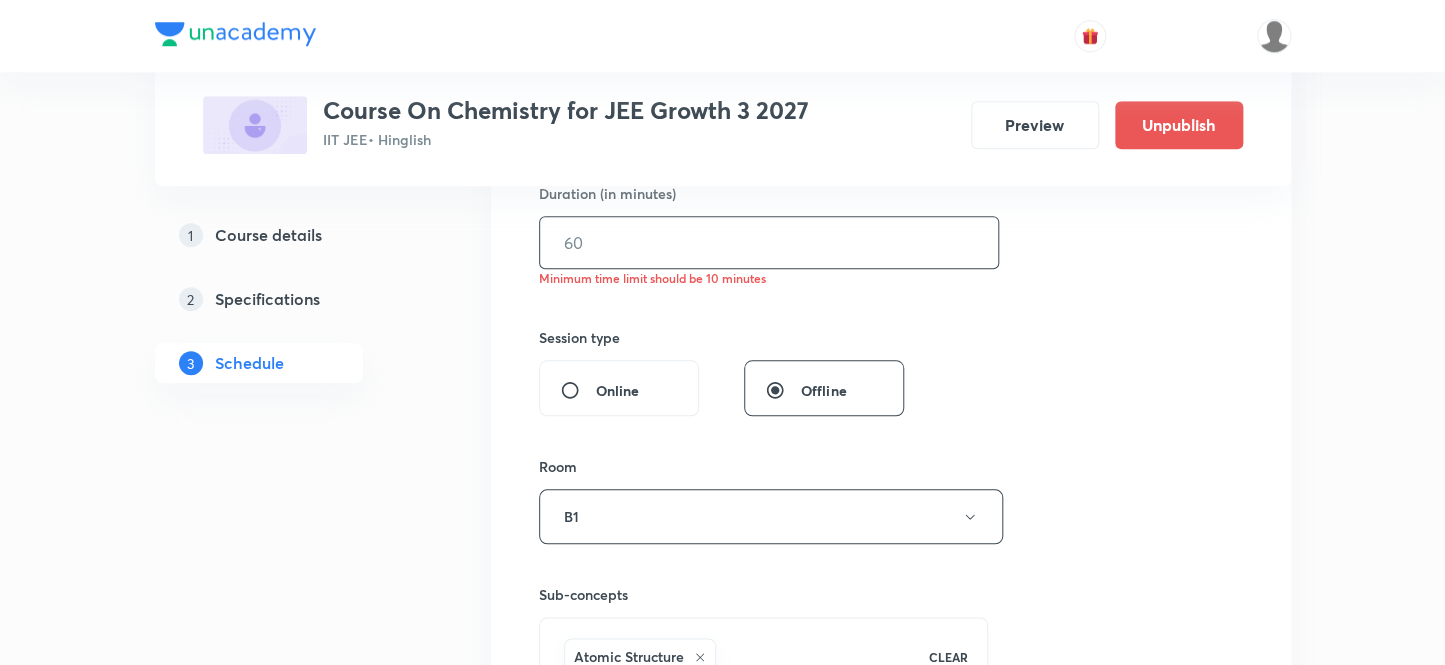 click at bounding box center [769, 242] 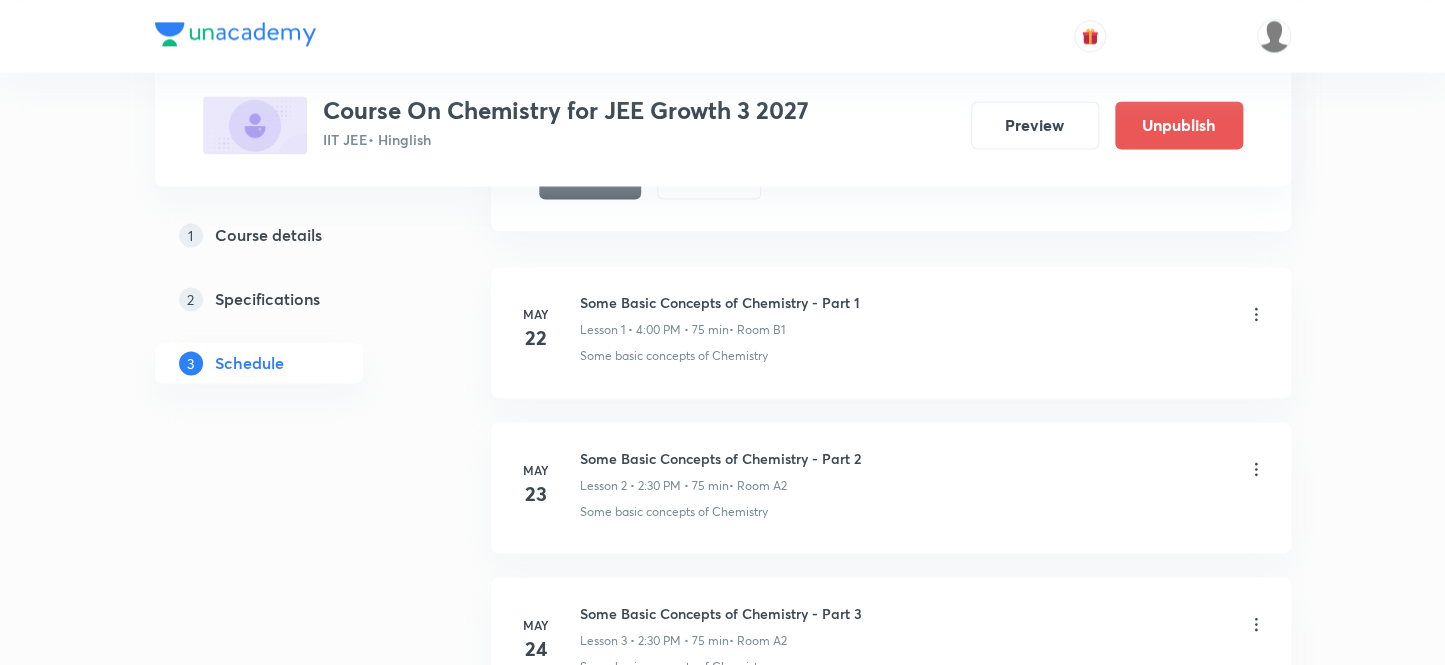 scroll, scrollTop: 1181, scrollLeft: 0, axis: vertical 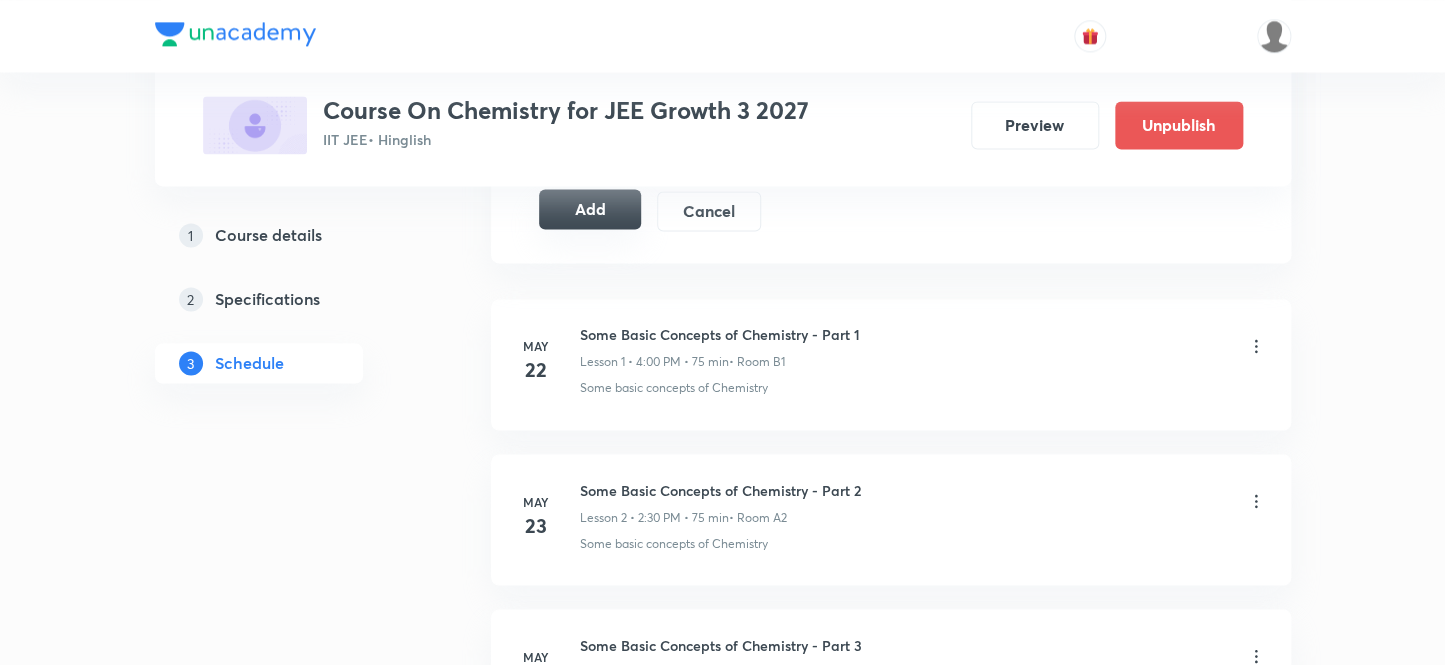 type on "45" 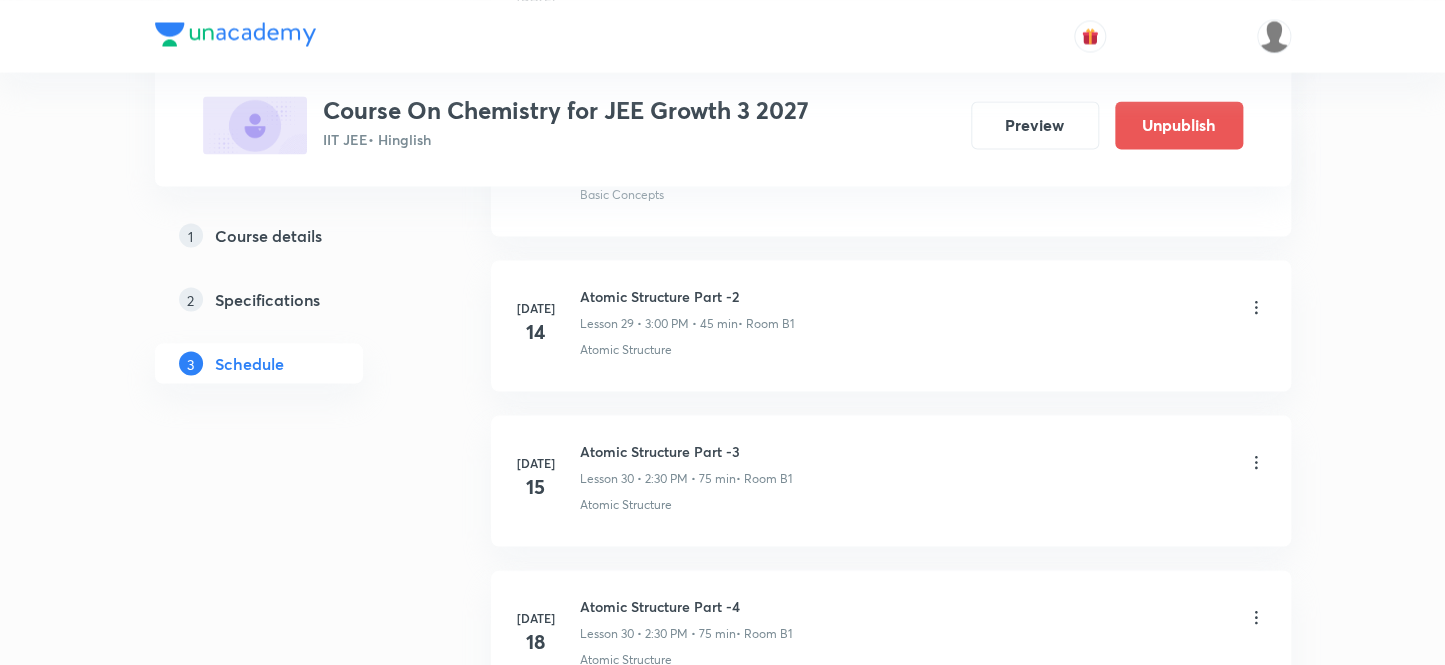 scroll, scrollTop: 4544, scrollLeft: 0, axis: vertical 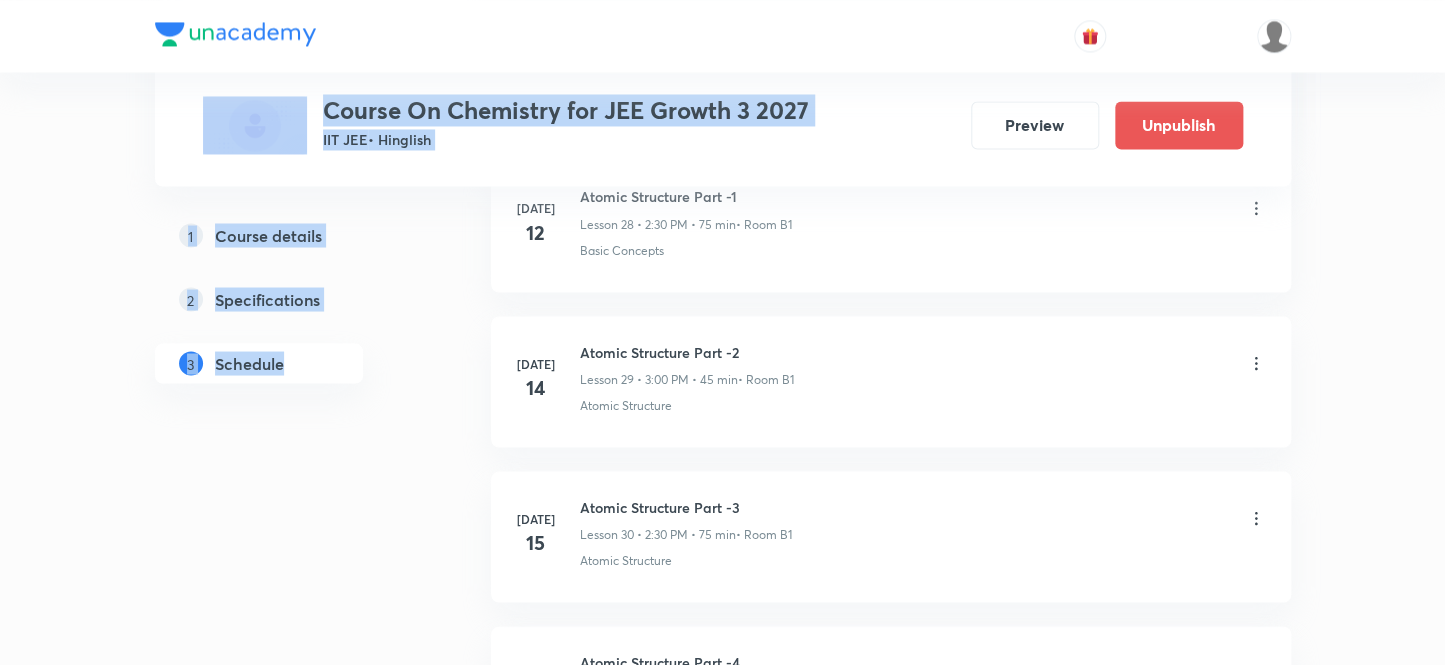 drag, startPoint x: 414, startPoint y: 484, endPoint x: 158, endPoint y: 76, distance: 481.6638 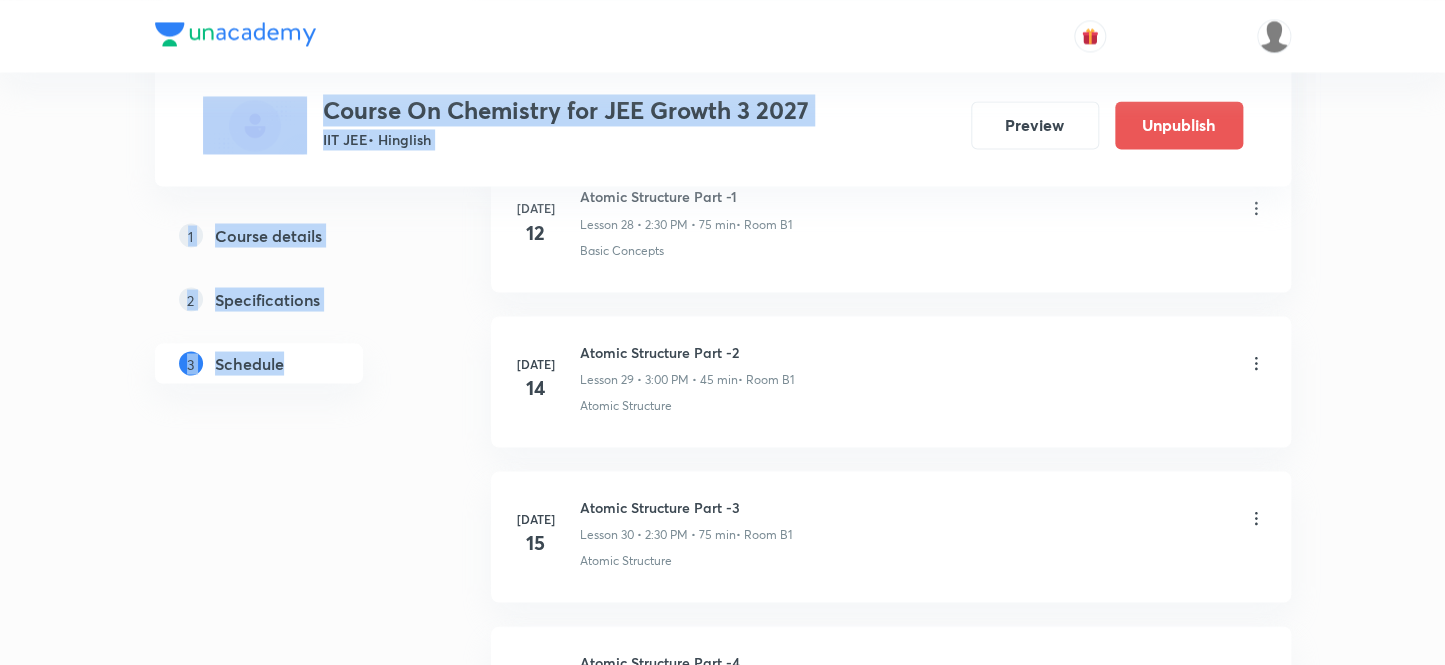 drag, startPoint x: 419, startPoint y: 508, endPoint x: 160, endPoint y: 80, distance: 500.26492 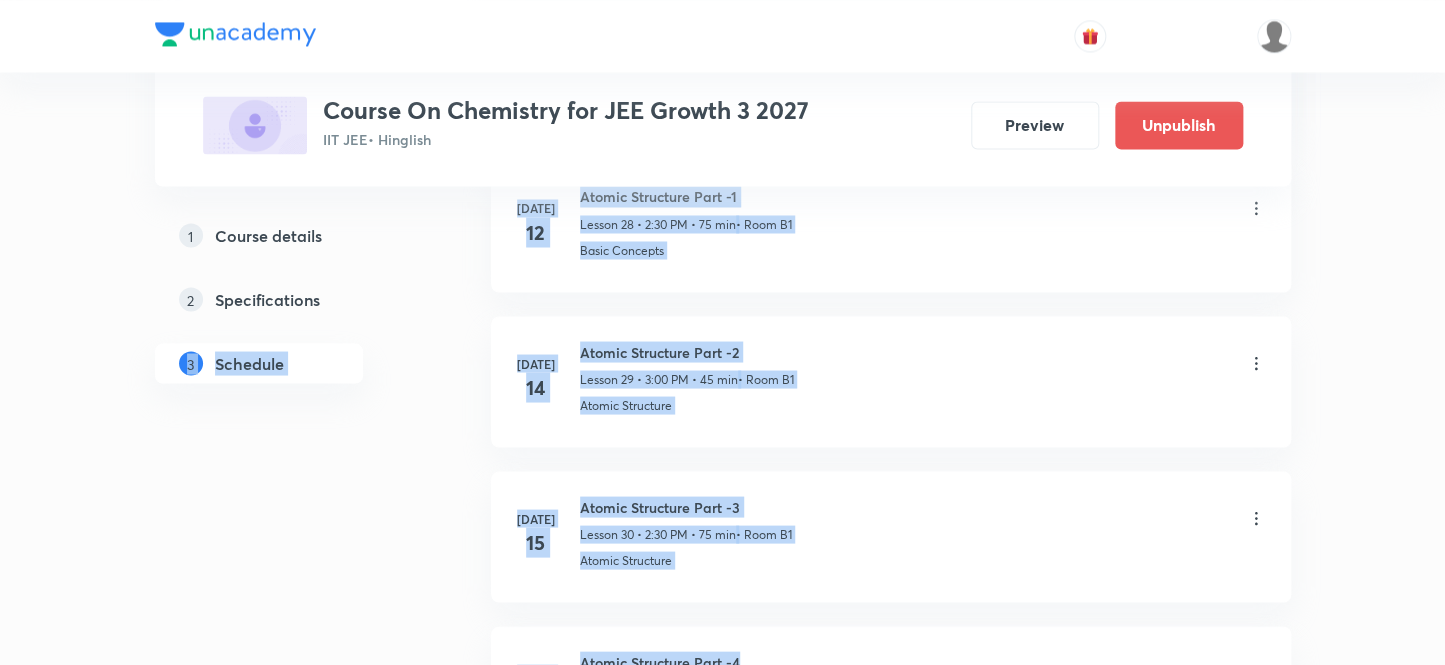 drag, startPoint x: 113, startPoint y: 96, endPoint x: 790, endPoint y: 626, distance: 859.7843 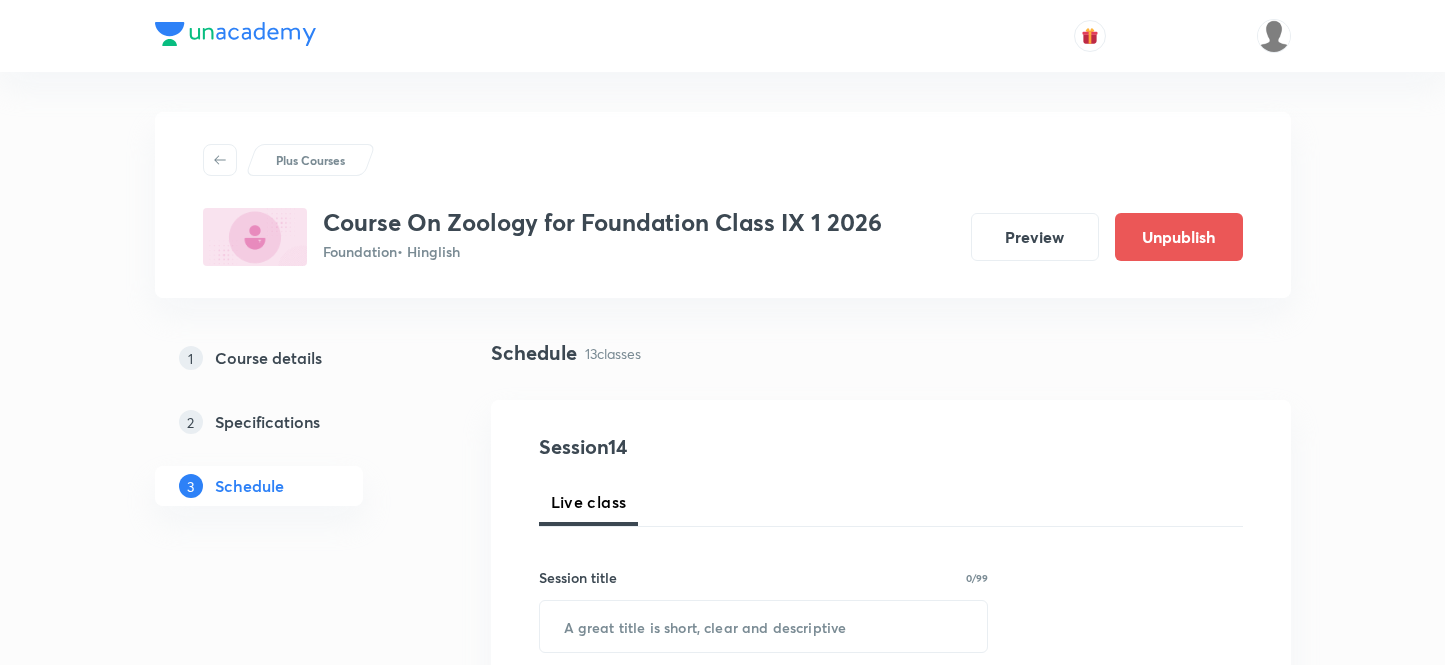 scroll, scrollTop: 0, scrollLeft: 0, axis: both 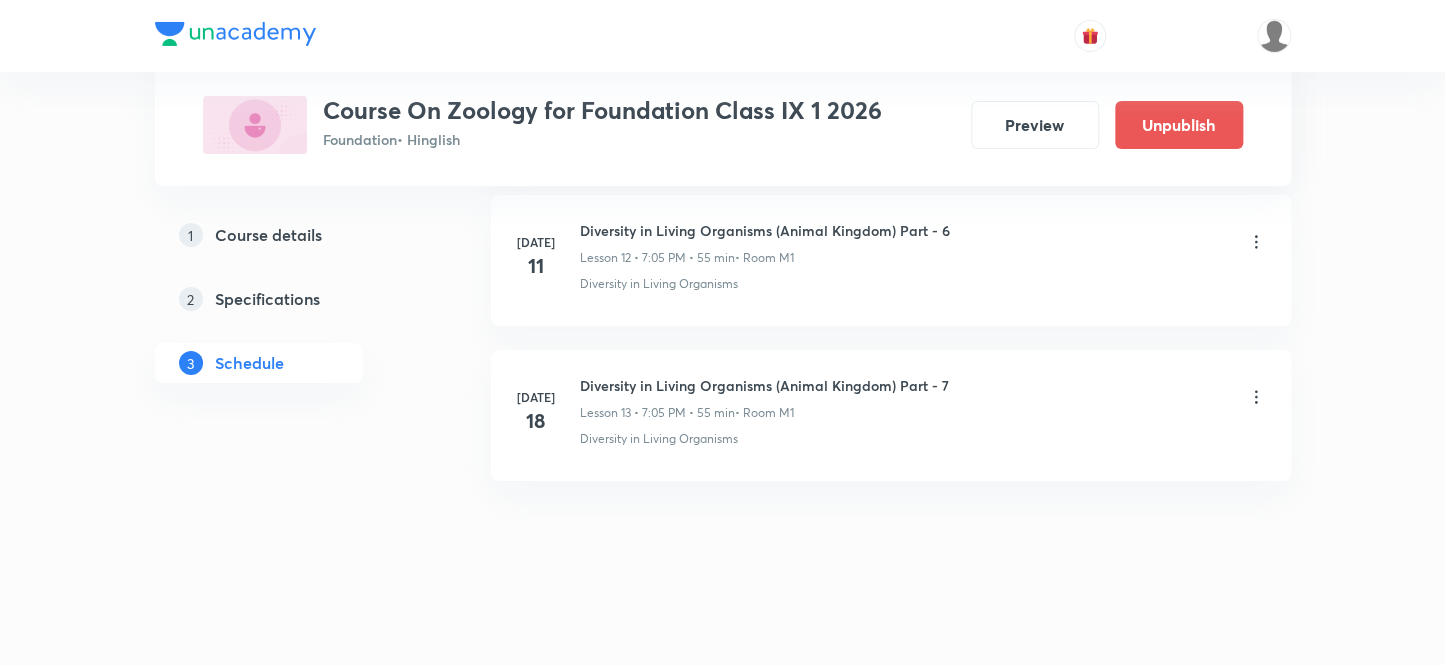 click on "Diversity in Living Organisms (Animal Kingdom) Part - 7" at bounding box center (764, 385) 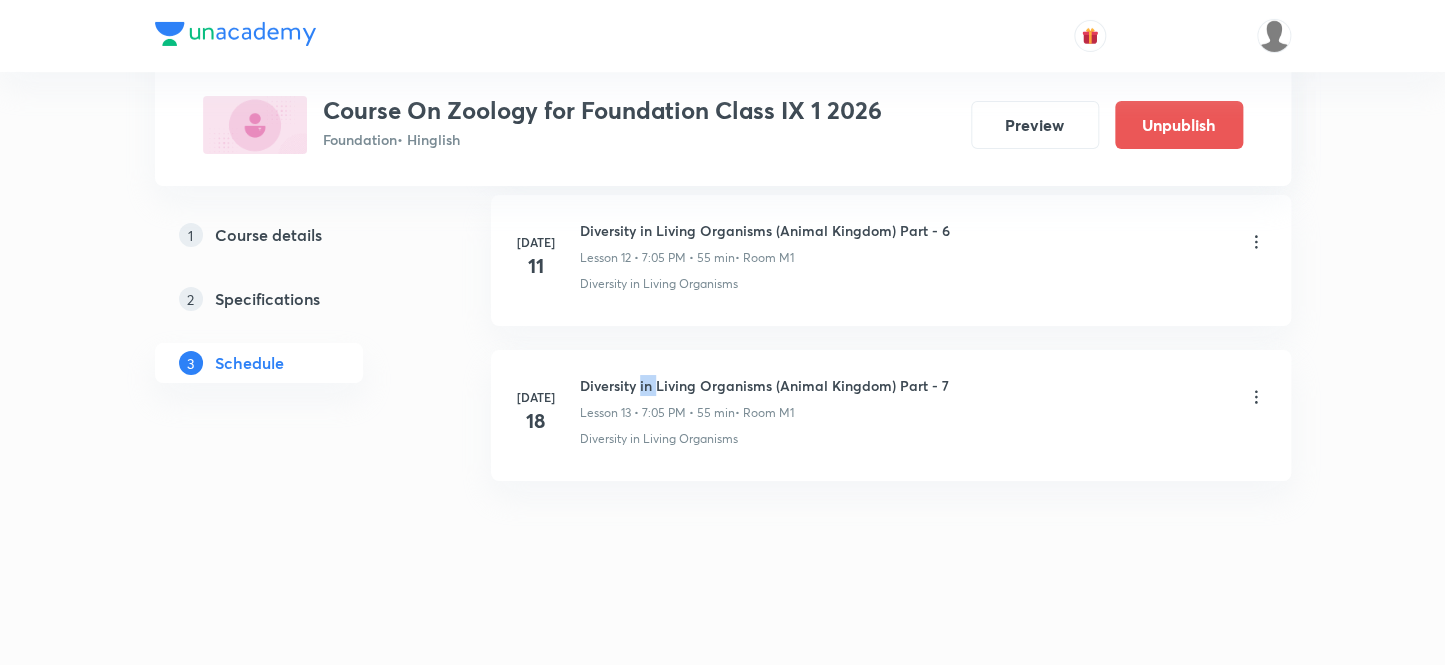 click on "Diversity in Living Organisms (Animal Kingdom) Part - 7" at bounding box center [764, 385] 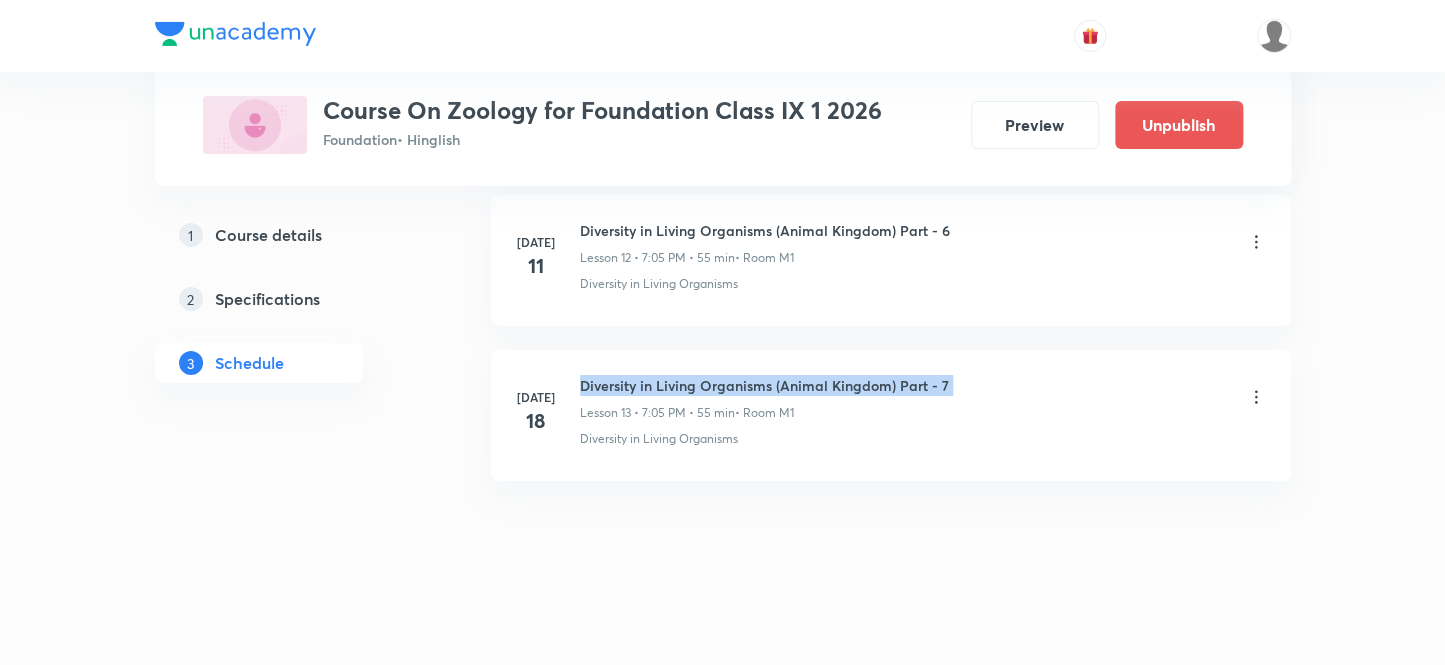 click on "Diversity in Living Organisms (Animal Kingdom) Part - 7" at bounding box center [764, 385] 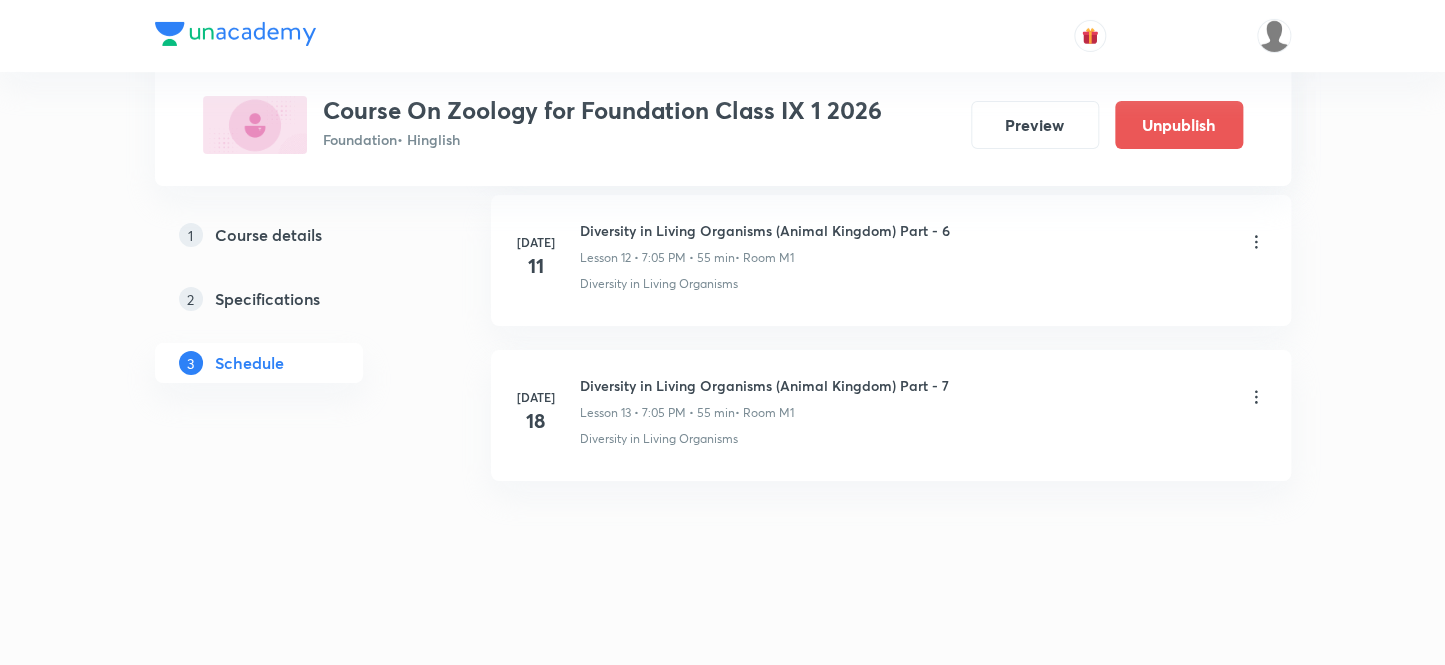 click on "Diversity in Living Organisms (Animal Kingdom) Part - 7" at bounding box center [764, 385] 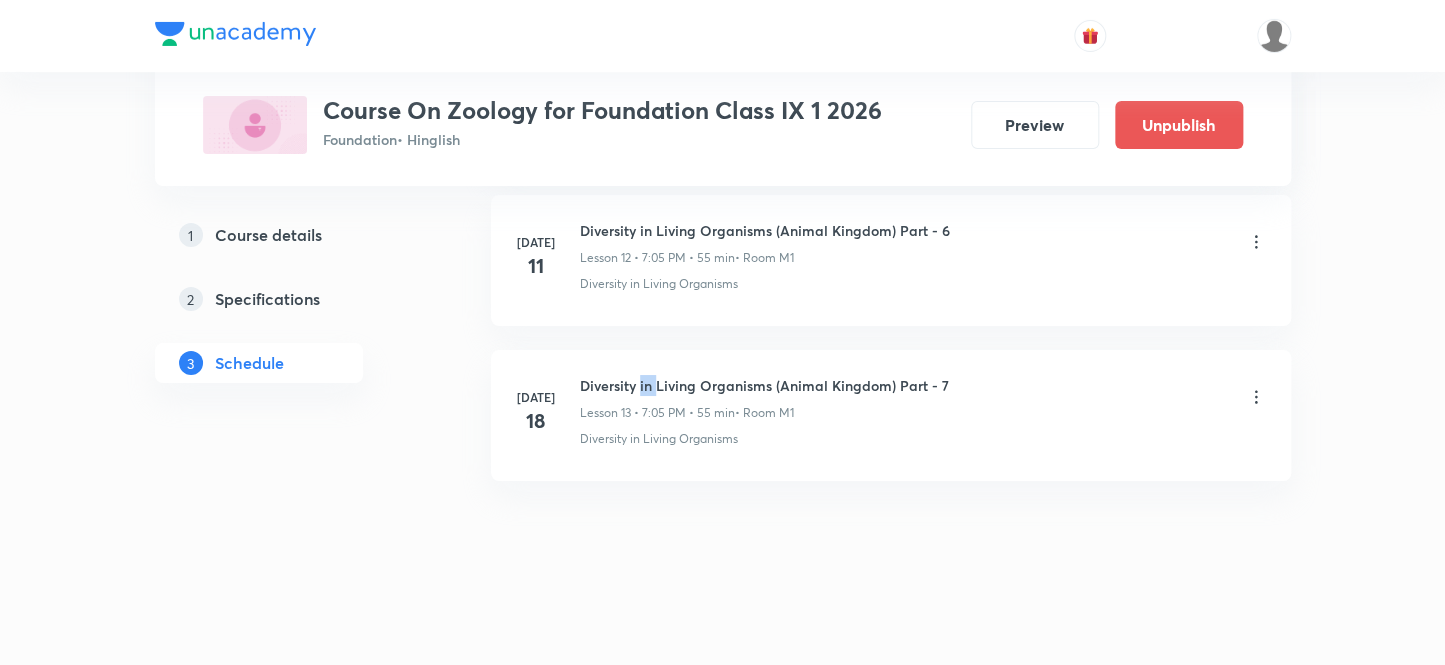 click on "Diversity in Living Organisms (Animal Kingdom) Part - 7" at bounding box center [764, 385] 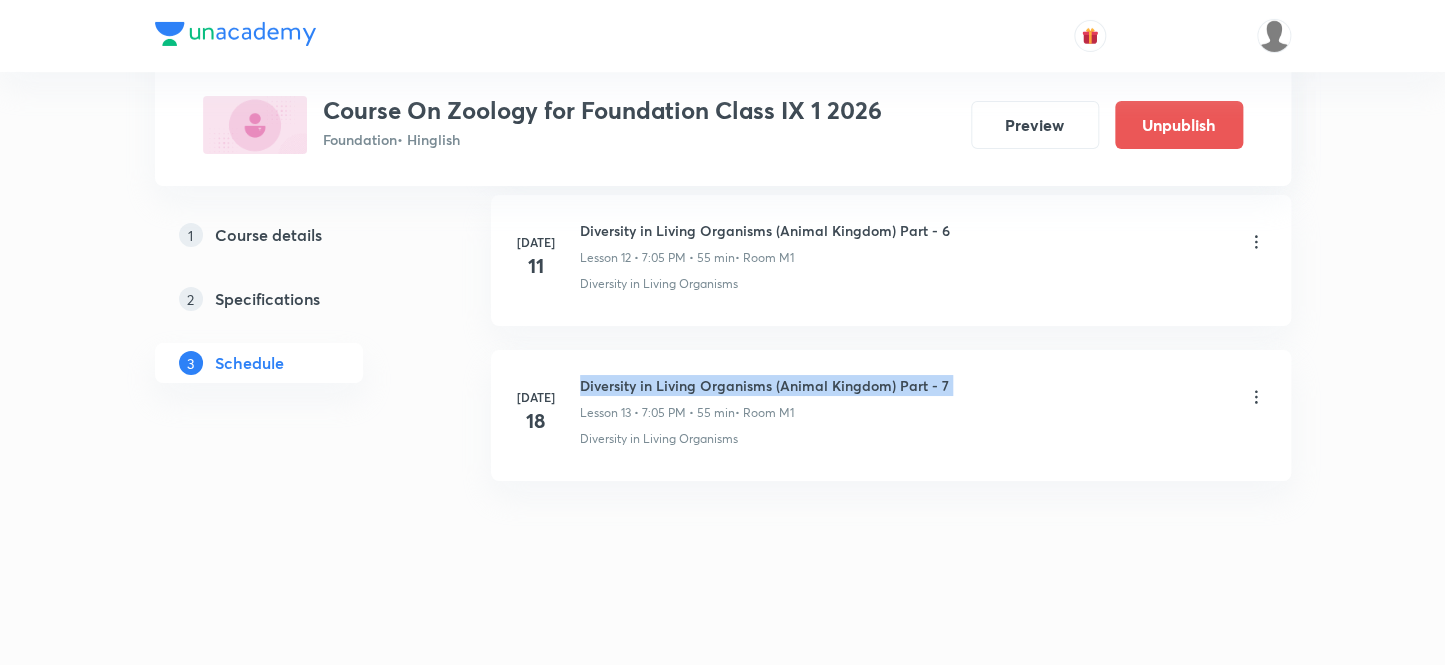 click on "Diversity in Living Organisms (Animal Kingdom) Part - 7" at bounding box center [764, 385] 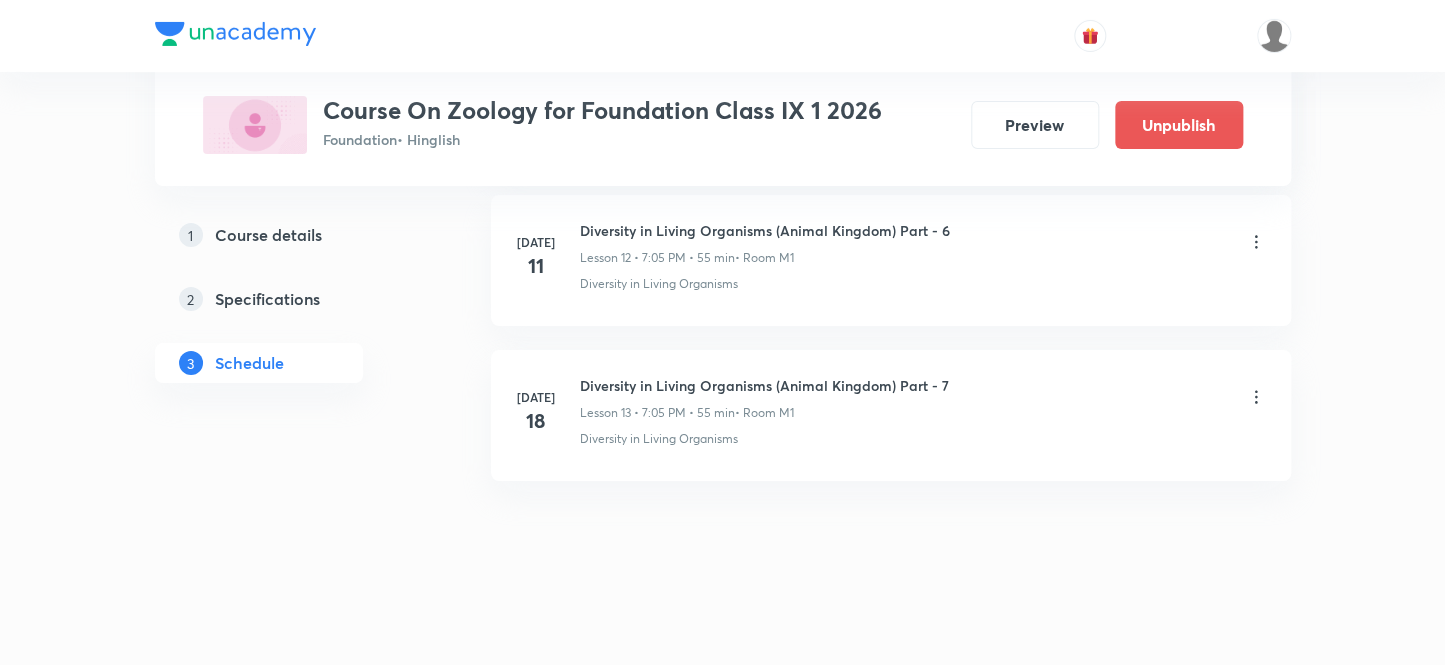 click on "Schedule 13  classes Session  14 Live class Session title 0/99 ​ Schedule for Jul 14, 2025, 3:14 PM ​ Duration (in minutes) ​   Session type Online Offline Room Select centre room Sub-concepts Select concepts that wil be covered in this session Add Cancel Apr 18 Tissue Part 1 Lesson 1 • 7:15 PM • 45 min  • Room M1 Tissue Apr 21 Tissue Part - 2 Lesson 2 • 6:00 PM • 55 min  • Room M1 Tissue Apr 24 Tissue Part - 3 Lesson 3 • 7:05 PM • 55 min  • Room M1 Tissue Apr 28 Tissue Part - 4 Lesson 4 • 6:00 PM • 55 min  • Room A1 Tissue May 1 Tissue Part - 5 Lesson 5 • 6:35 PM • 25 min  • Room M1 Tissue May 5 Tissue Part - 6 Lesson 6 • 7:05 PM • 55 min  • Room M1 Tissue Jun 2 Diversity in Living Organisms (Animal Kingdom) Part - 1 Lesson 7 • 7:15 PM • 45 min  • Room M1 Diversity in Living Organisms Jun 20 Diversity in Living Organisms (Animal Kingdom) Part - 2 Lesson 8 • 6:00 PM • 55 min  • Room A1 Diversity in Living Organisms Jun 23  • Room M1 Jun 24 Jul 1" at bounding box center (891, -989) 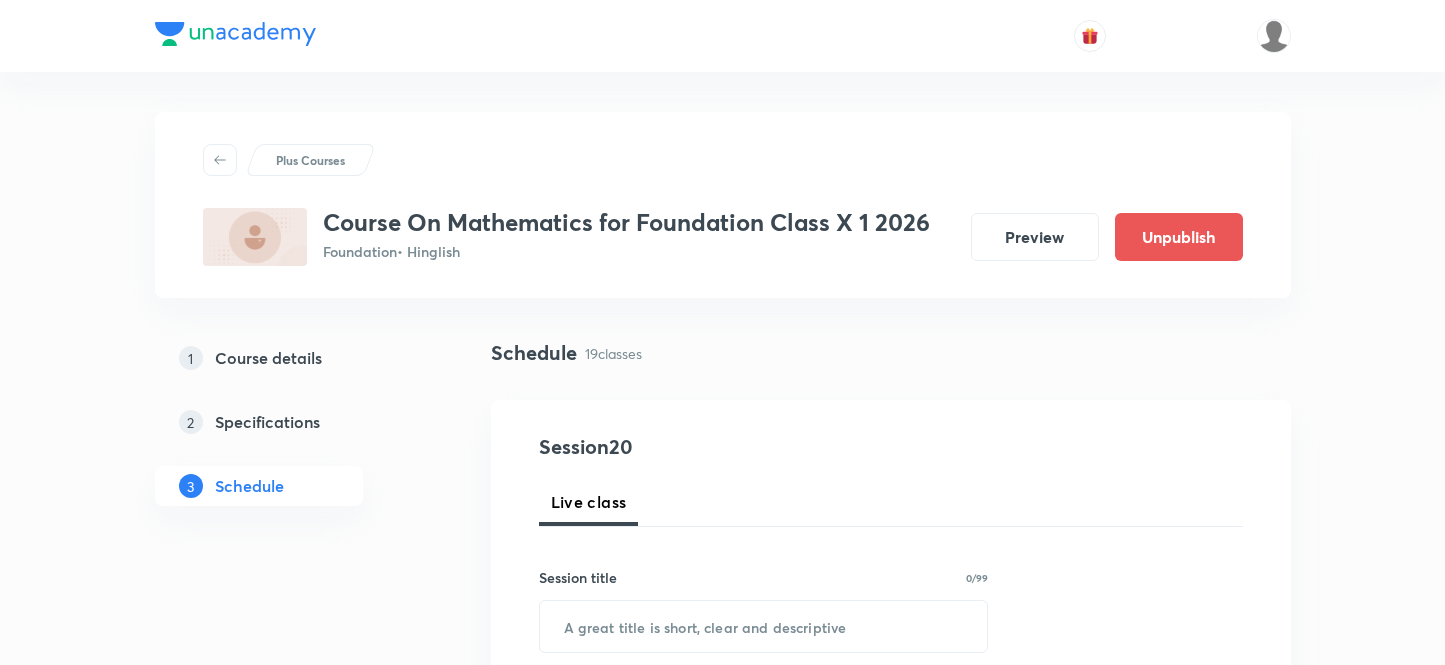 scroll, scrollTop: 0, scrollLeft: 0, axis: both 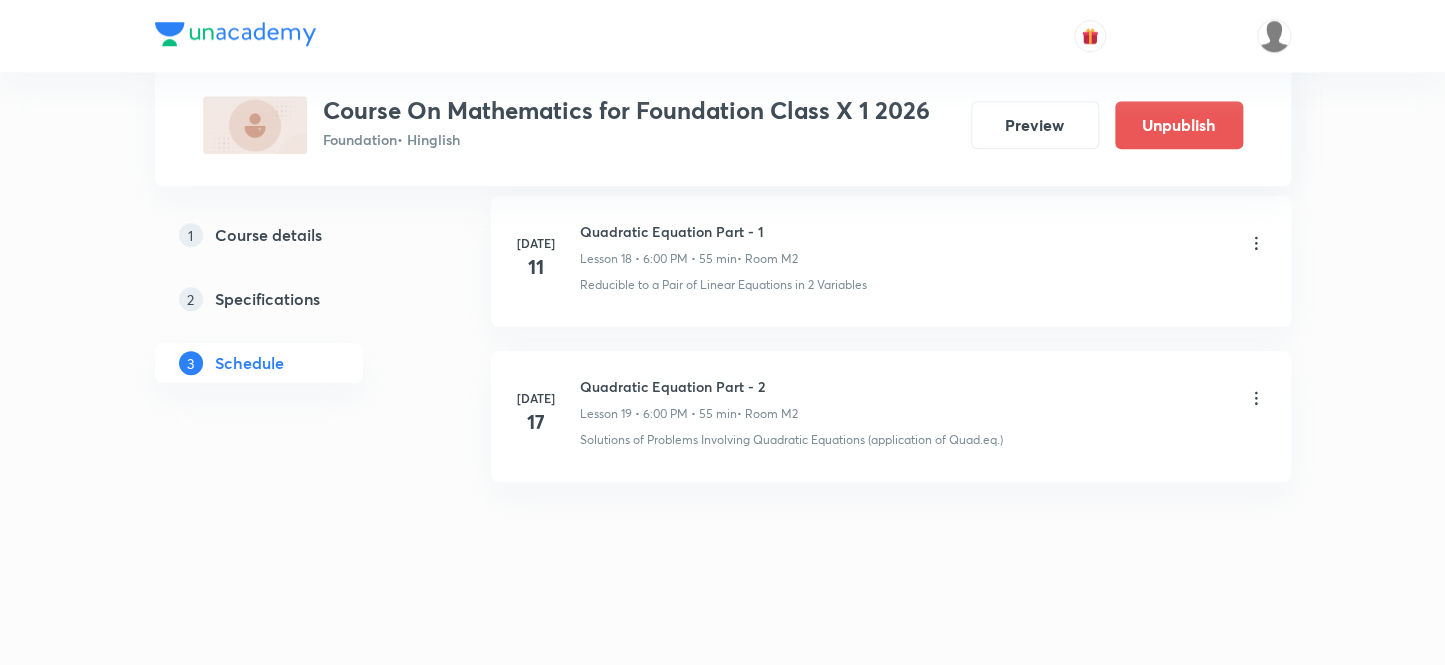click on "Quadratic Equation Part - 2" at bounding box center [689, 386] 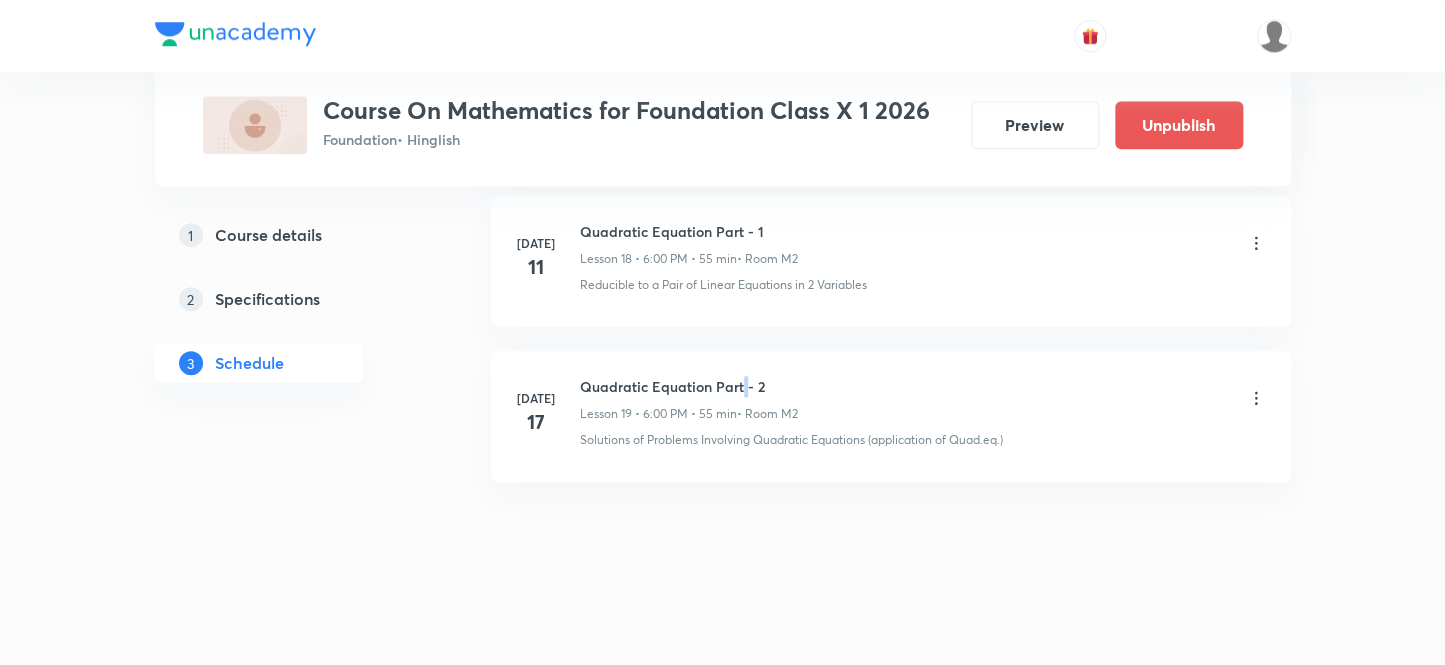 click on "Quadratic Equation Part - 2" at bounding box center [689, 386] 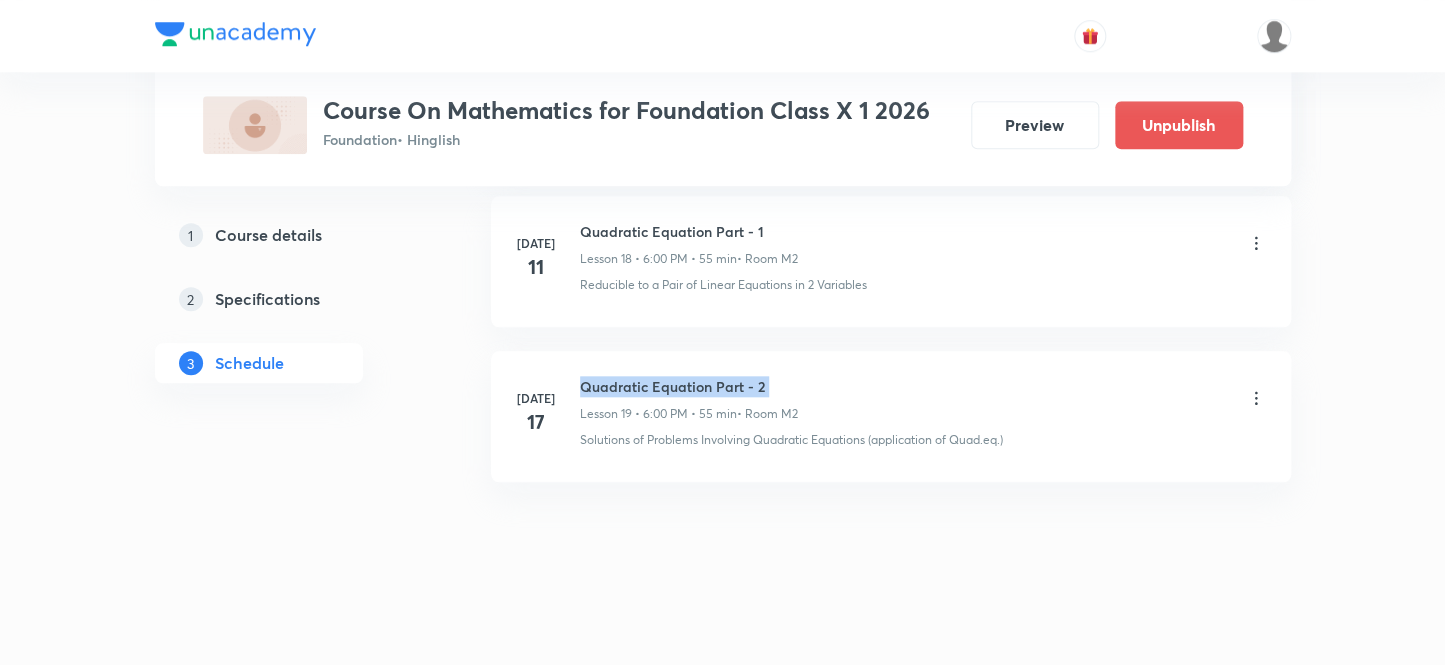 click on "Quadratic Equation Part - 2" at bounding box center (689, 386) 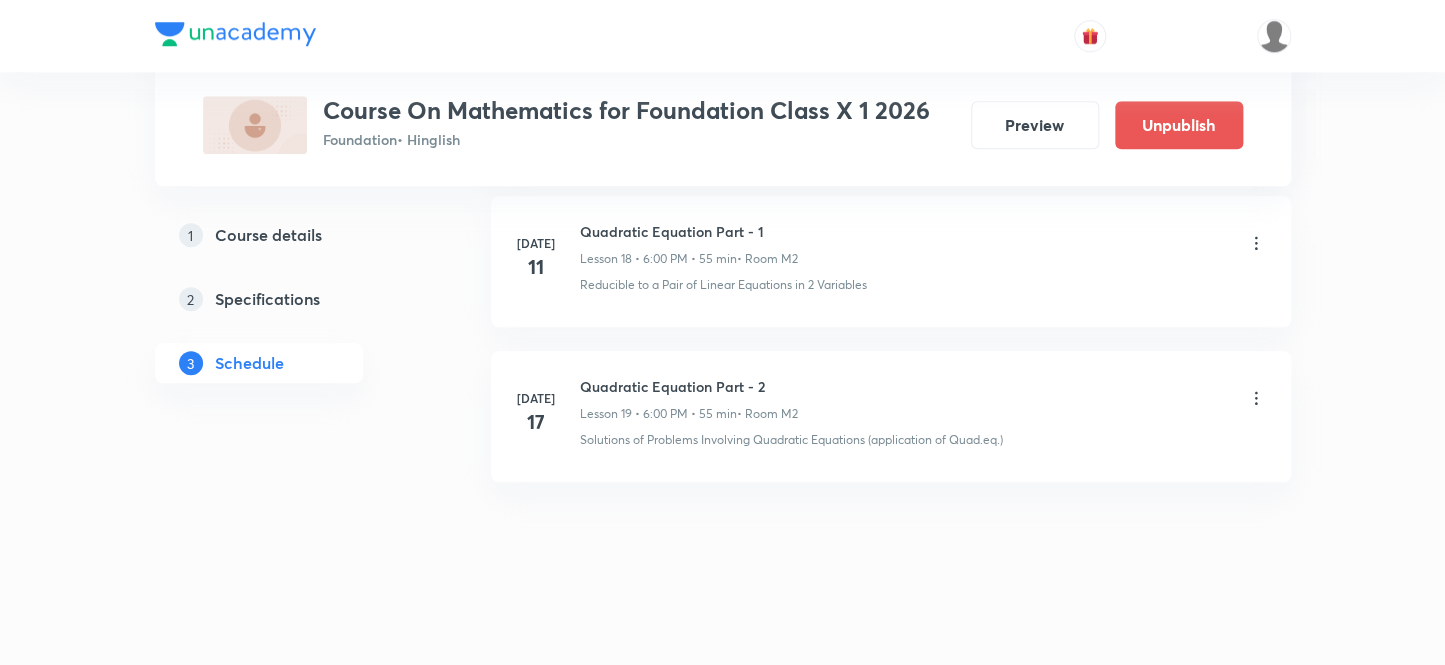 click on "Quadratic Equation Part - 2" at bounding box center [689, 386] 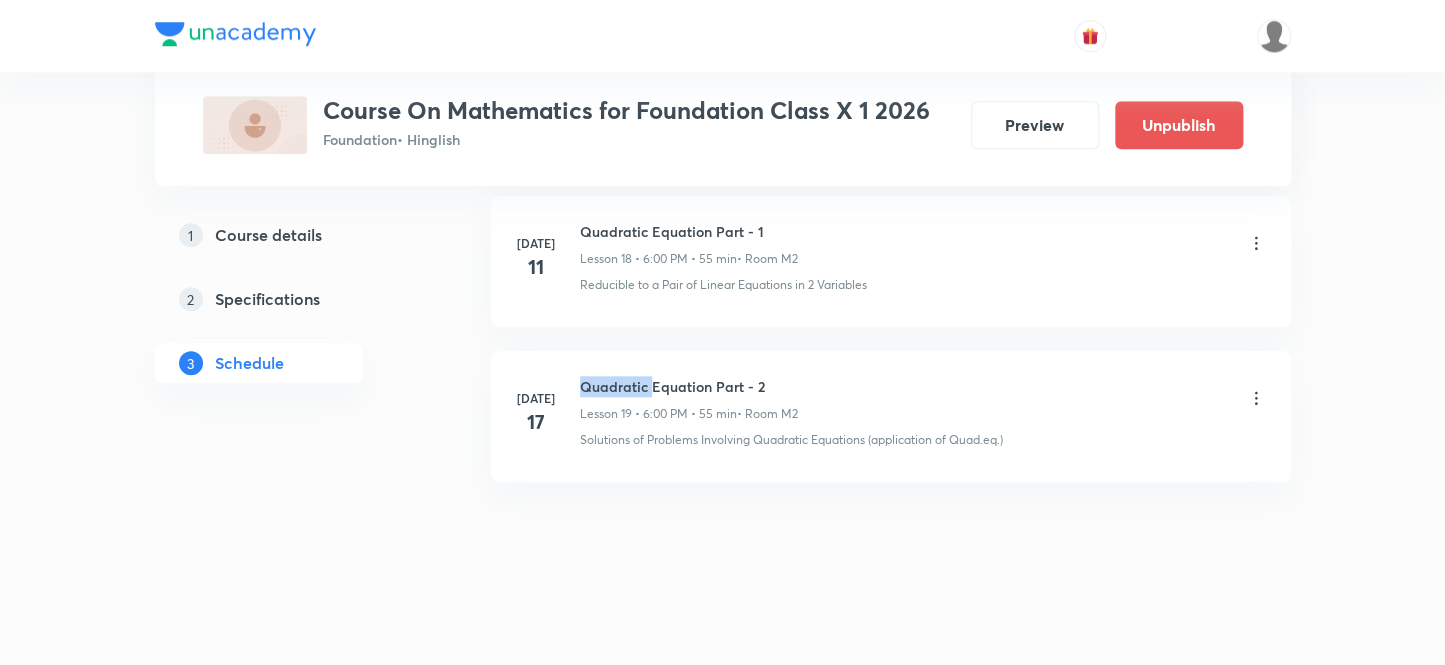 click on "Quadratic Equation Part - 2" at bounding box center [689, 386] 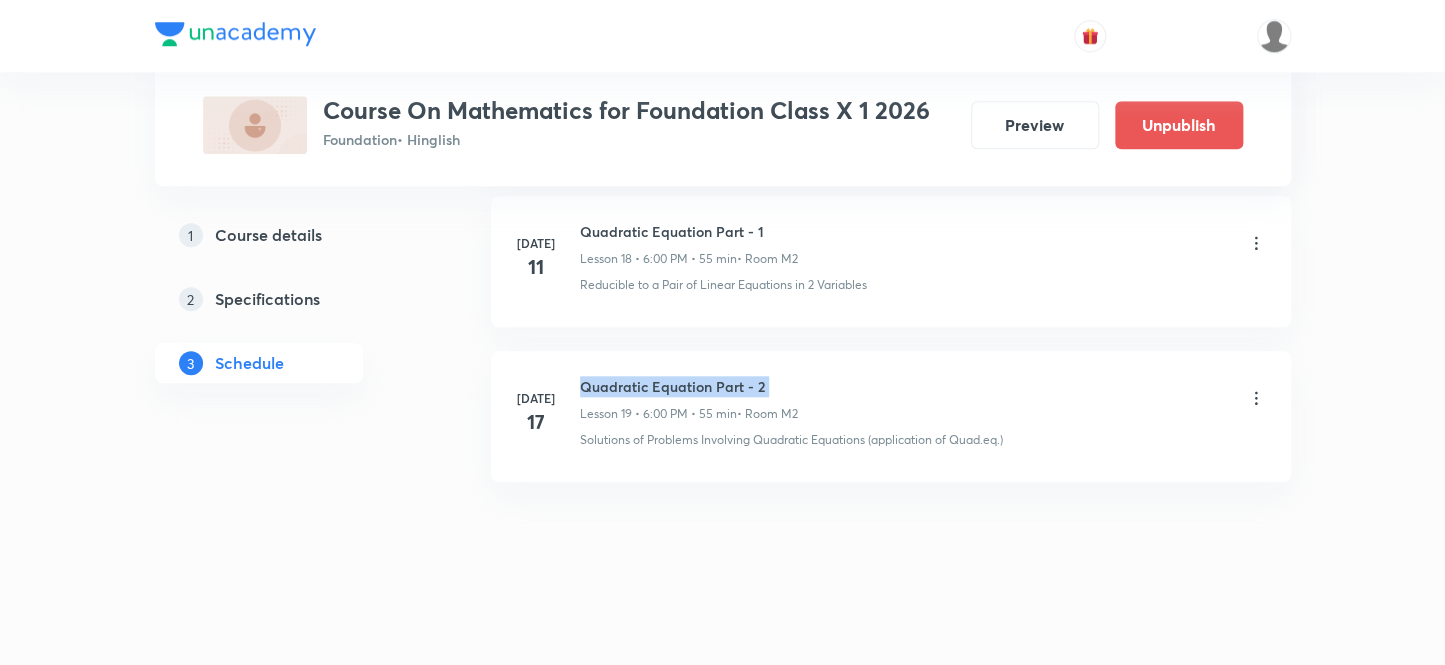 click on "Quadratic Equation Part - 2" at bounding box center [689, 386] 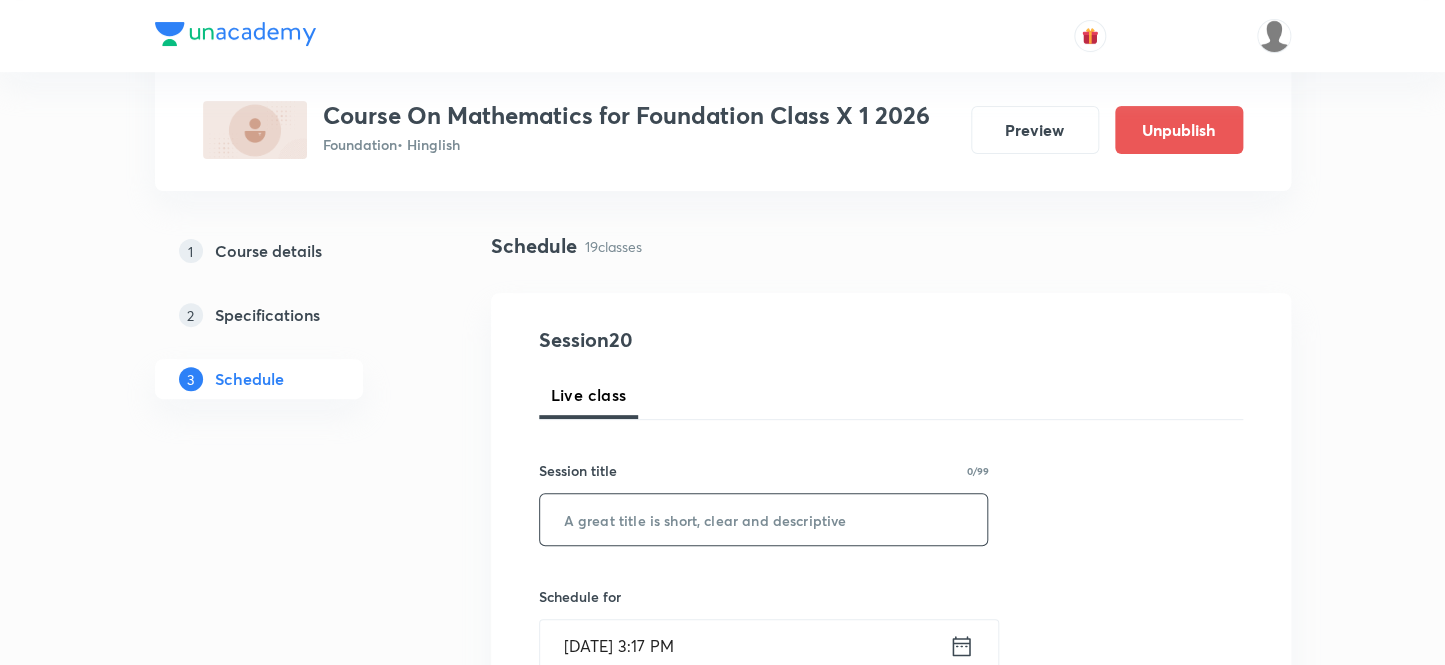 scroll, scrollTop: 272, scrollLeft: 0, axis: vertical 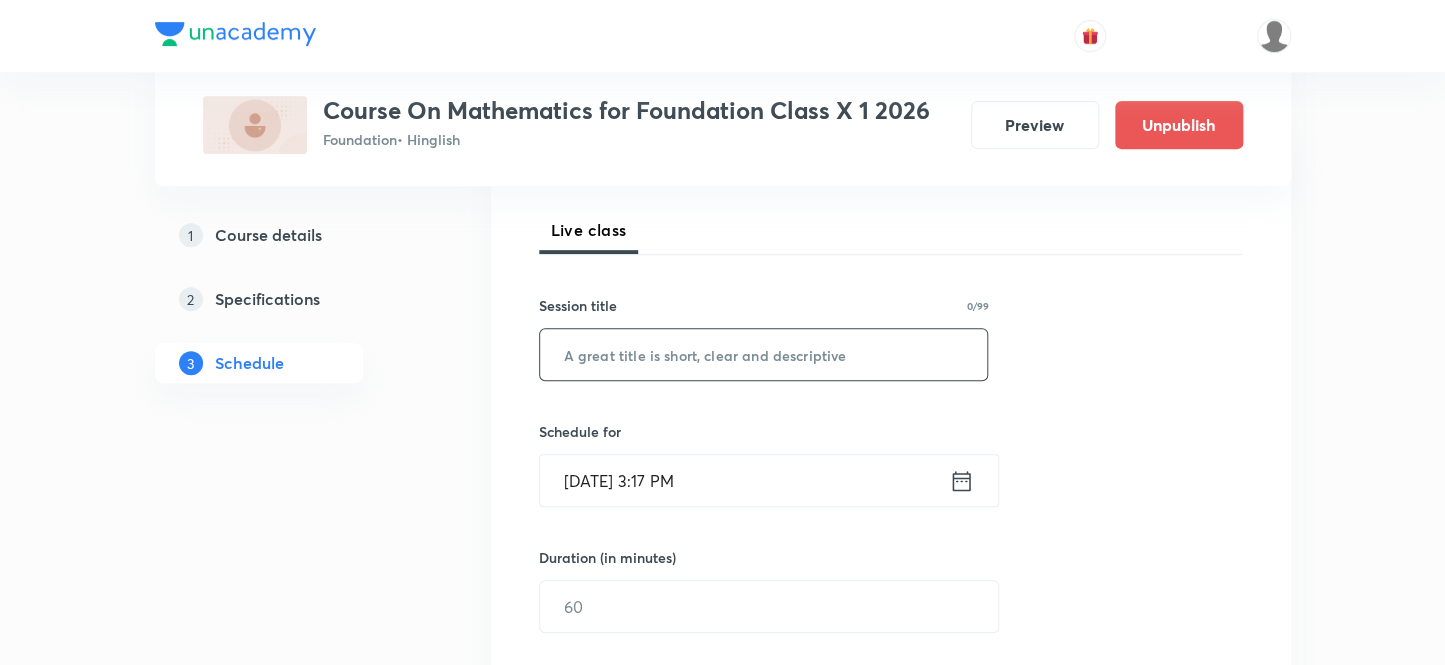 click at bounding box center (764, 354) 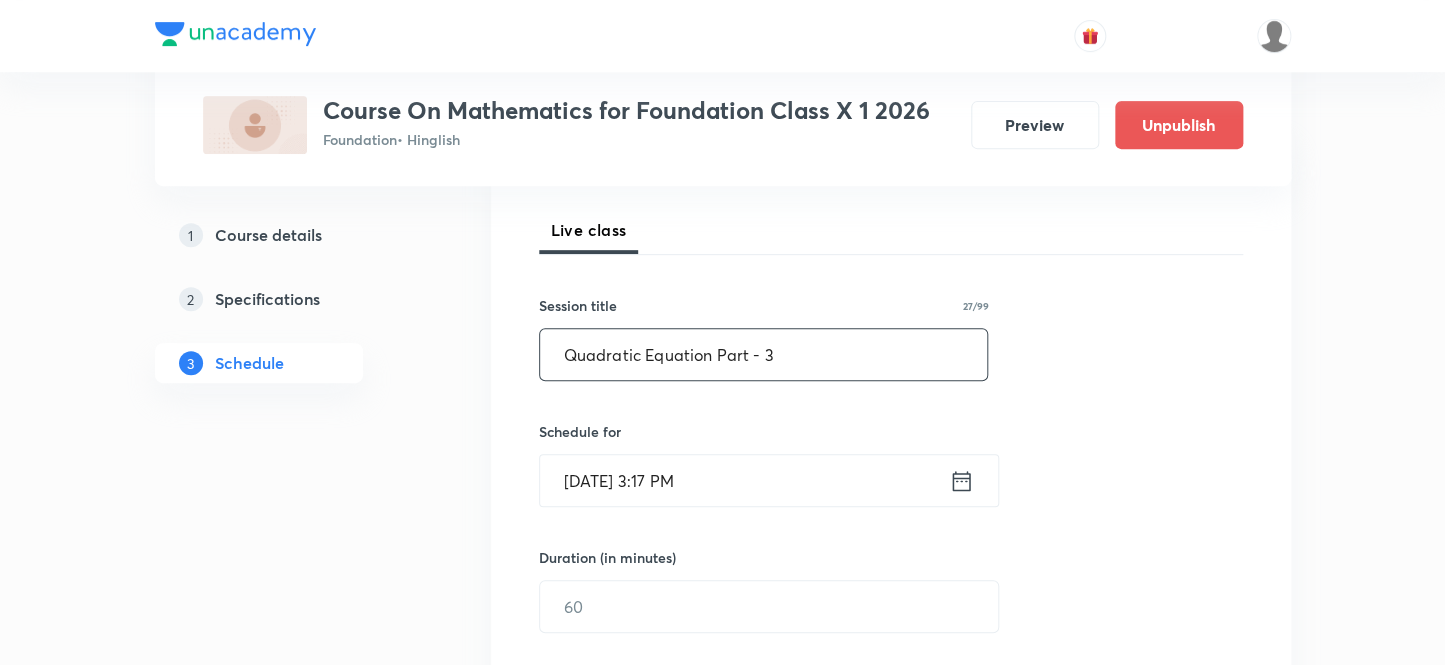 type on "Quadratic Equation Part - 3" 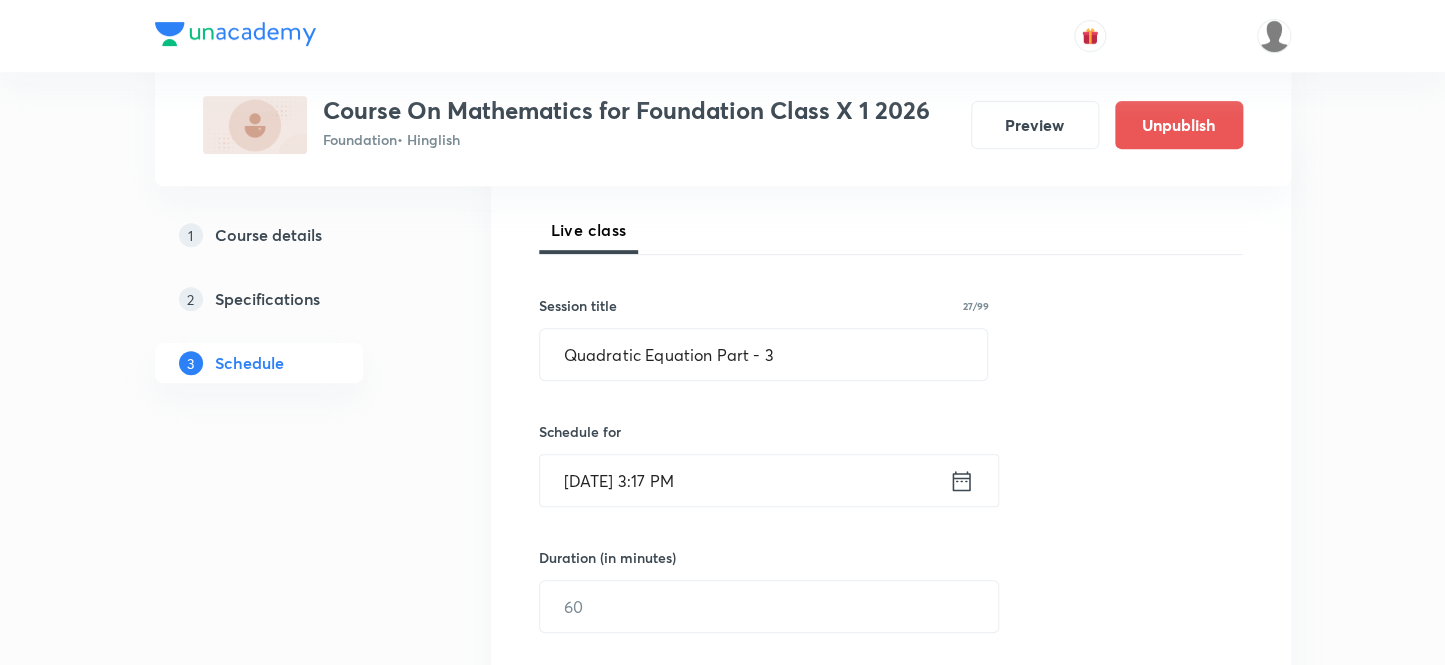 click on "Jul 14, 2025, 3:17 PM" at bounding box center (744, 480) 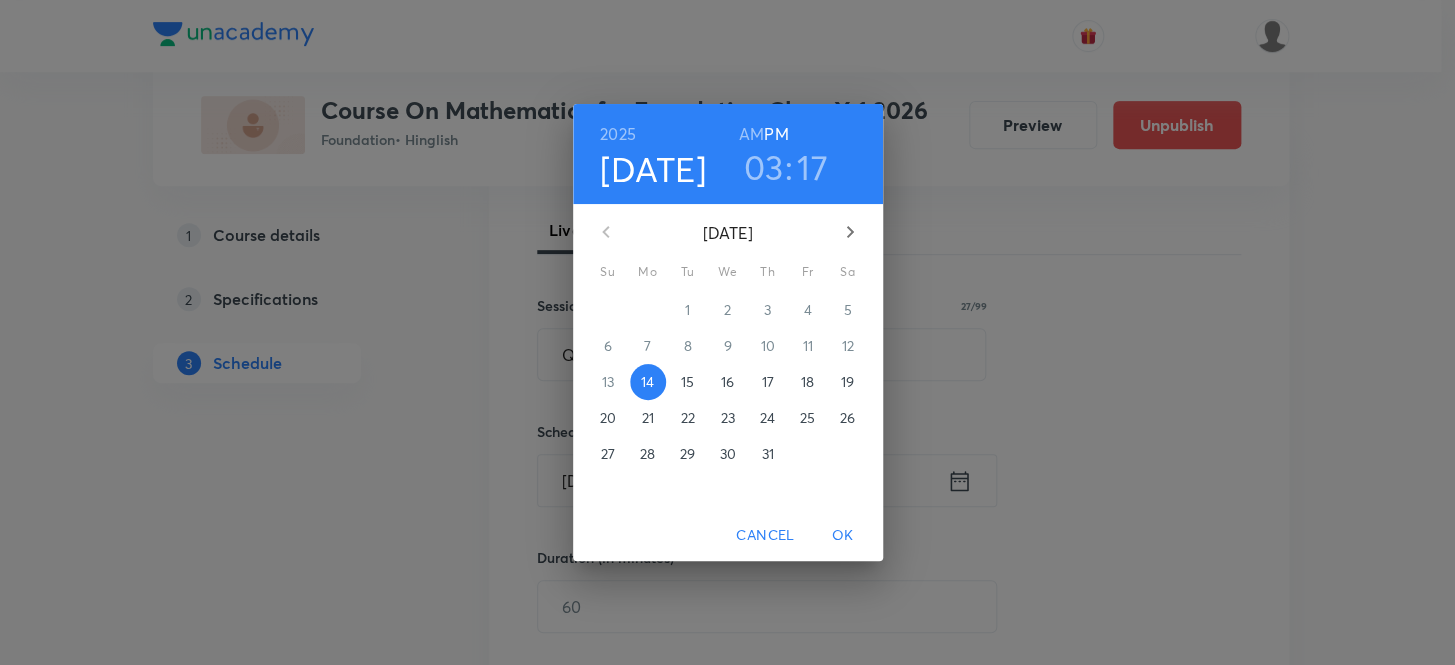 click on "18" at bounding box center [808, 382] 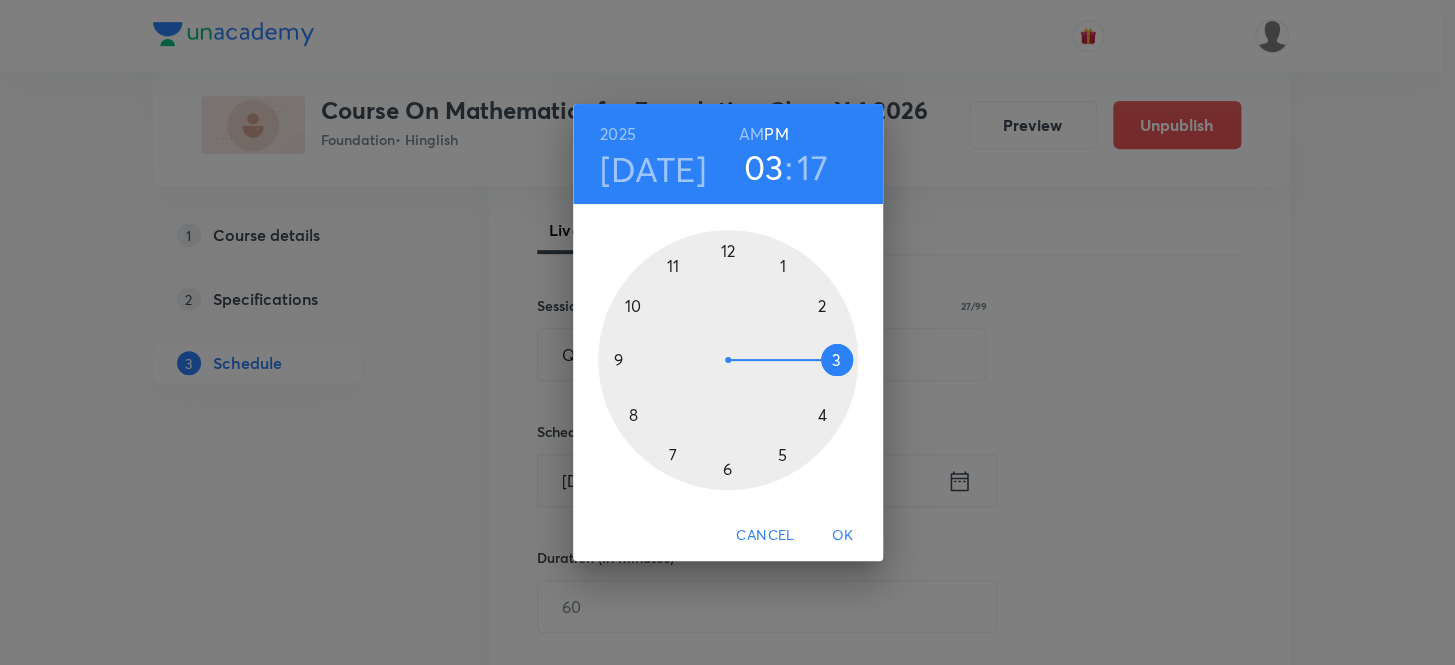 click at bounding box center (728, 360) 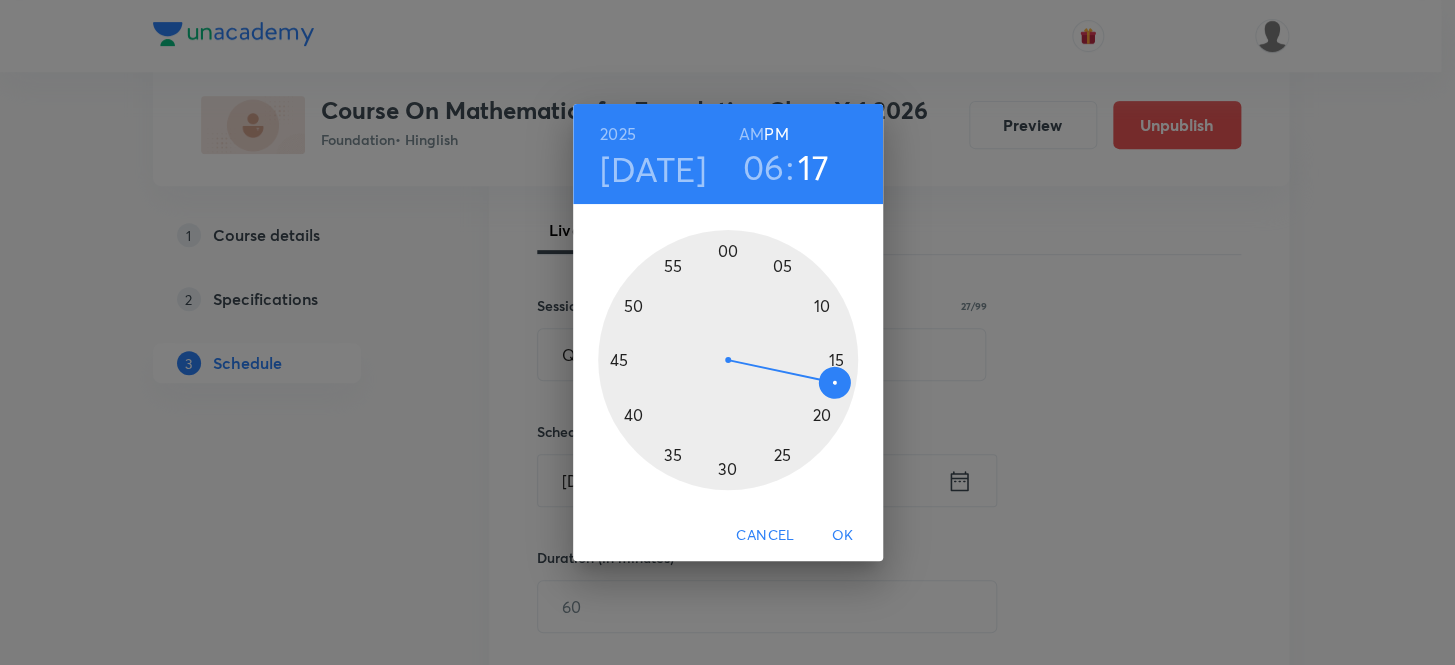 click at bounding box center [728, 360] 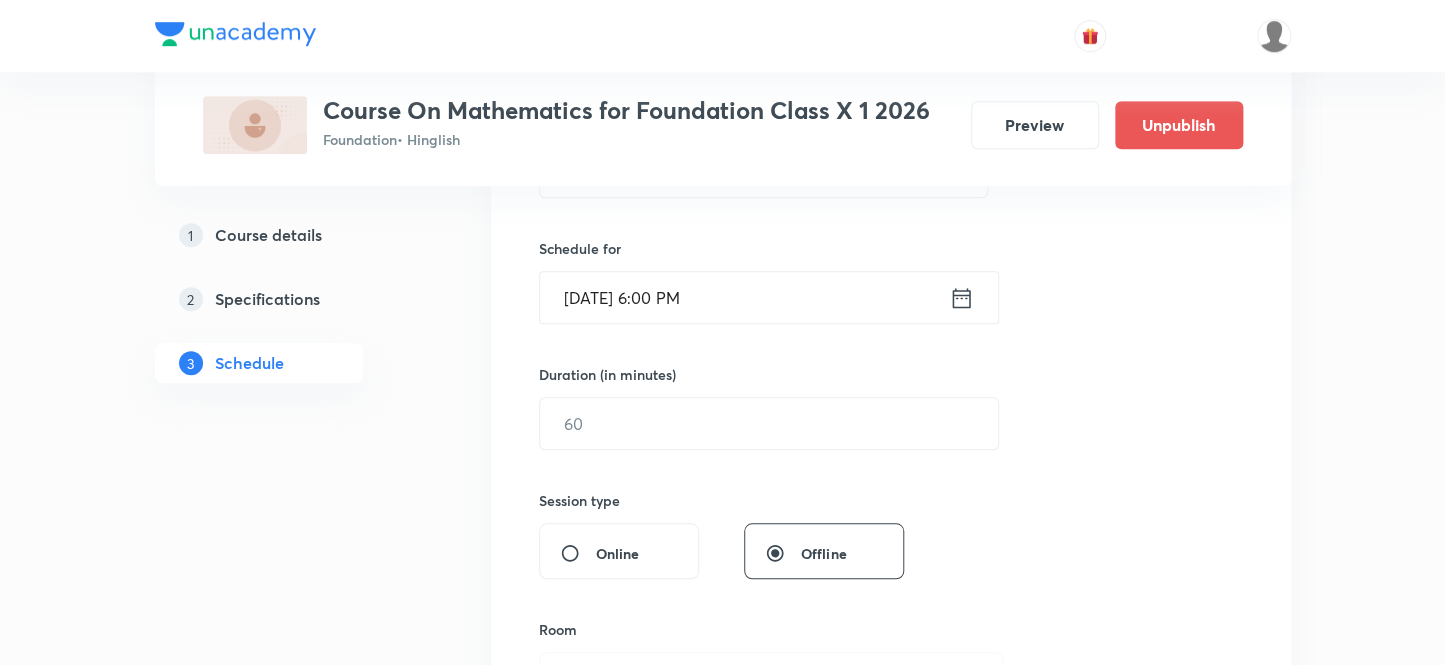 scroll, scrollTop: 545, scrollLeft: 0, axis: vertical 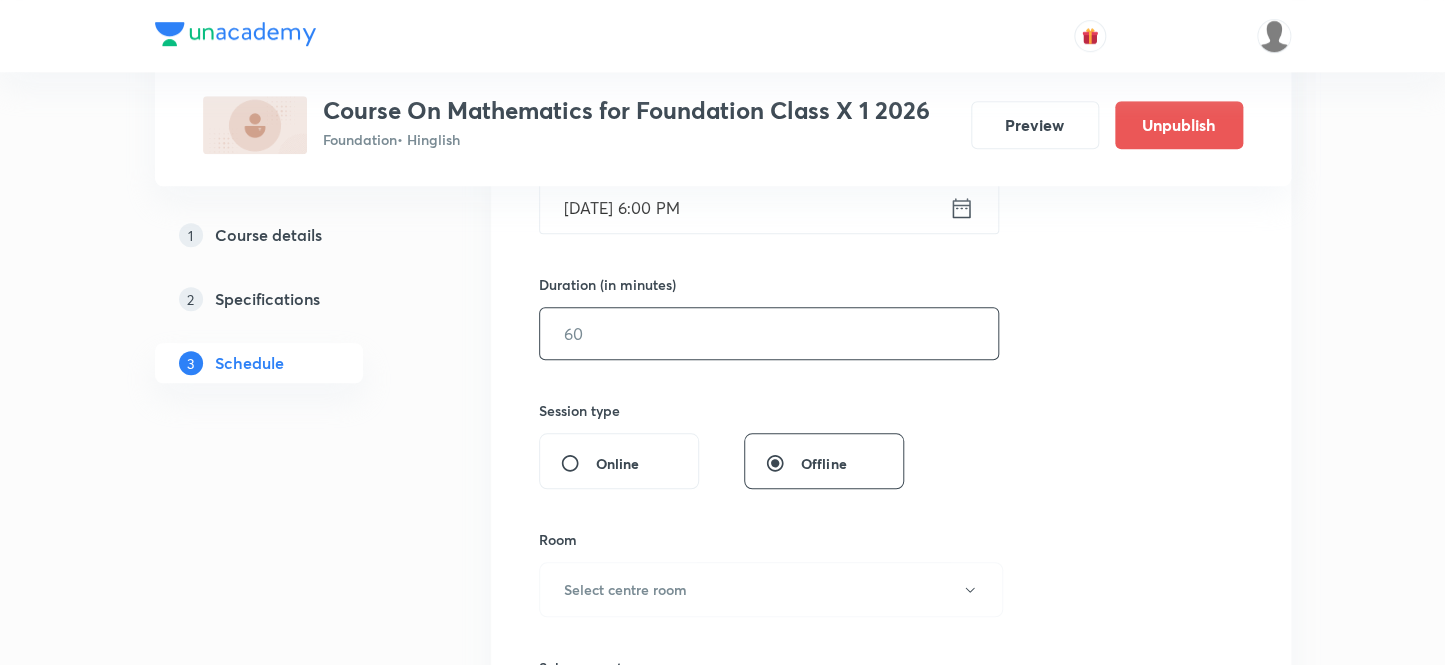 click at bounding box center (769, 333) 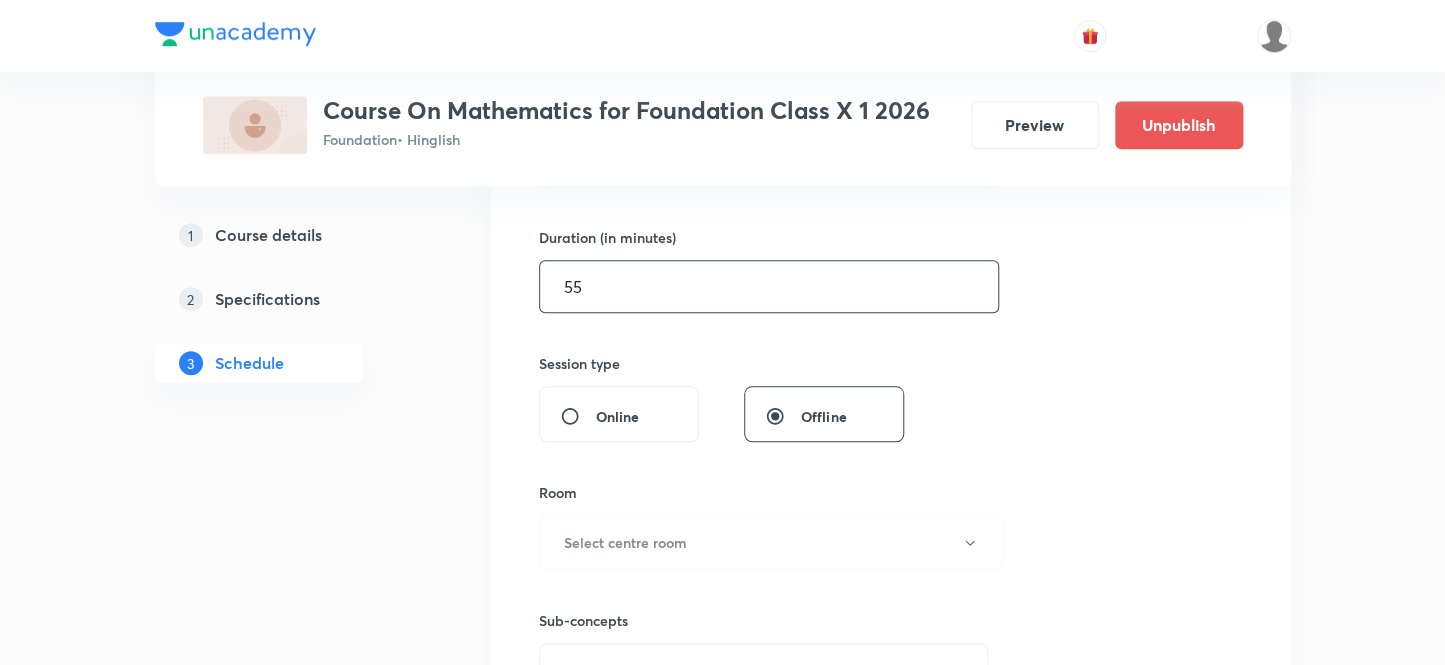 scroll, scrollTop: 636, scrollLeft: 0, axis: vertical 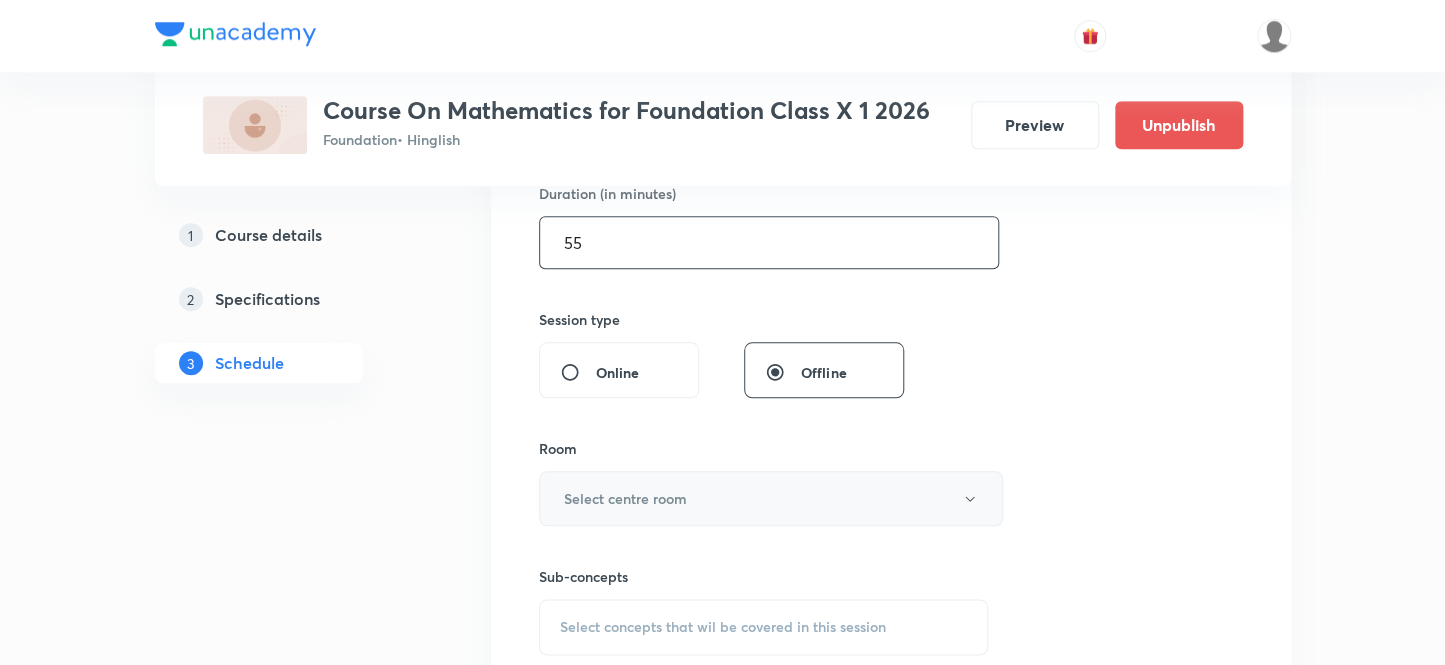 type on "55" 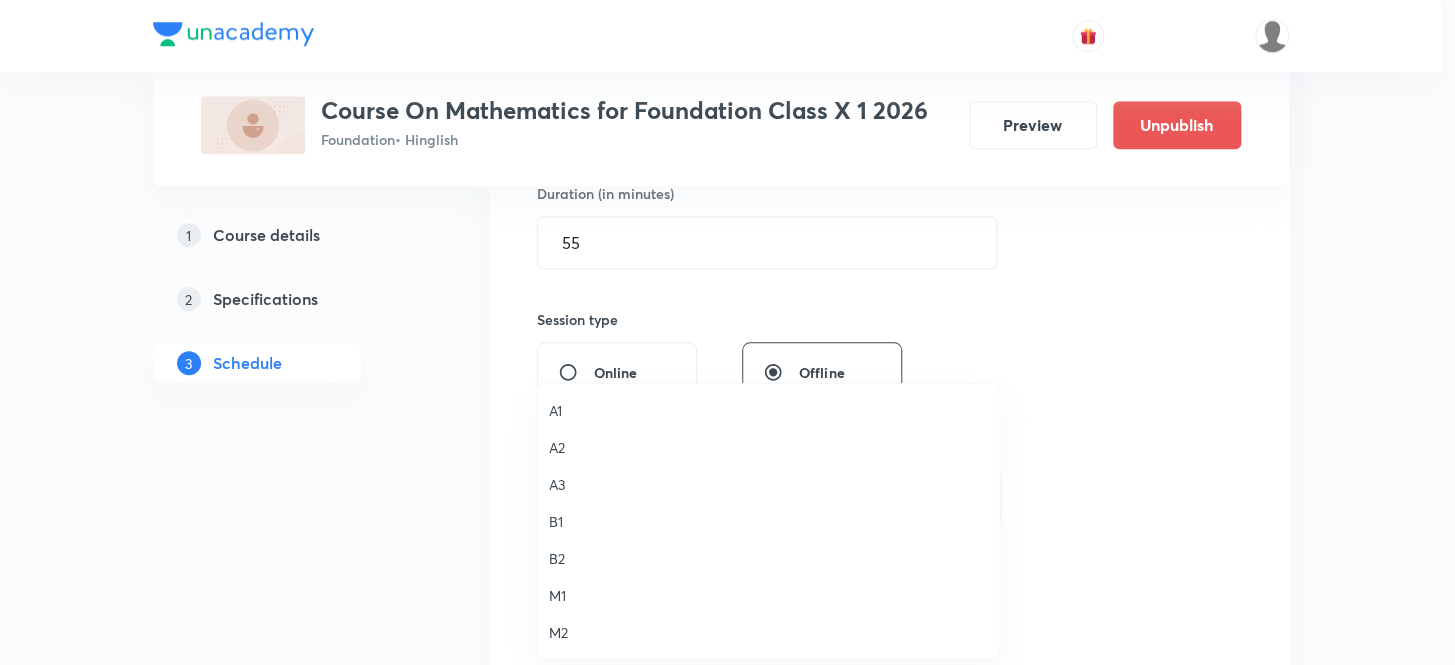 click on "M2" at bounding box center [768, 632] 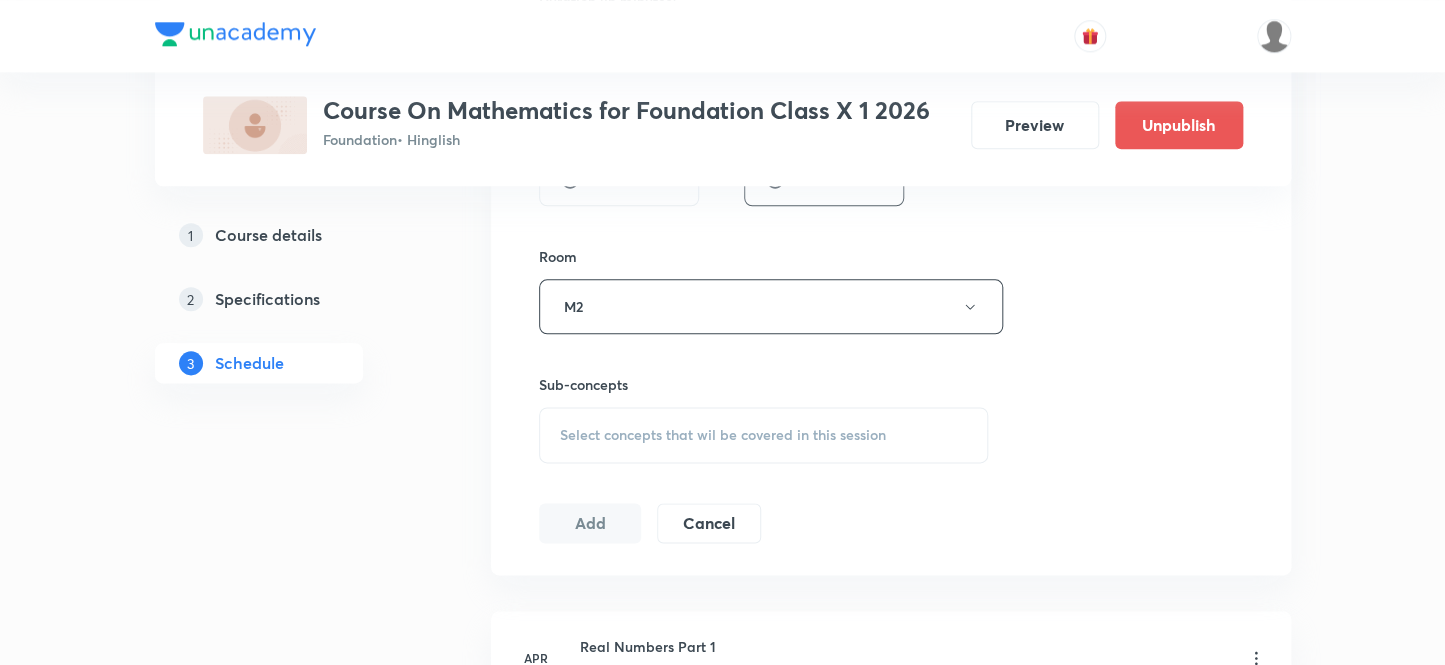 scroll, scrollTop: 909, scrollLeft: 0, axis: vertical 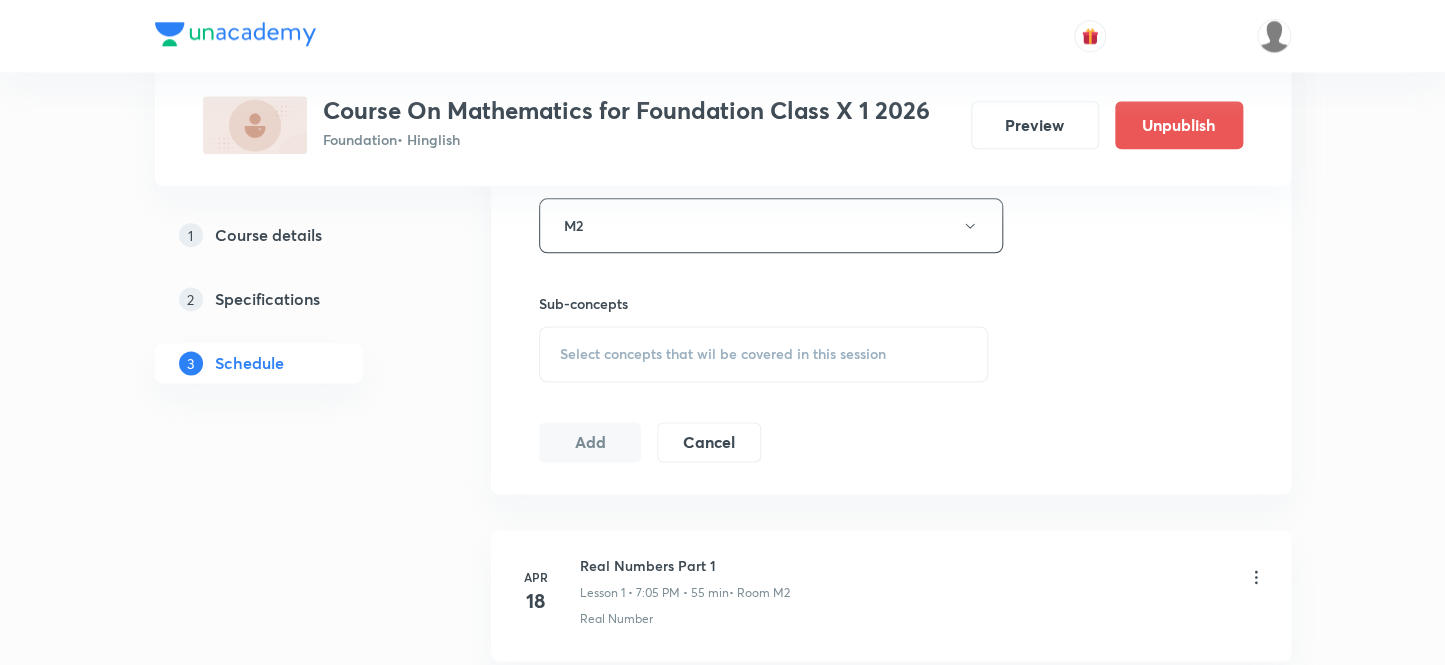 click on "Select concepts that wil be covered in this session" at bounding box center [764, 354] 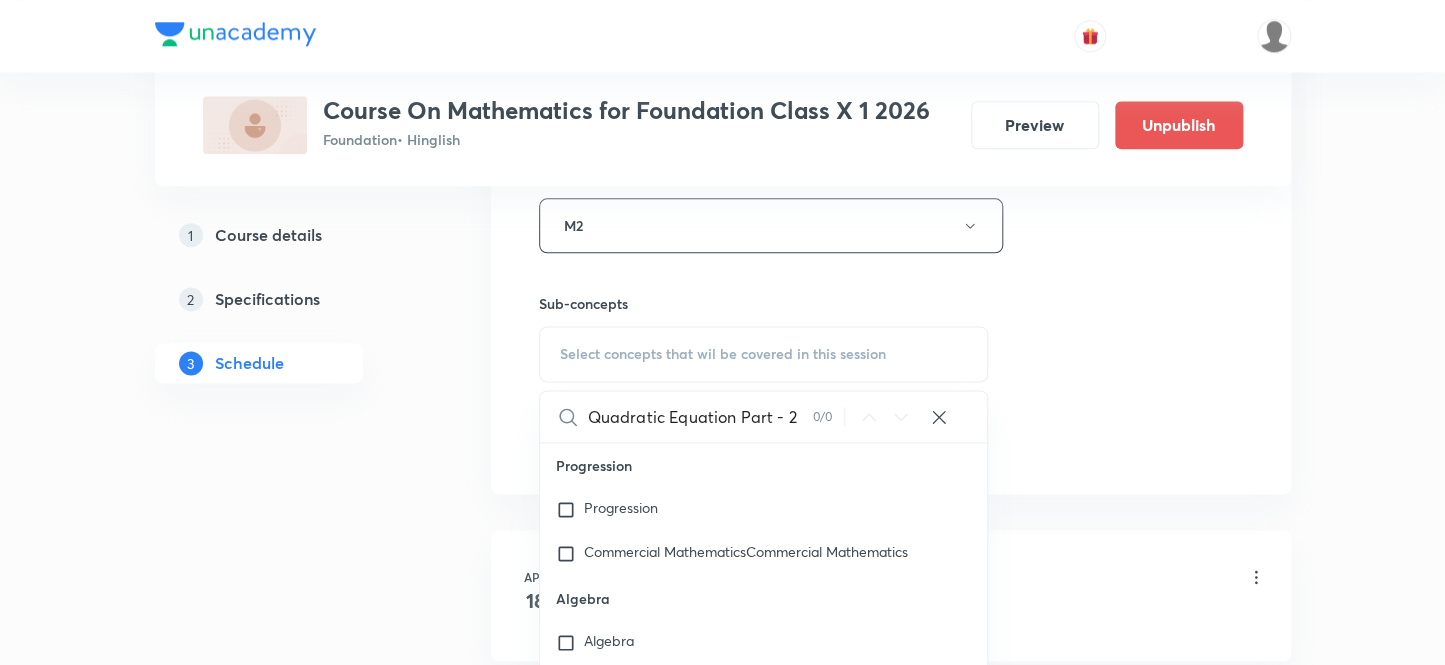 drag, startPoint x: 714, startPoint y: 419, endPoint x: 813, endPoint y: 427, distance: 99.32271 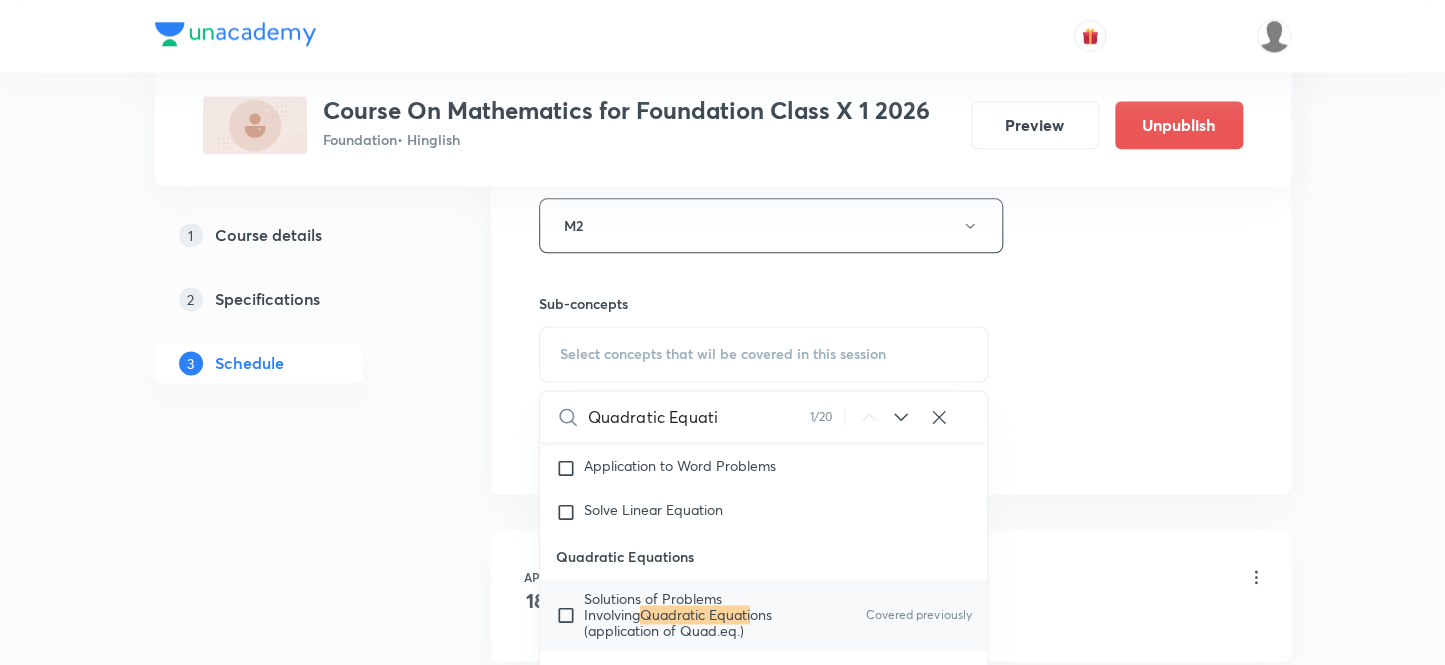 scroll, scrollTop: 4518, scrollLeft: 0, axis: vertical 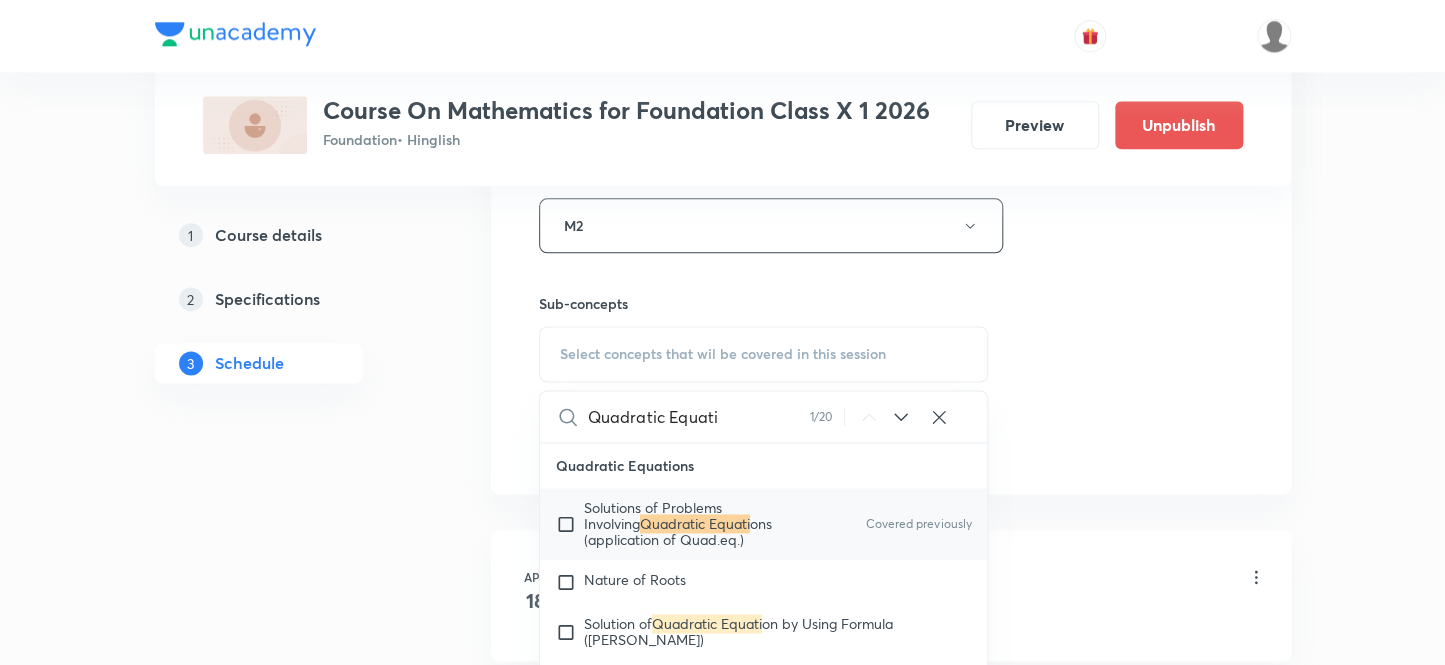 type on "Quadratic Equati" 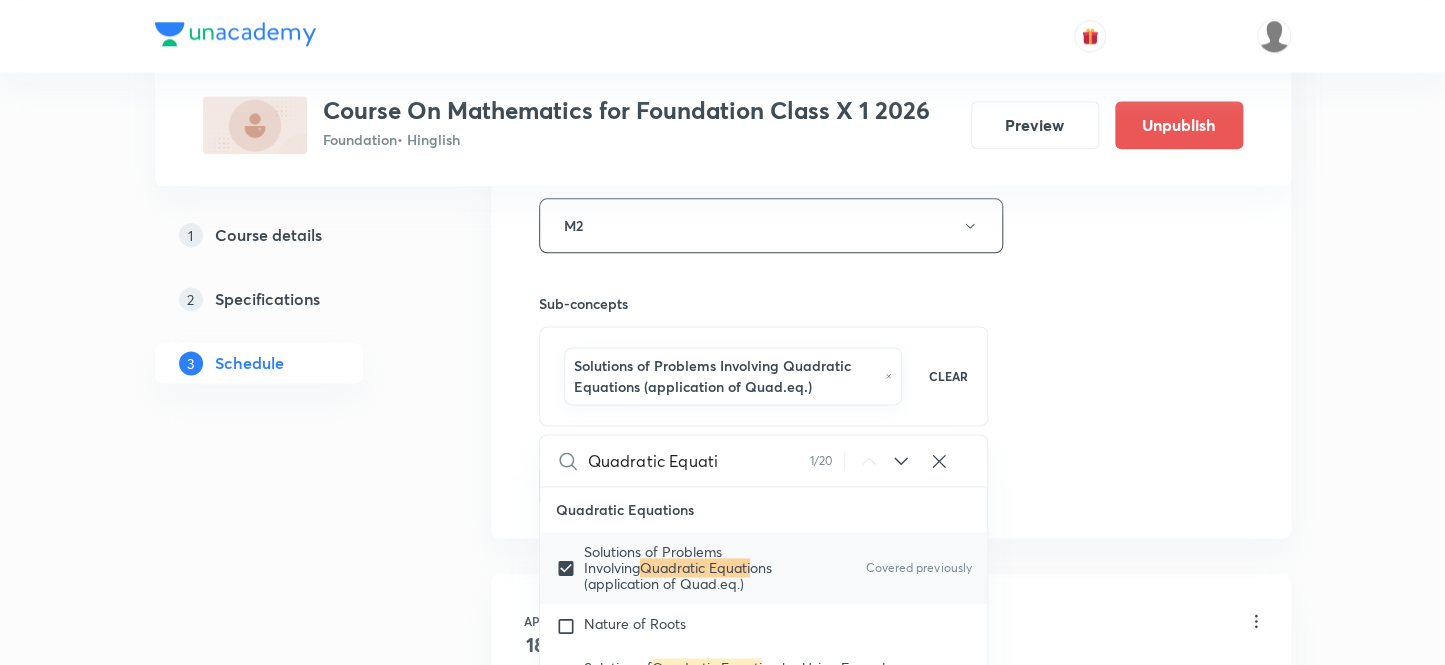 click on "1 Course details 2 Specifications 3 Schedule" at bounding box center [291, 1538] 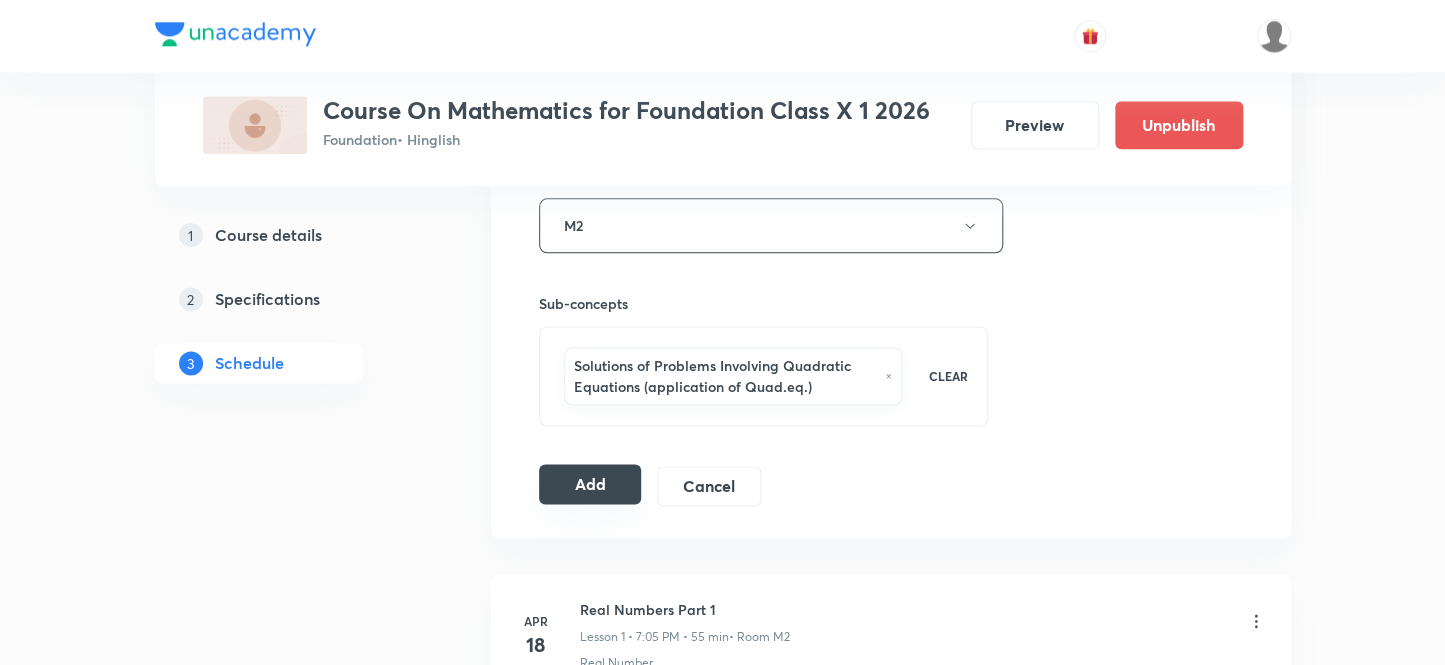 click on "Add" at bounding box center [590, 484] 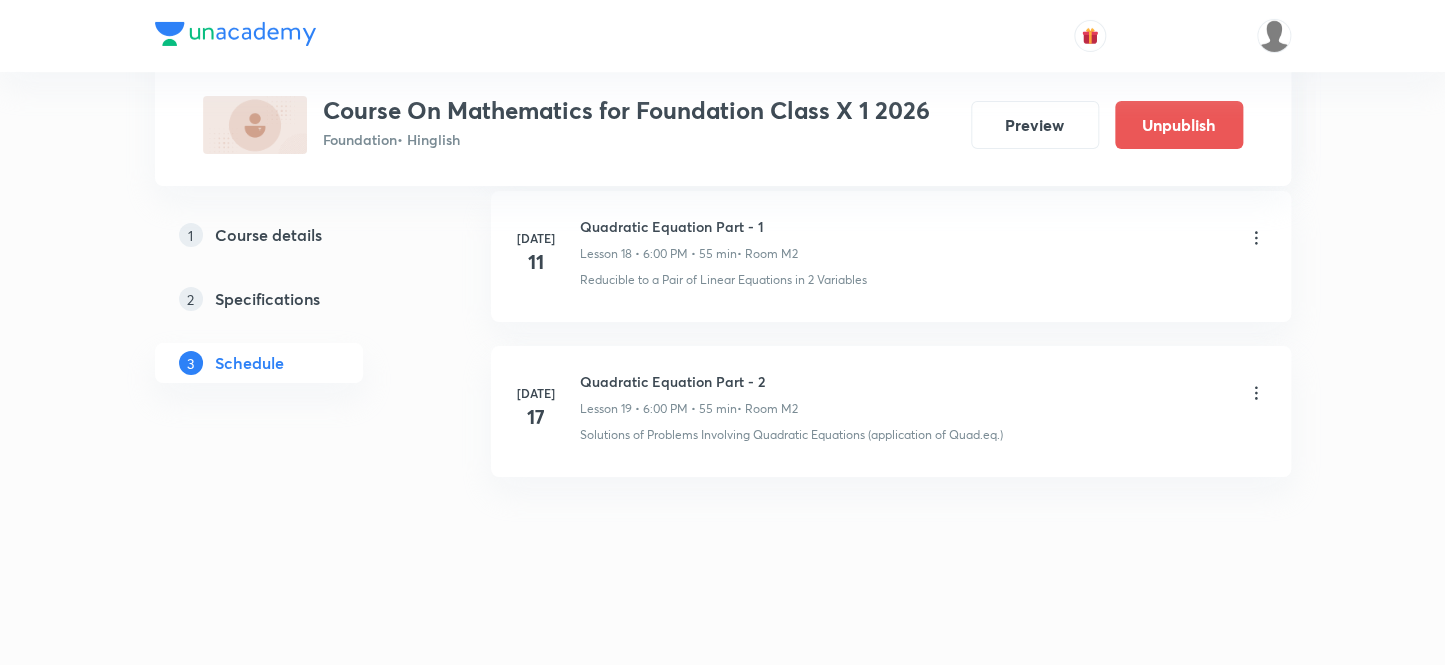scroll, scrollTop: 2960, scrollLeft: 0, axis: vertical 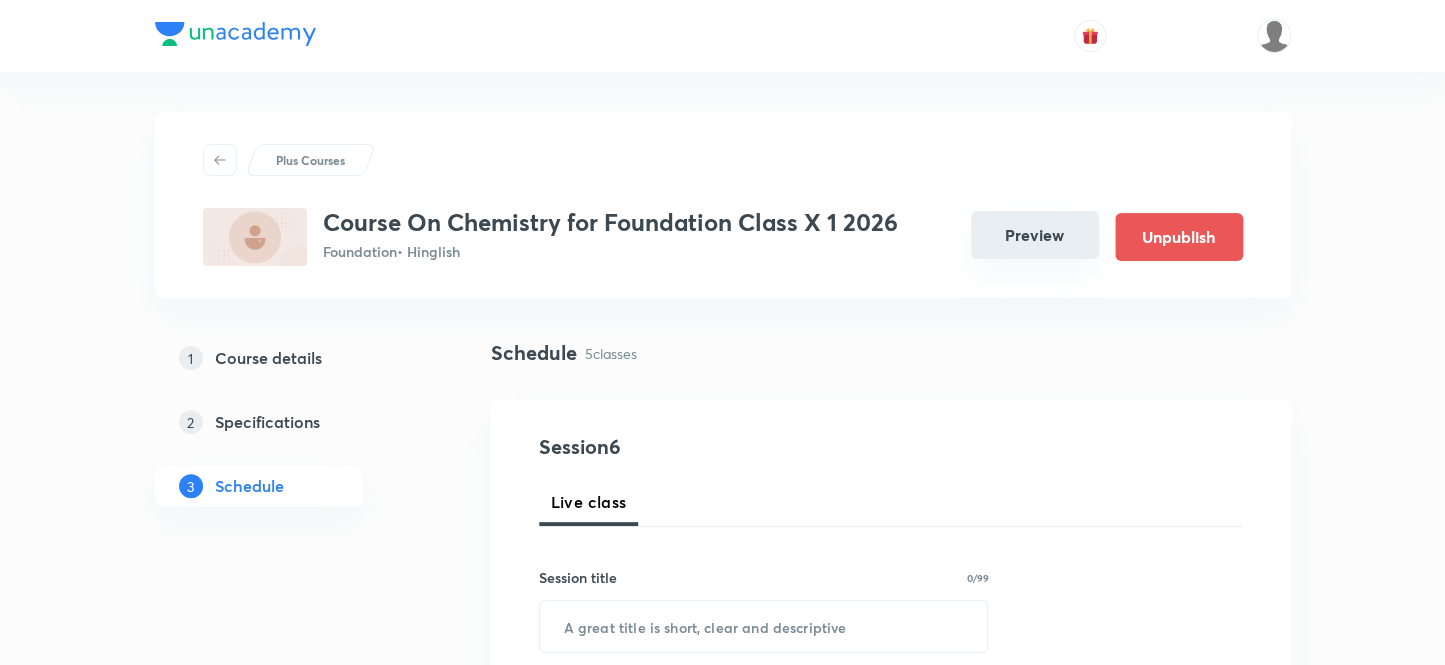 click on "Preview" at bounding box center (1035, 235) 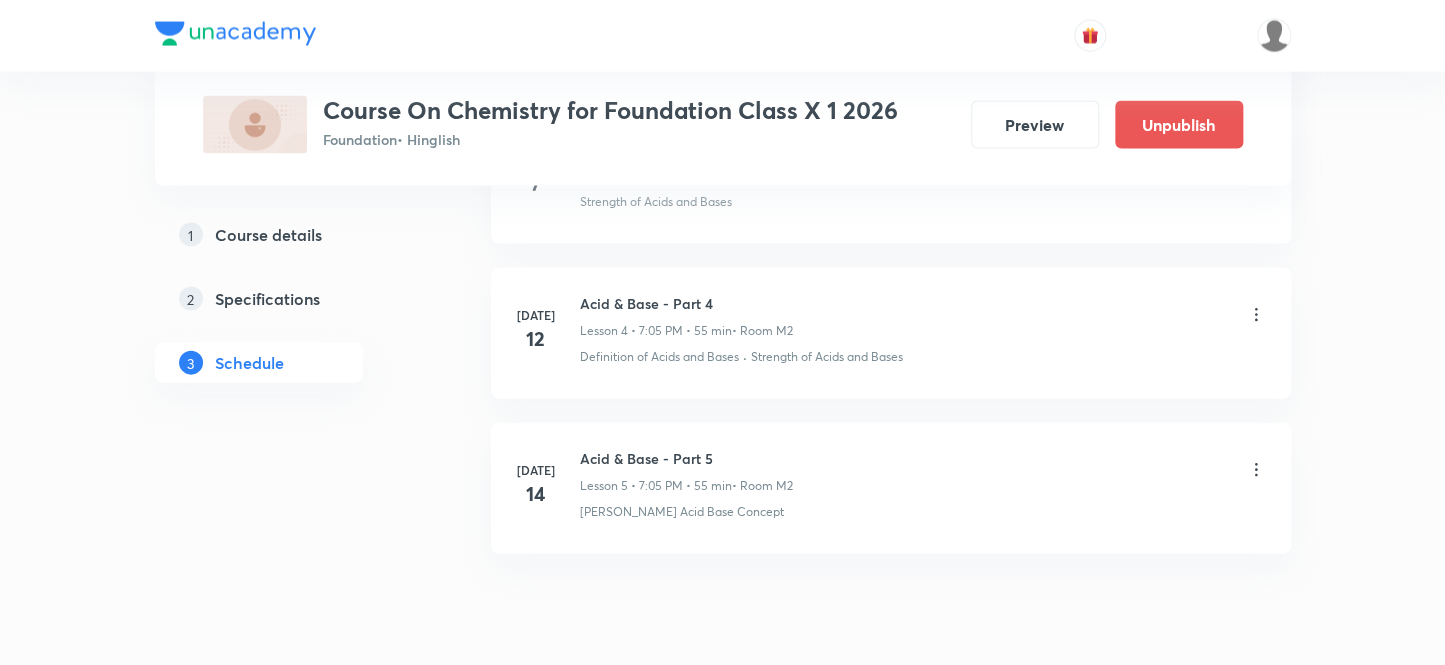 scroll, scrollTop: 1711, scrollLeft: 0, axis: vertical 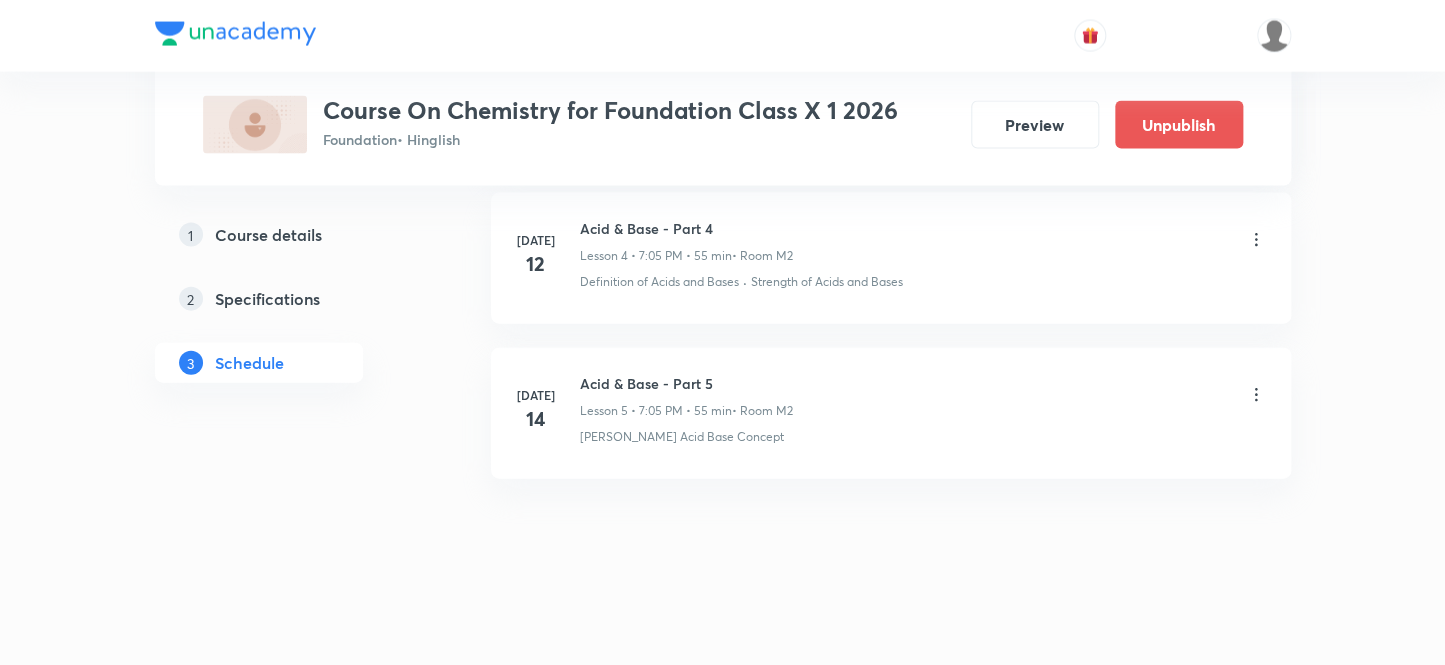 click on "Acid & Base - Part 5" at bounding box center (686, 383) 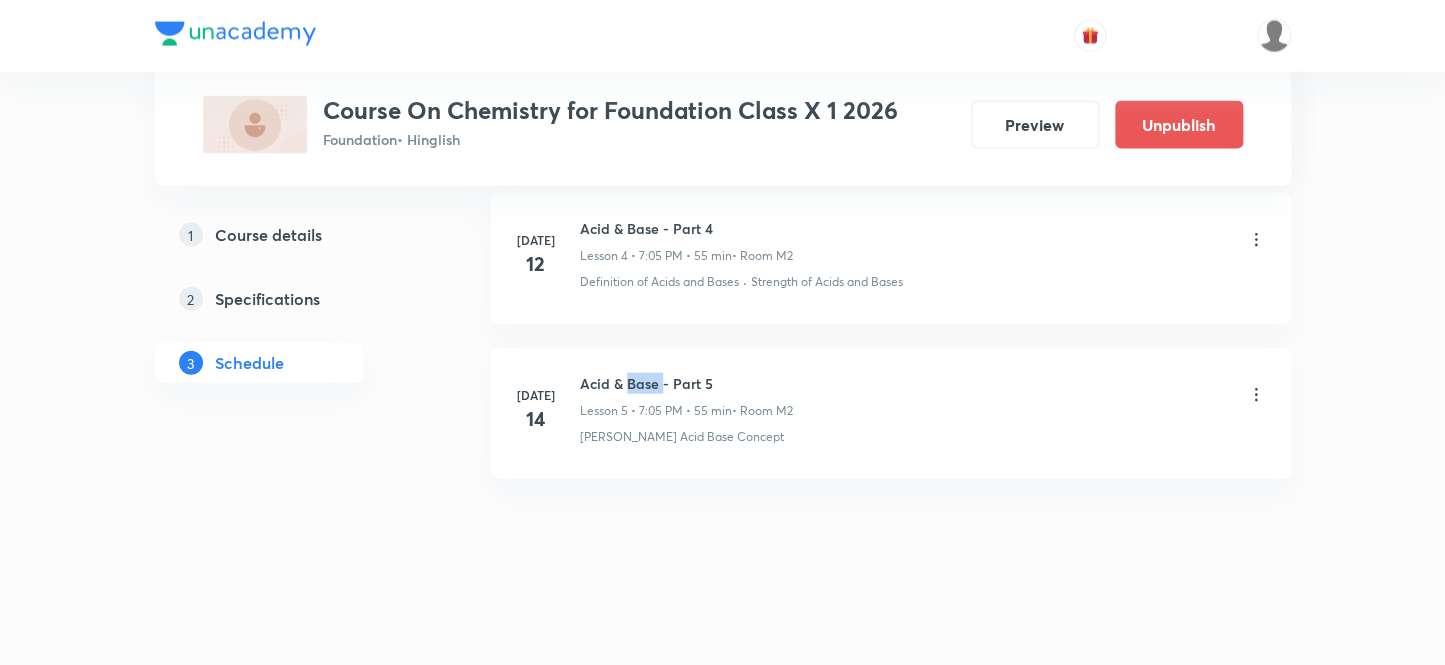 click on "Acid & Base - Part 5" at bounding box center (686, 383) 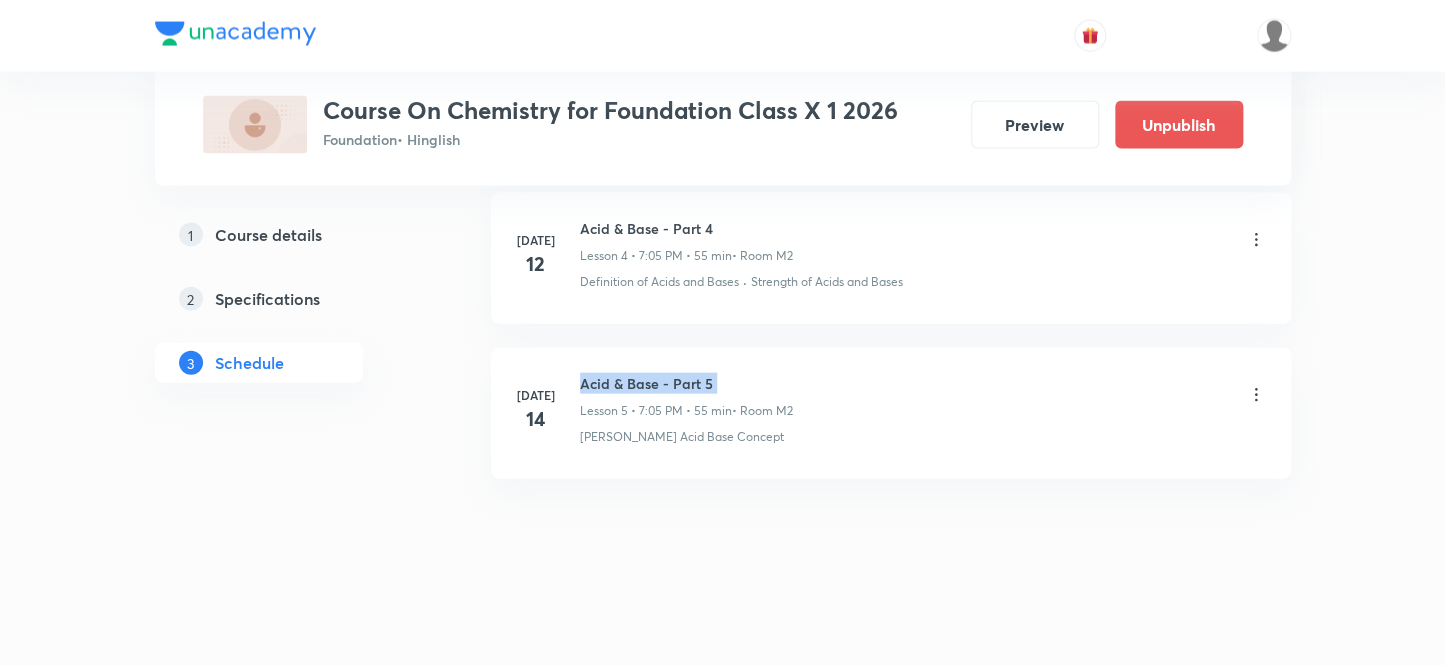 click on "Acid & Base - Part 5" at bounding box center [686, 383] 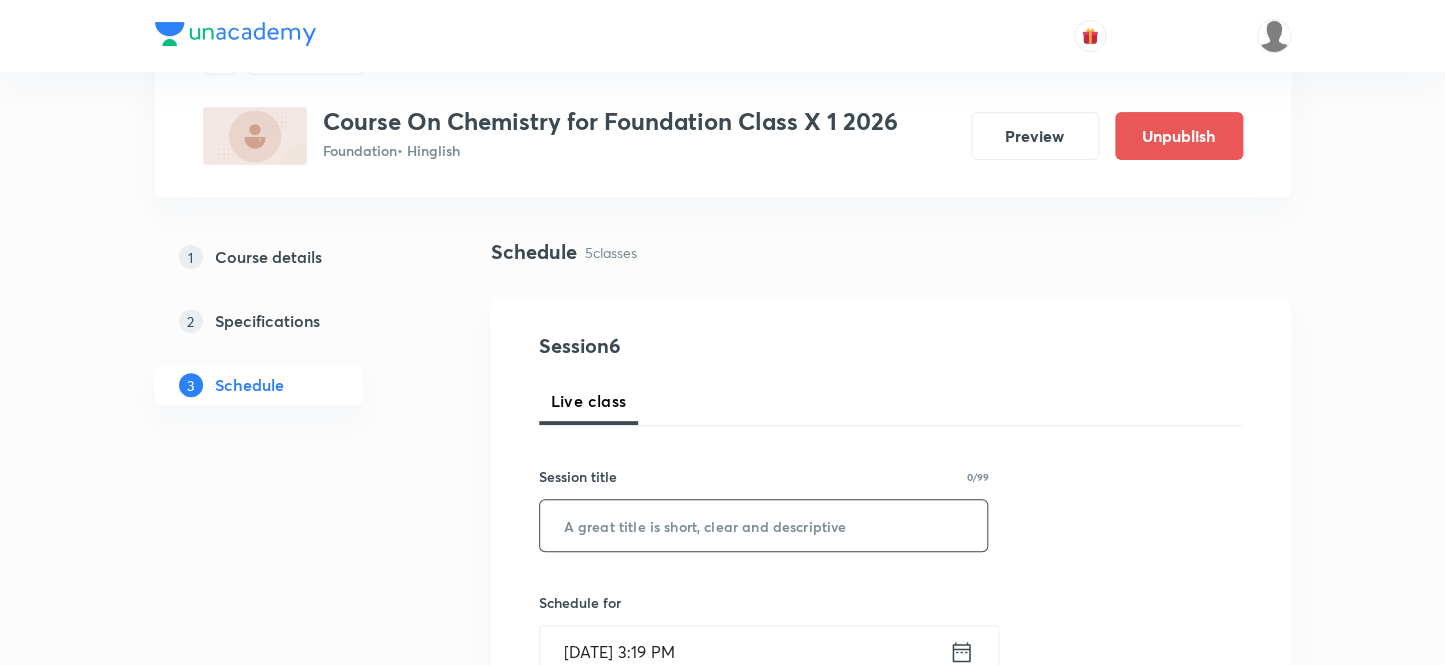 scroll, scrollTop: 181, scrollLeft: 0, axis: vertical 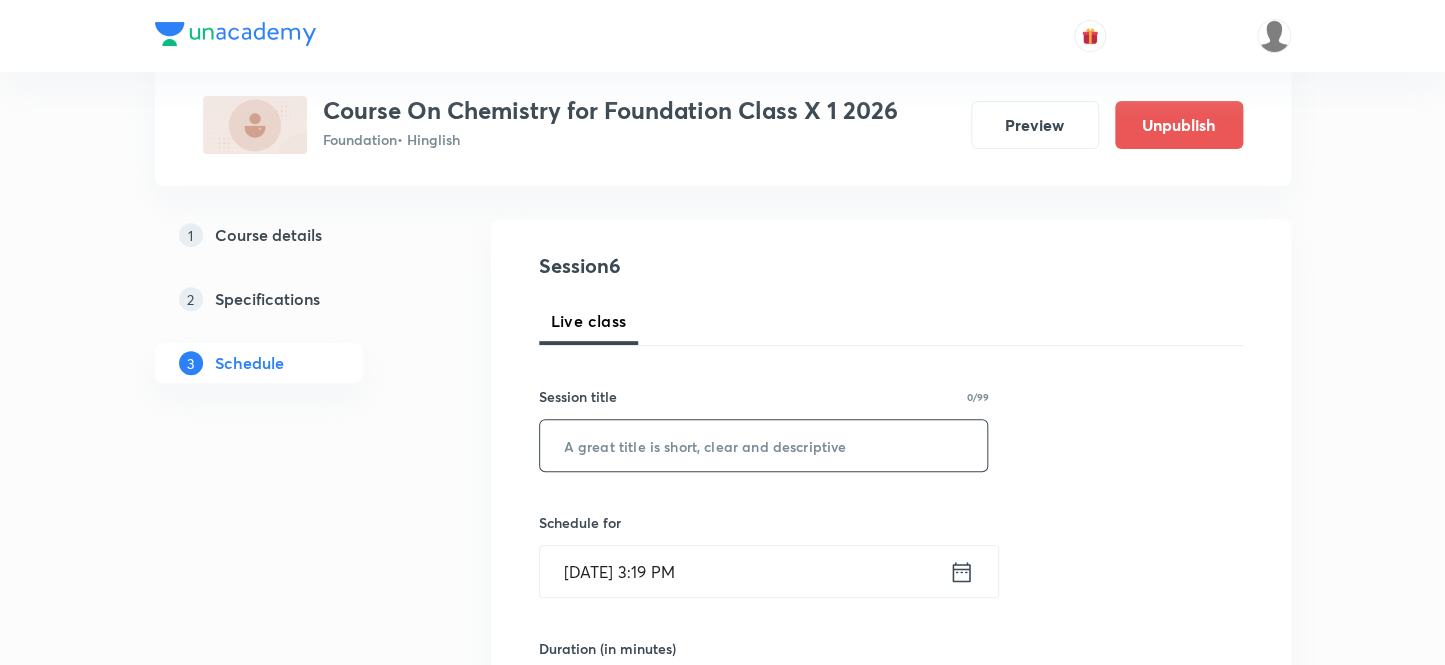 click at bounding box center [764, 445] 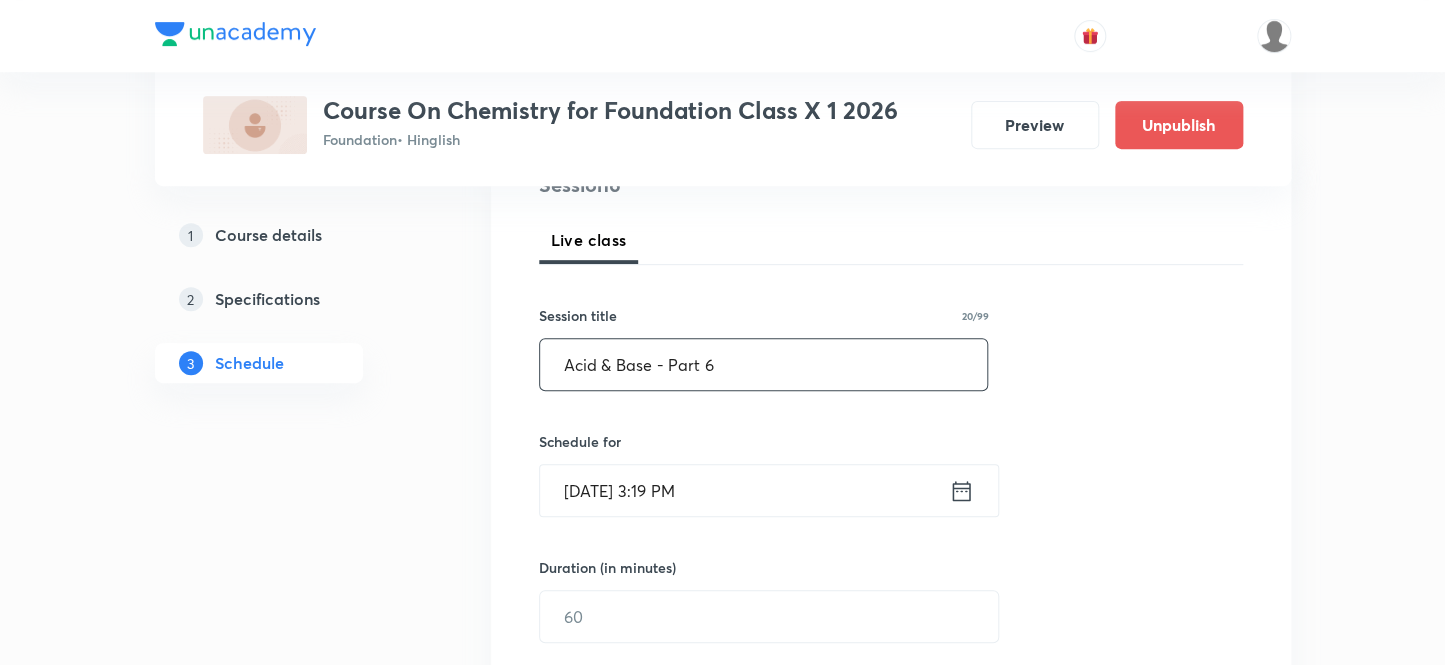 scroll, scrollTop: 363, scrollLeft: 0, axis: vertical 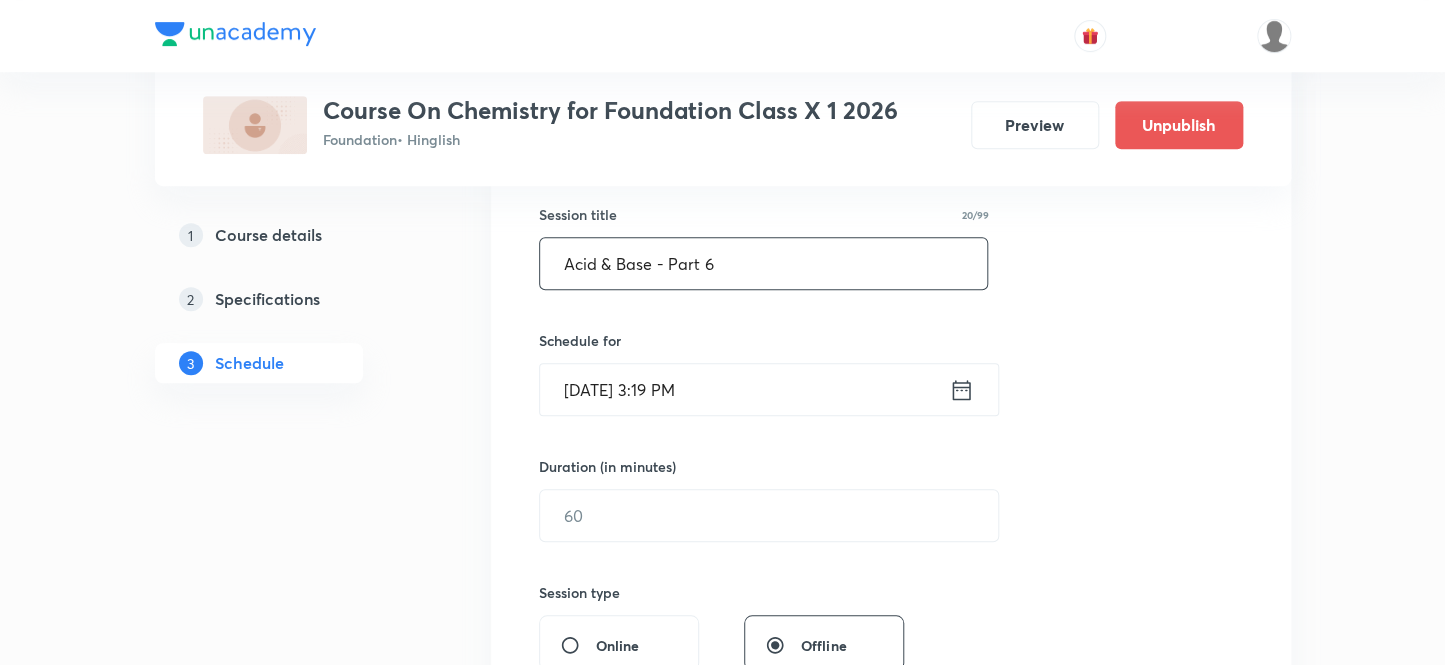 type on "Acid & Base - Part 6" 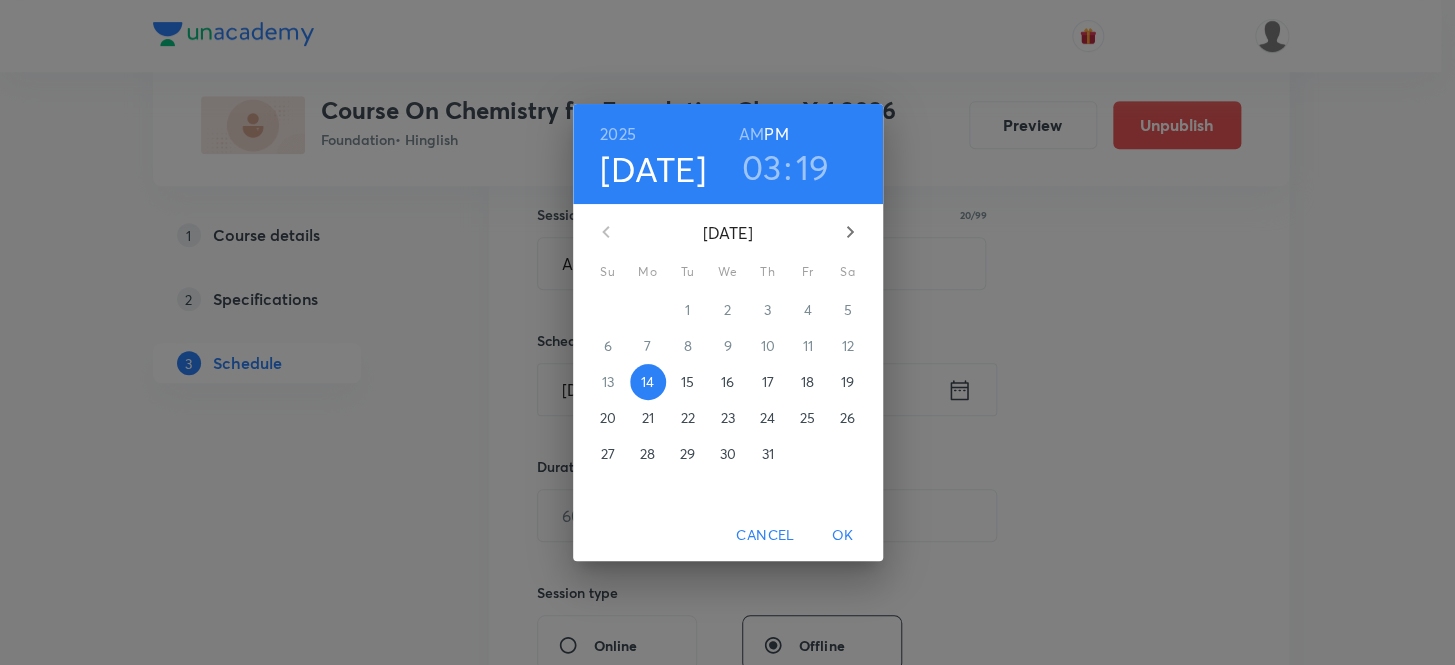 click on "18" at bounding box center [807, 382] 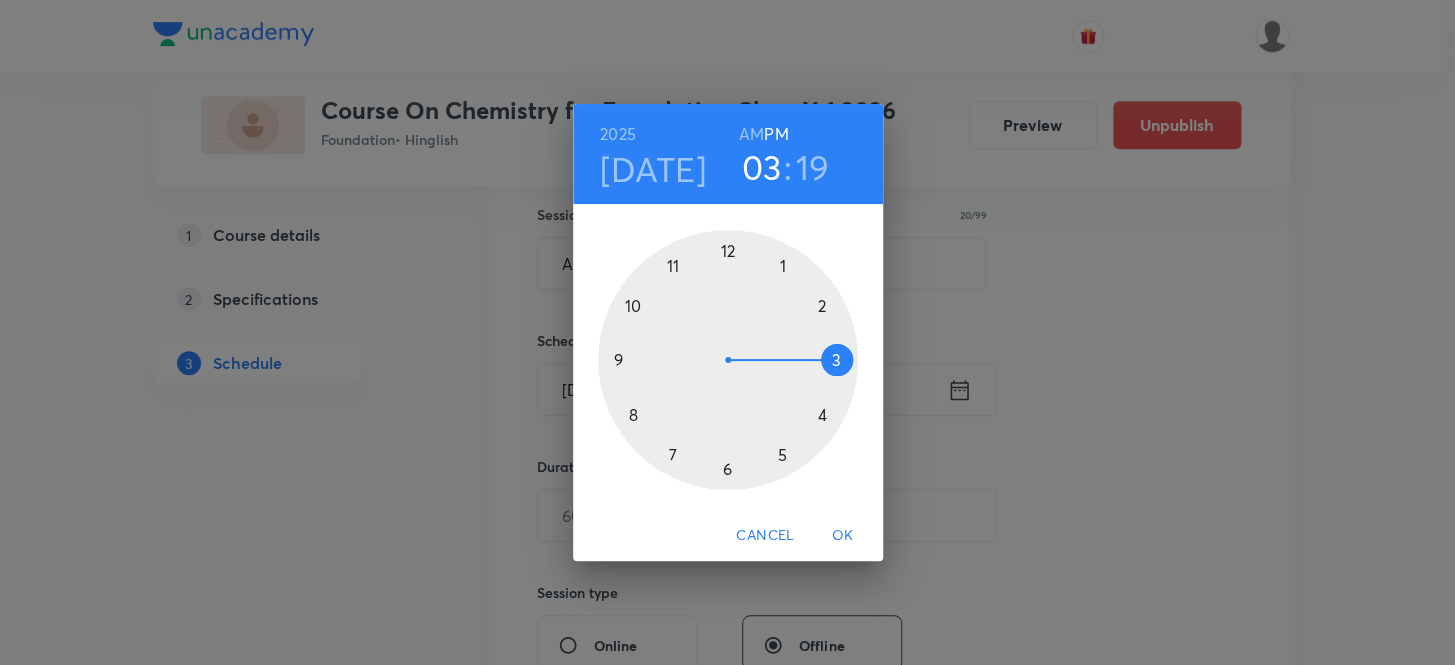 click on "[DATE]" at bounding box center [653, 169] 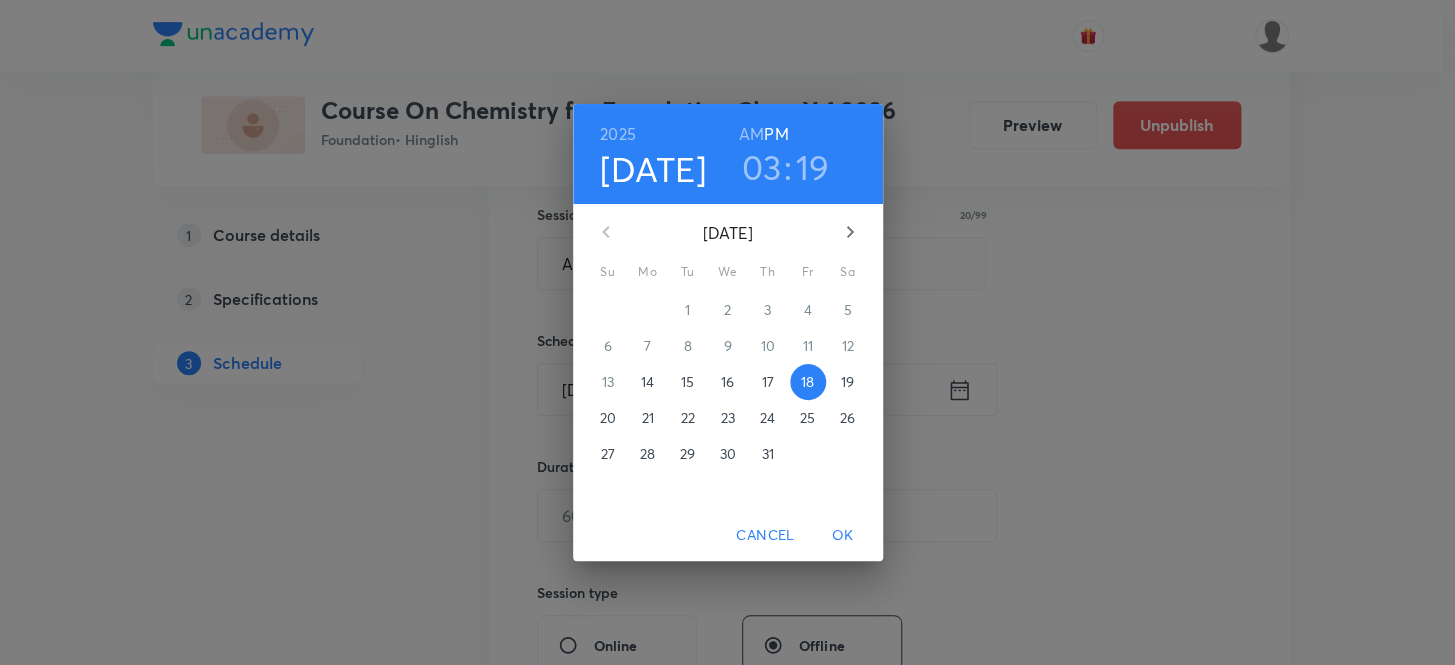 click on "19" at bounding box center [847, 382] 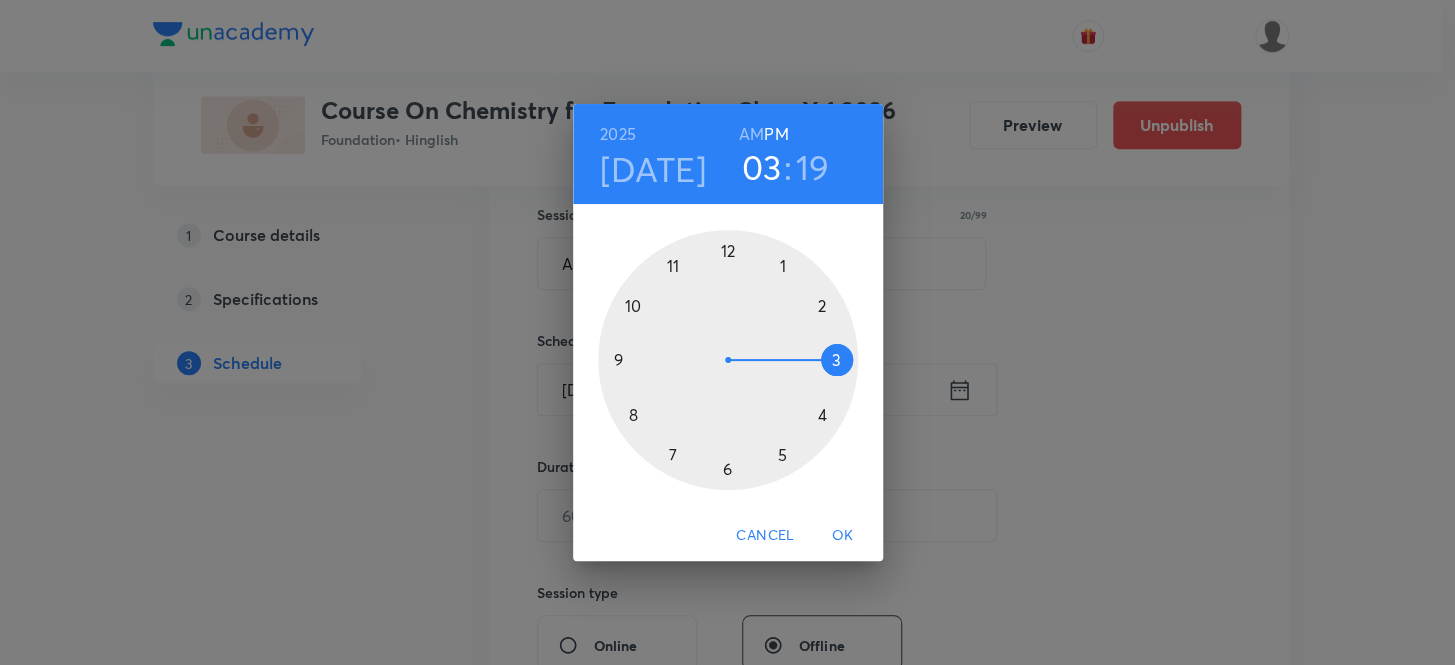 click at bounding box center (728, 360) 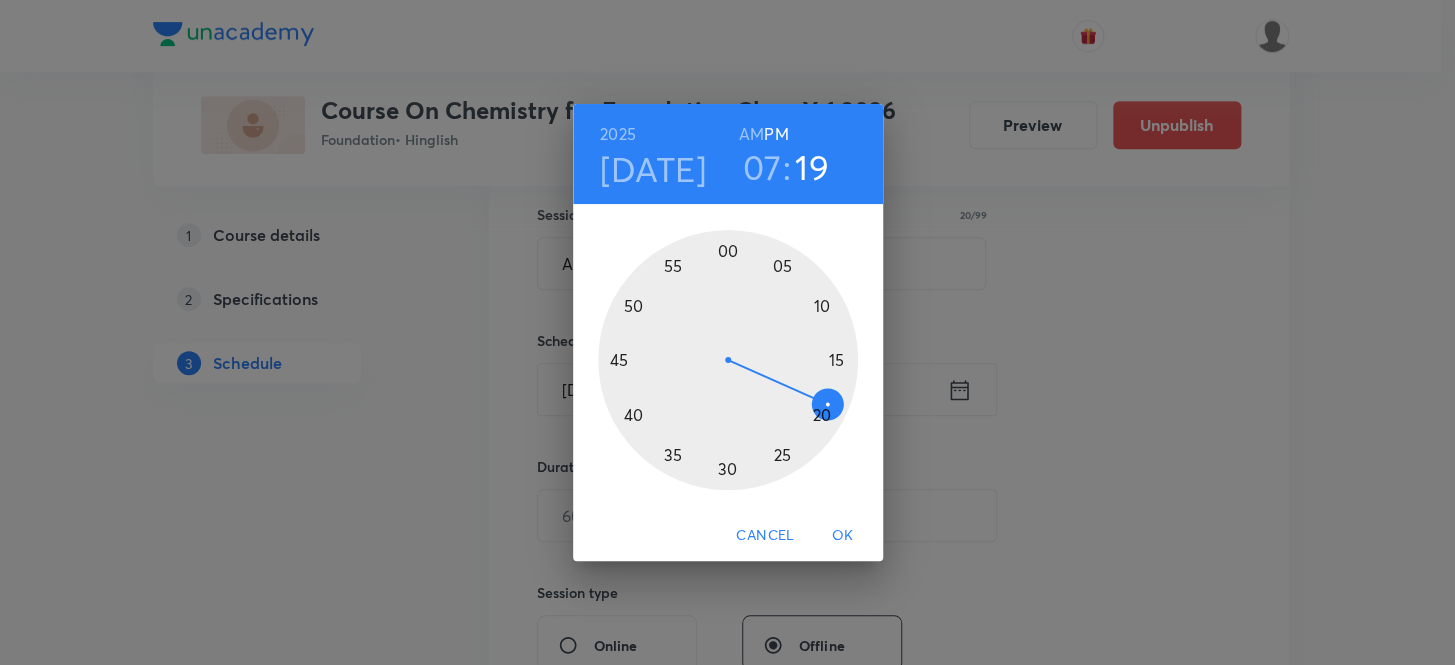 click at bounding box center [728, 360] 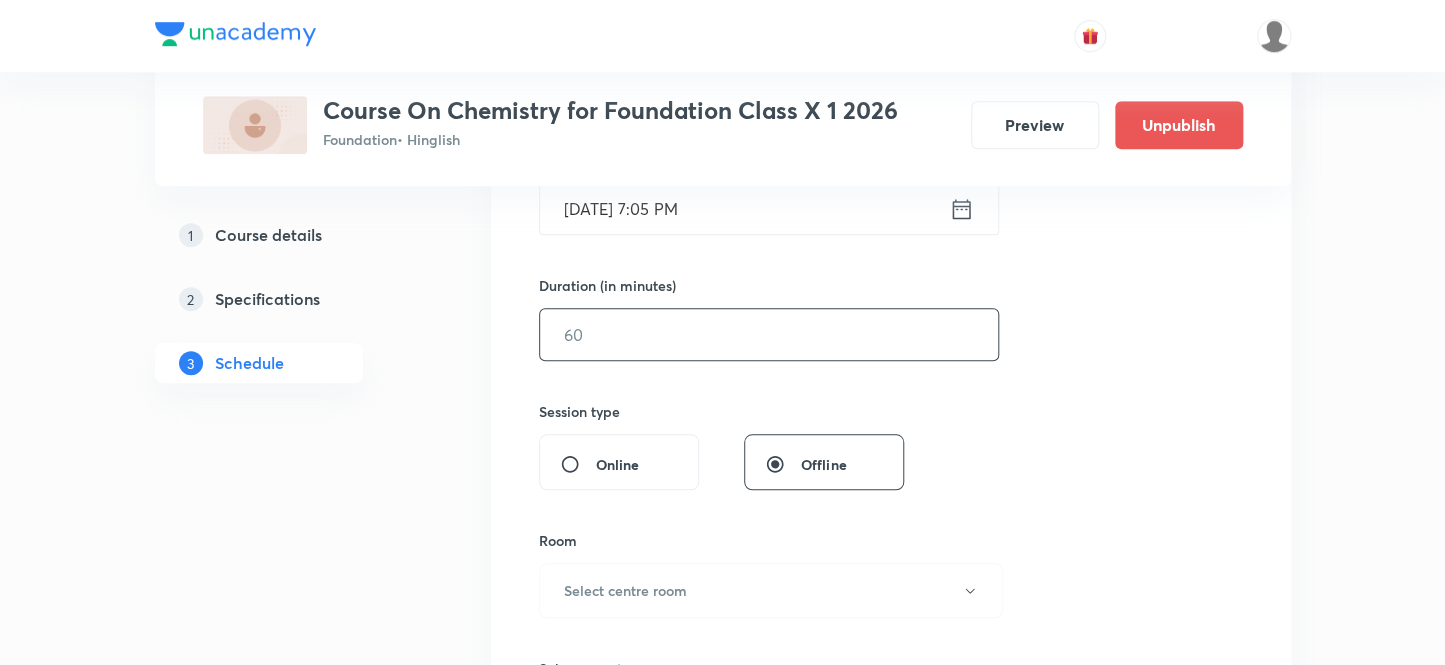 scroll, scrollTop: 545, scrollLeft: 0, axis: vertical 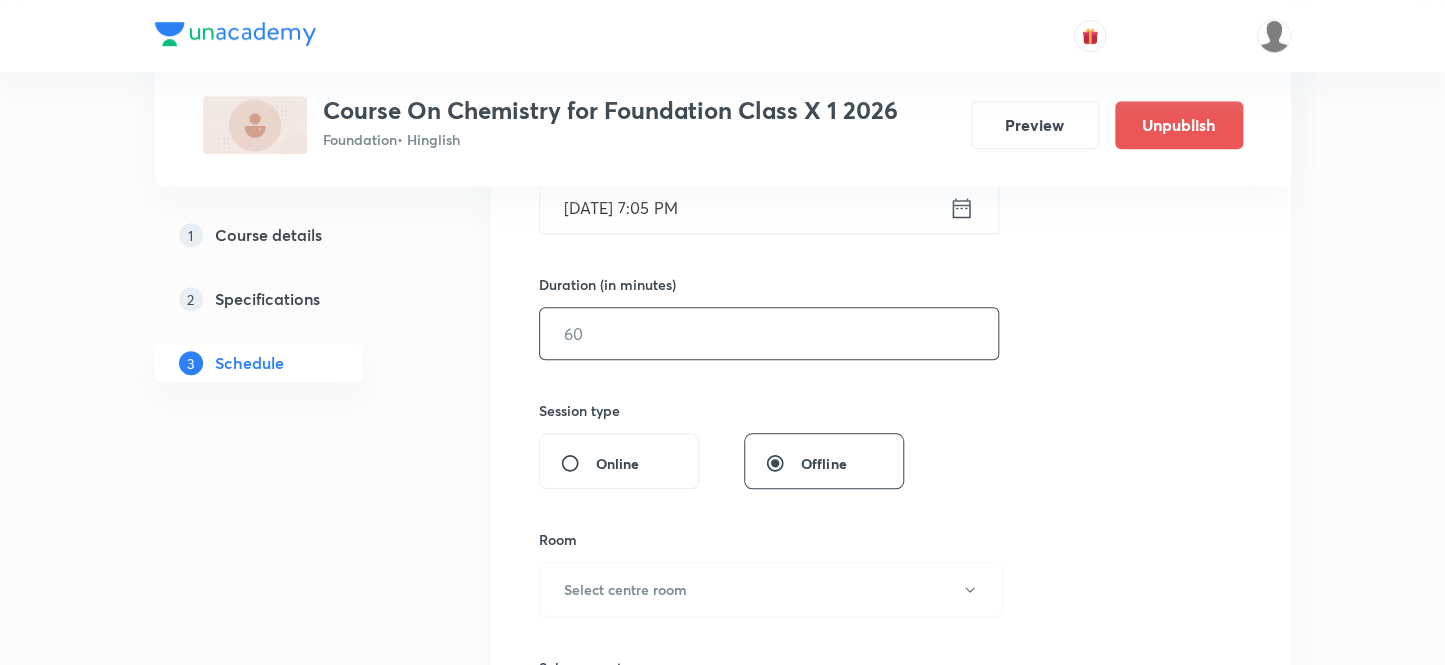 click at bounding box center [769, 333] 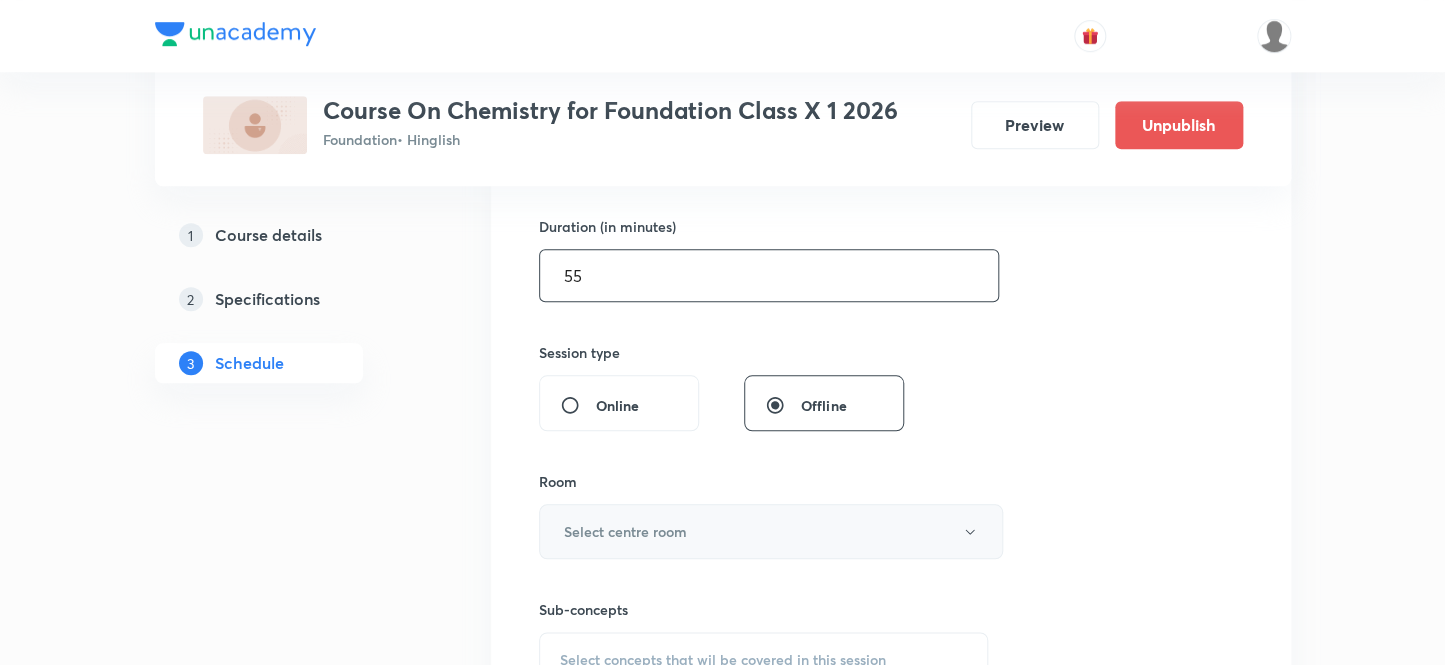 scroll, scrollTop: 636, scrollLeft: 0, axis: vertical 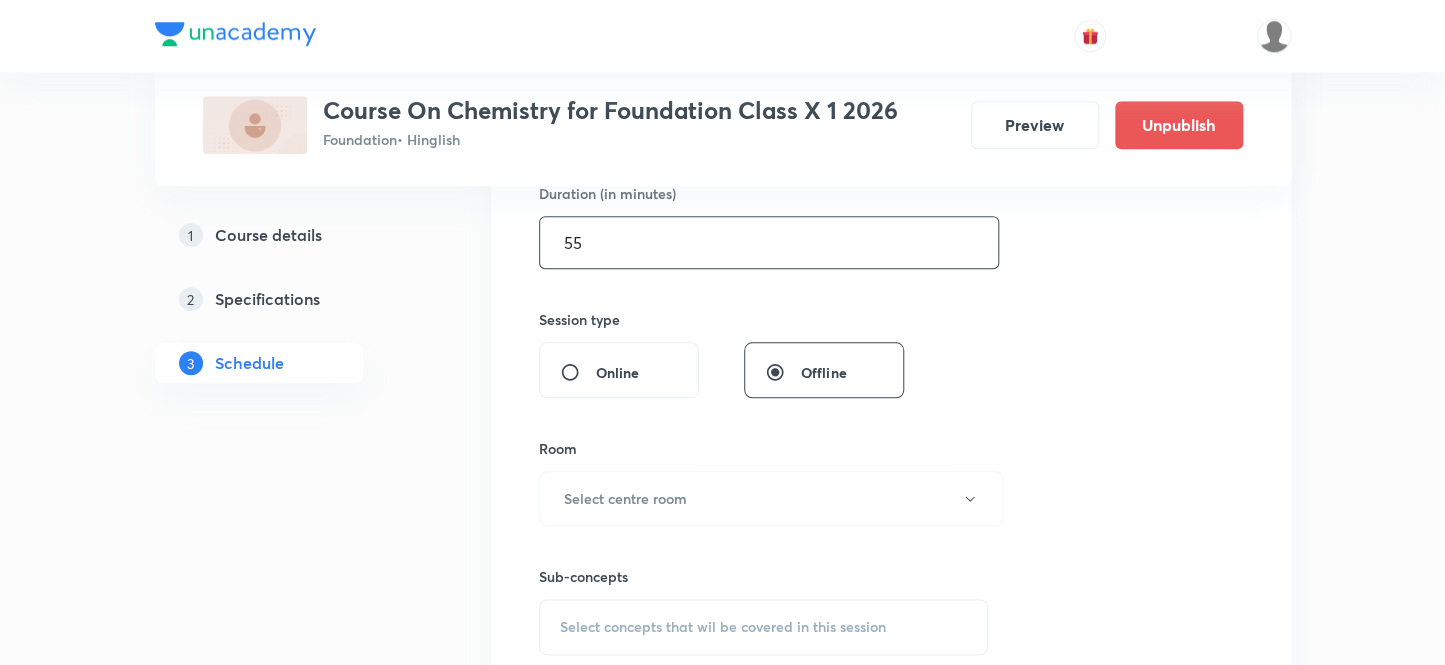 type on "55" 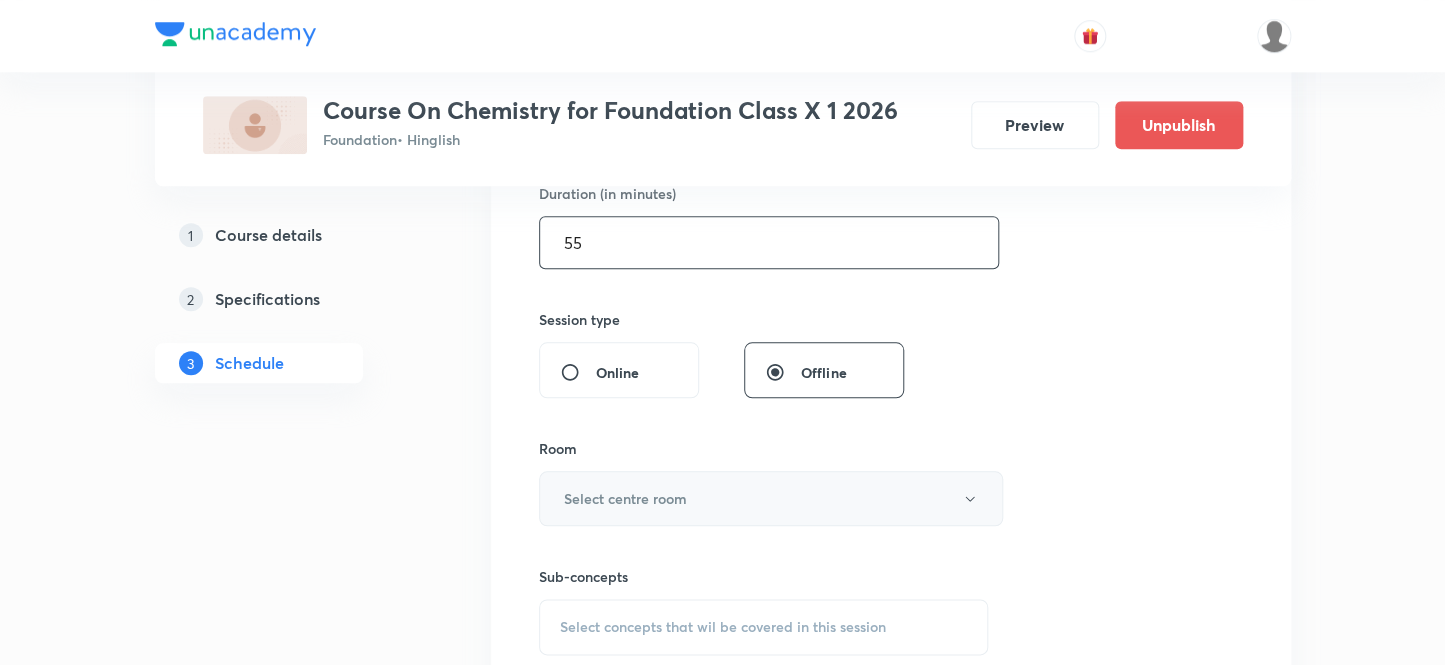 click on "Select centre room" at bounding box center (625, 498) 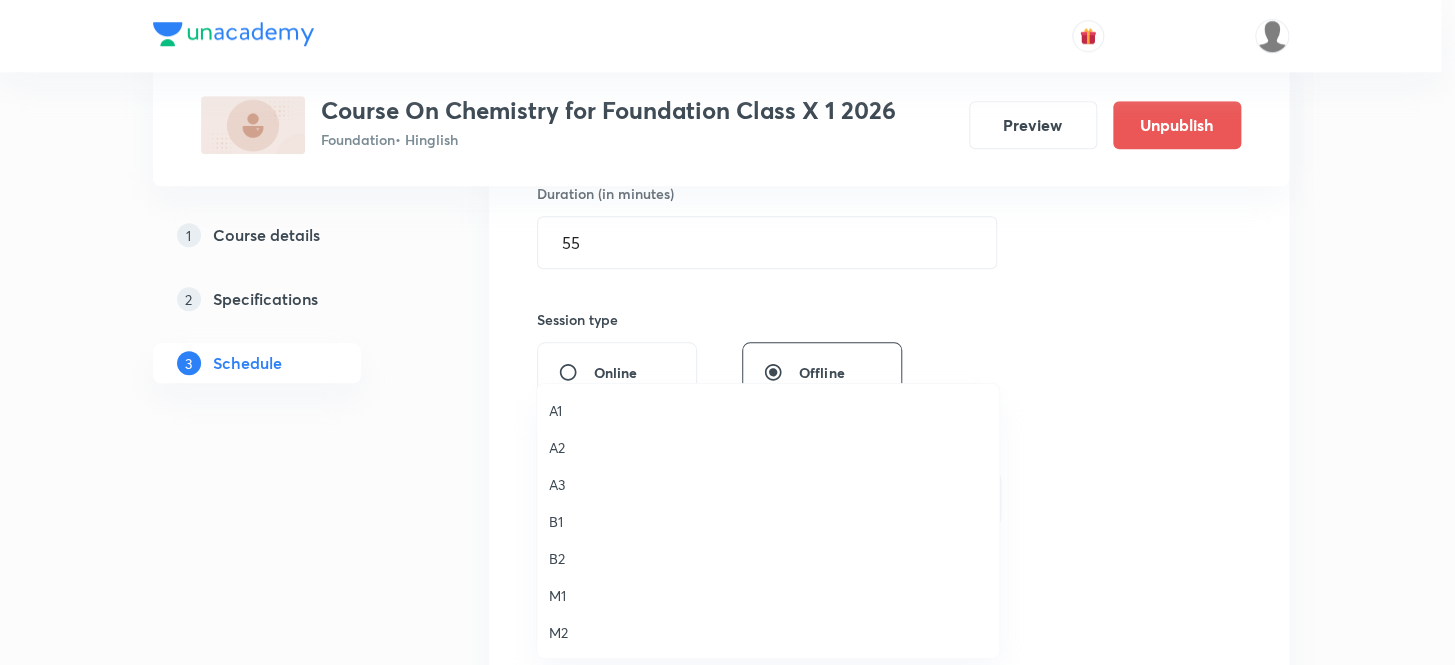 click on "M2" at bounding box center (768, 632) 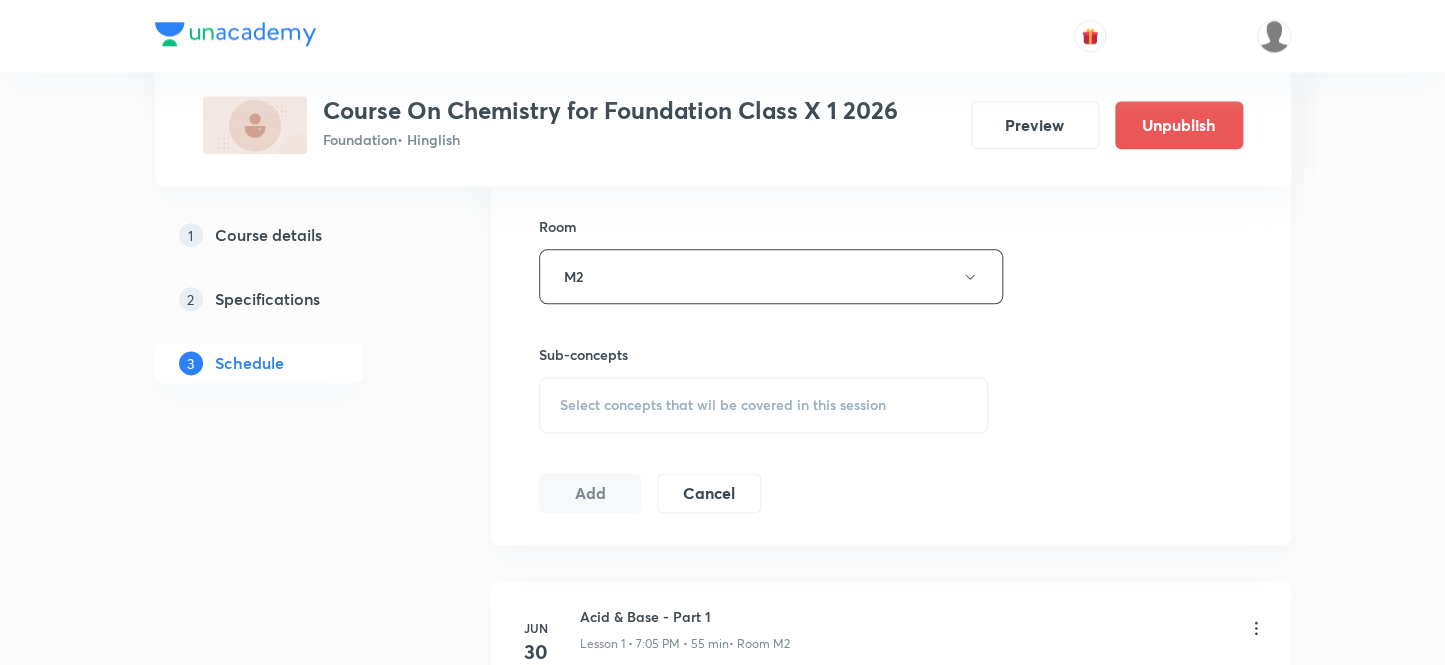 scroll, scrollTop: 909, scrollLeft: 0, axis: vertical 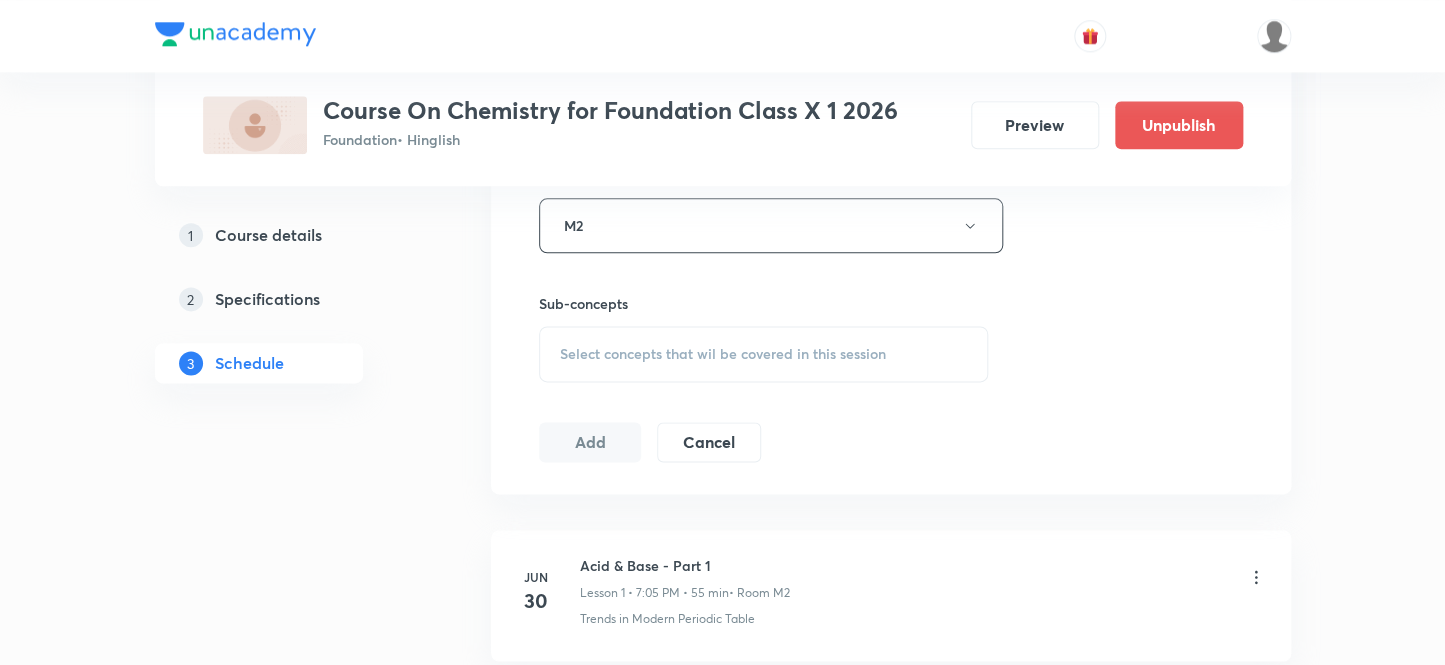 click on "Select concepts that wil be covered in this session" at bounding box center (764, 354) 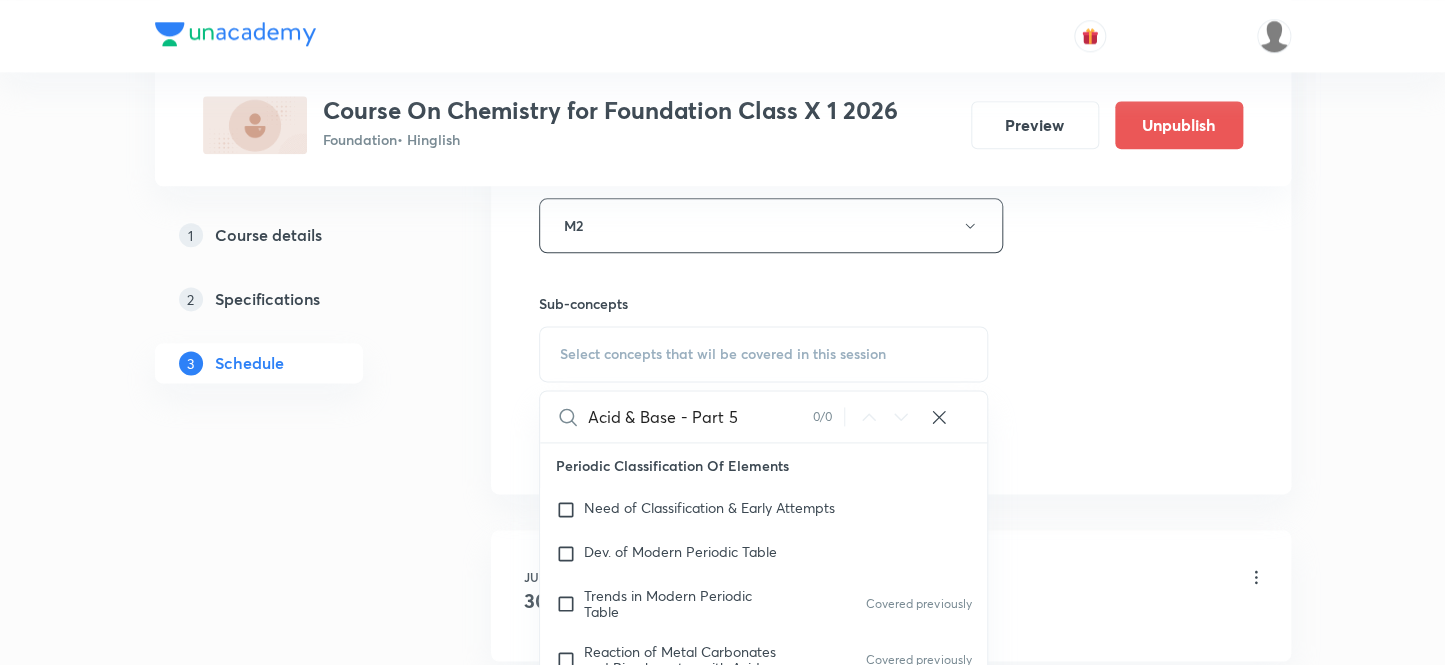 drag, startPoint x: 670, startPoint y: 417, endPoint x: 767, endPoint y: 421, distance: 97.082436 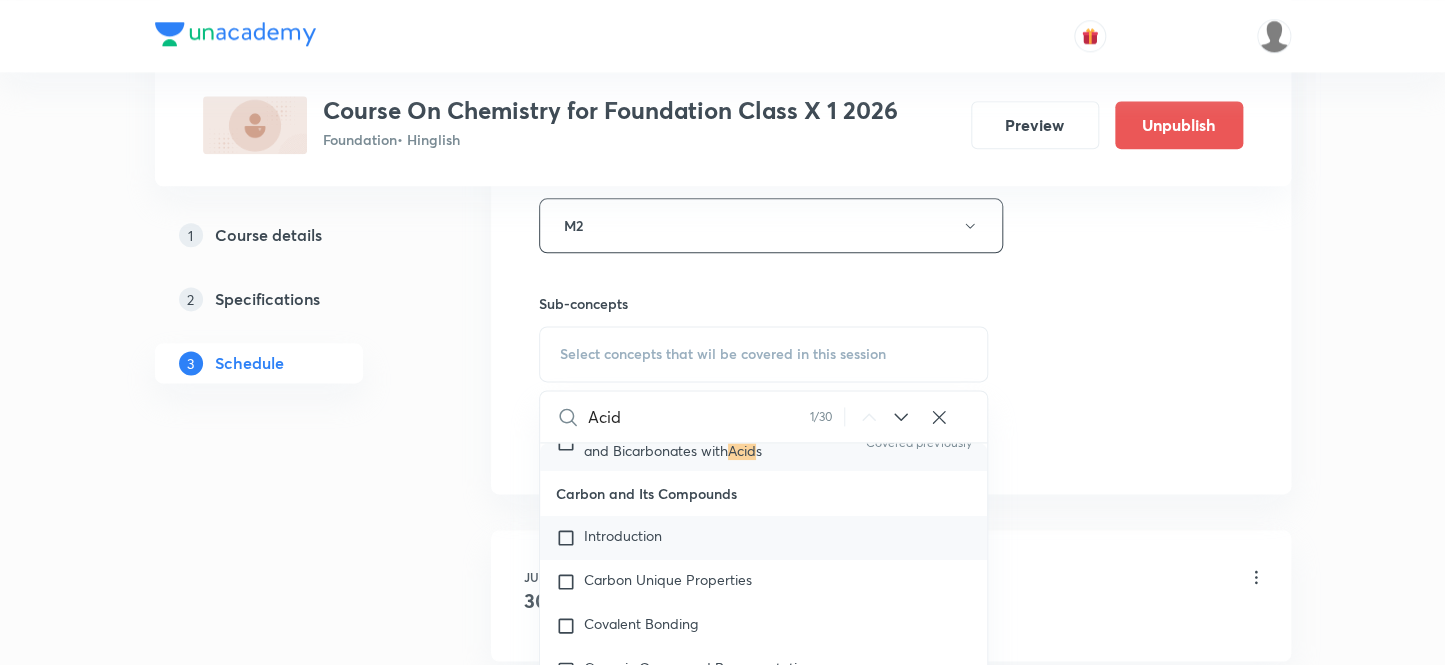 scroll, scrollTop: 220, scrollLeft: 0, axis: vertical 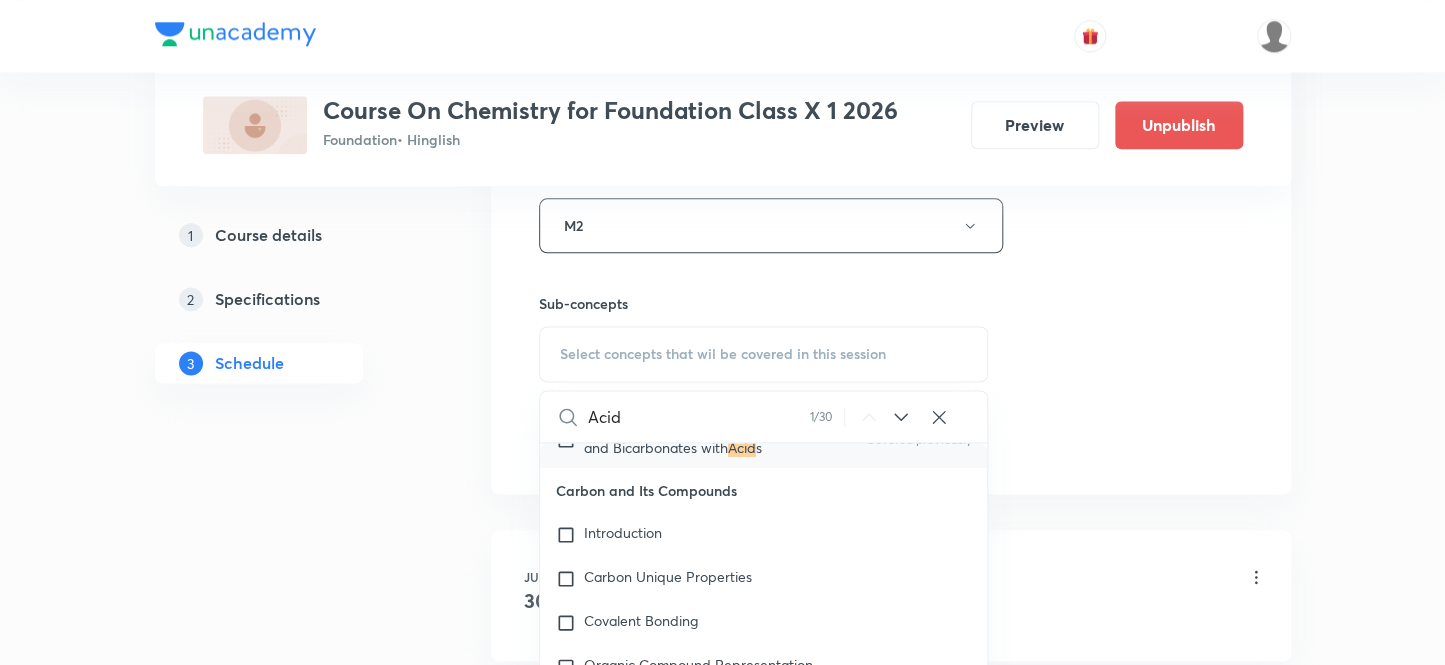 type on "Acid" 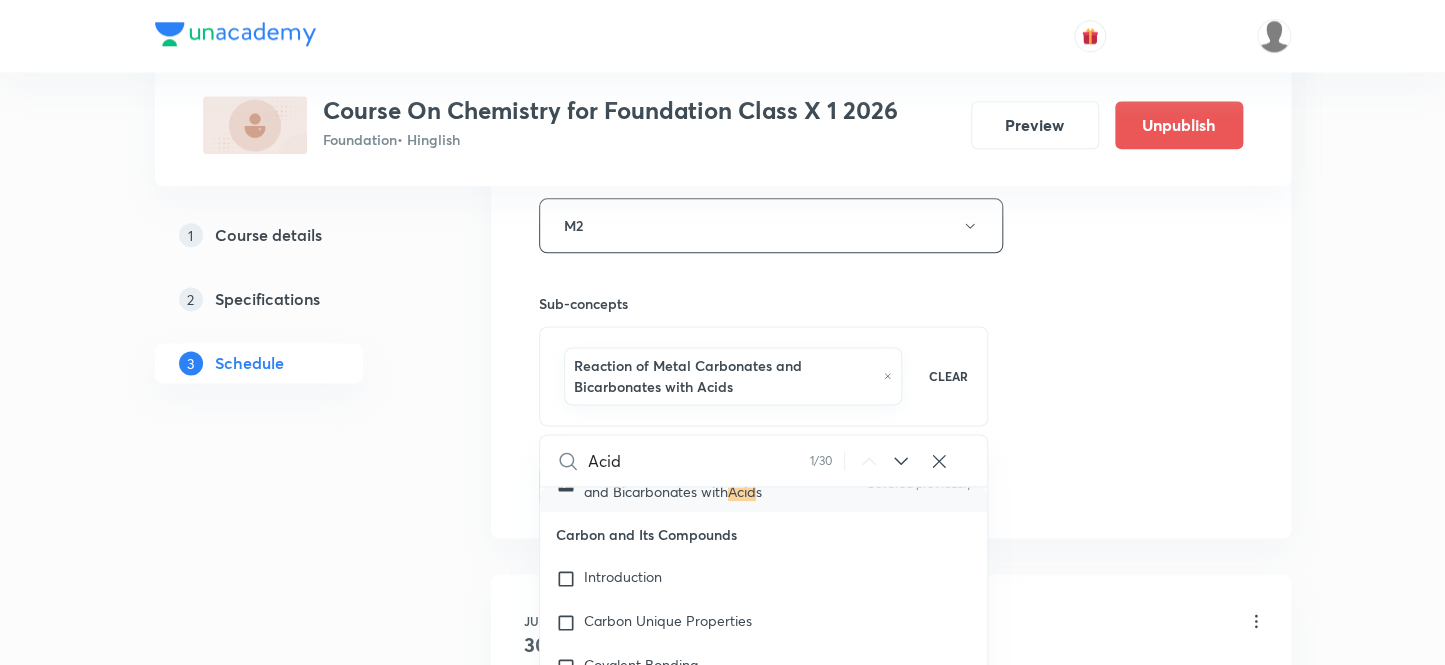 drag, startPoint x: 363, startPoint y: 481, endPoint x: 377, endPoint y: 476, distance: 14.866069 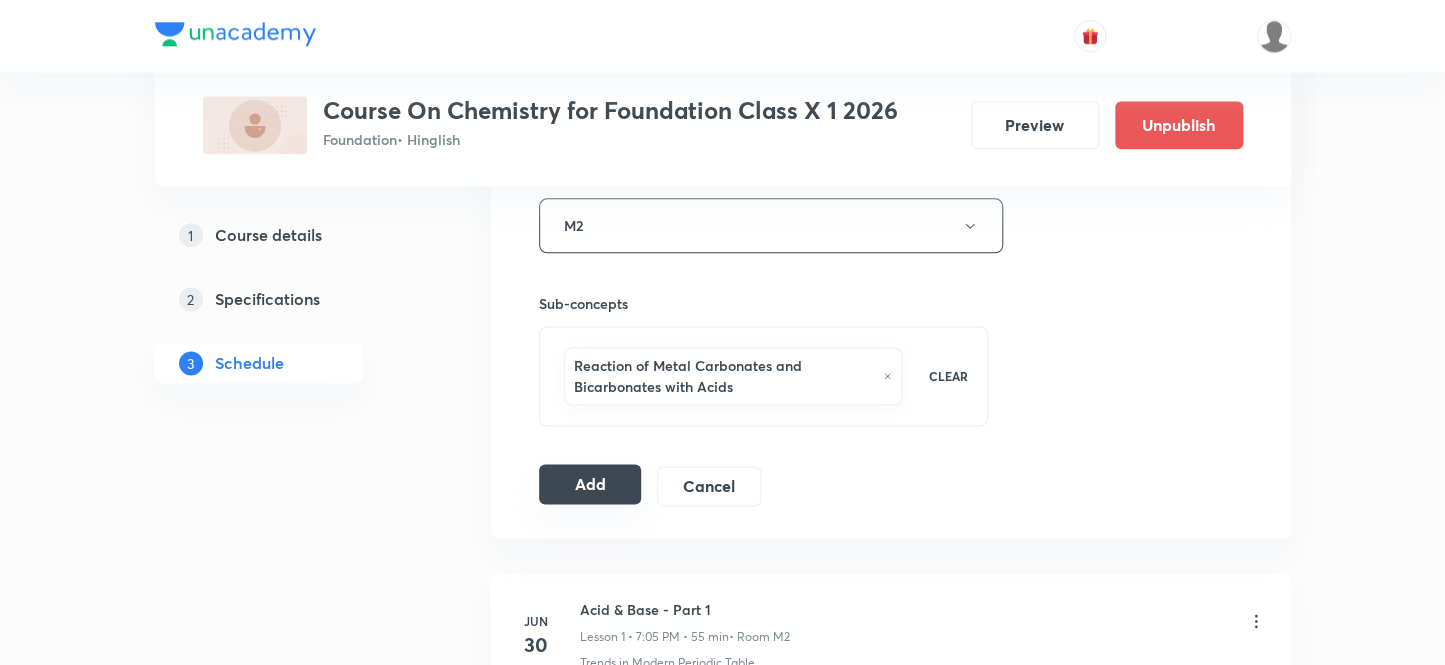 click on "Add" at bounding box center (590, 484) 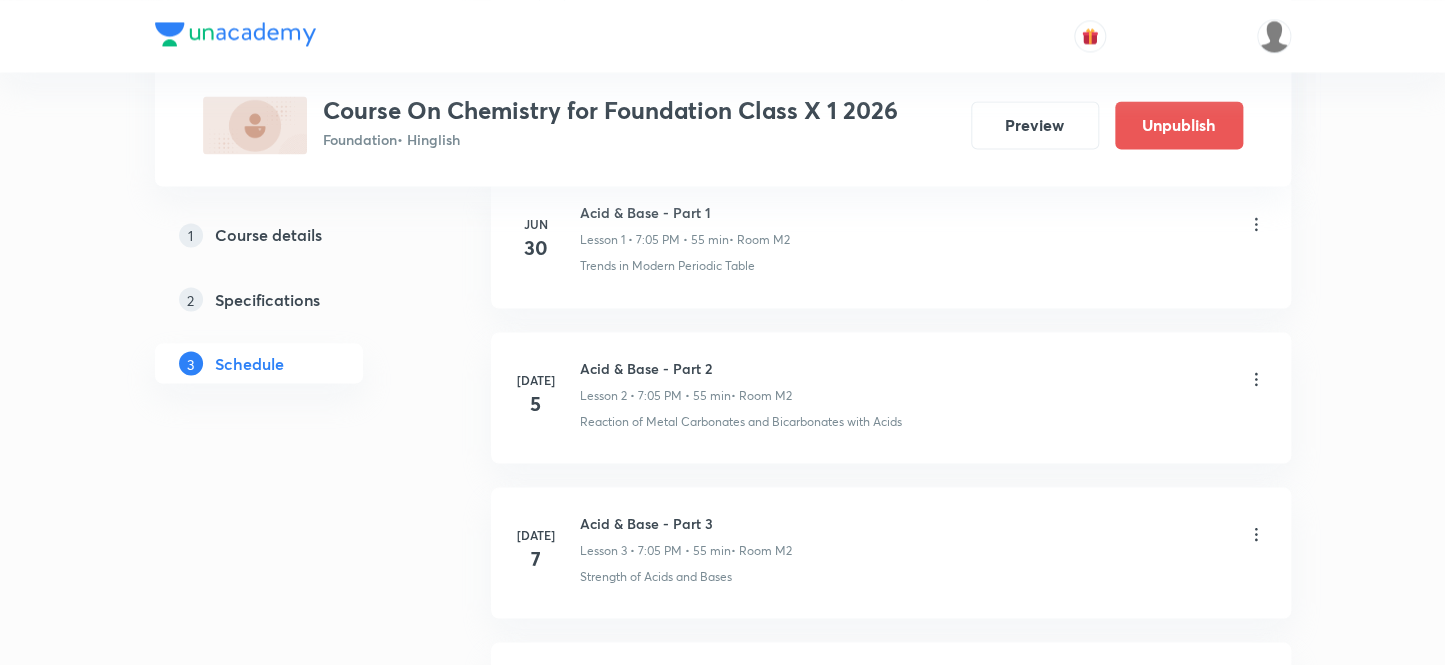 scroll, scrollTop: 1755, scrollLeft: 0, axis: vertical 